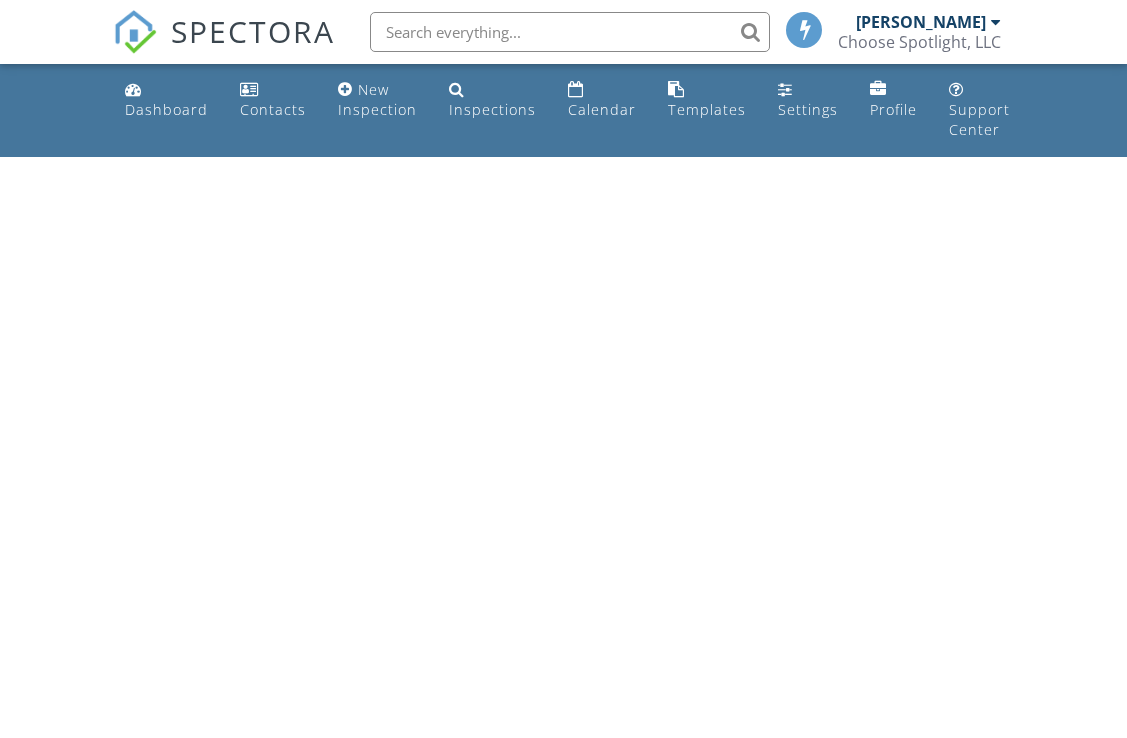 scroll, scrollTop: 0, scrollLeft: 0, axis: both 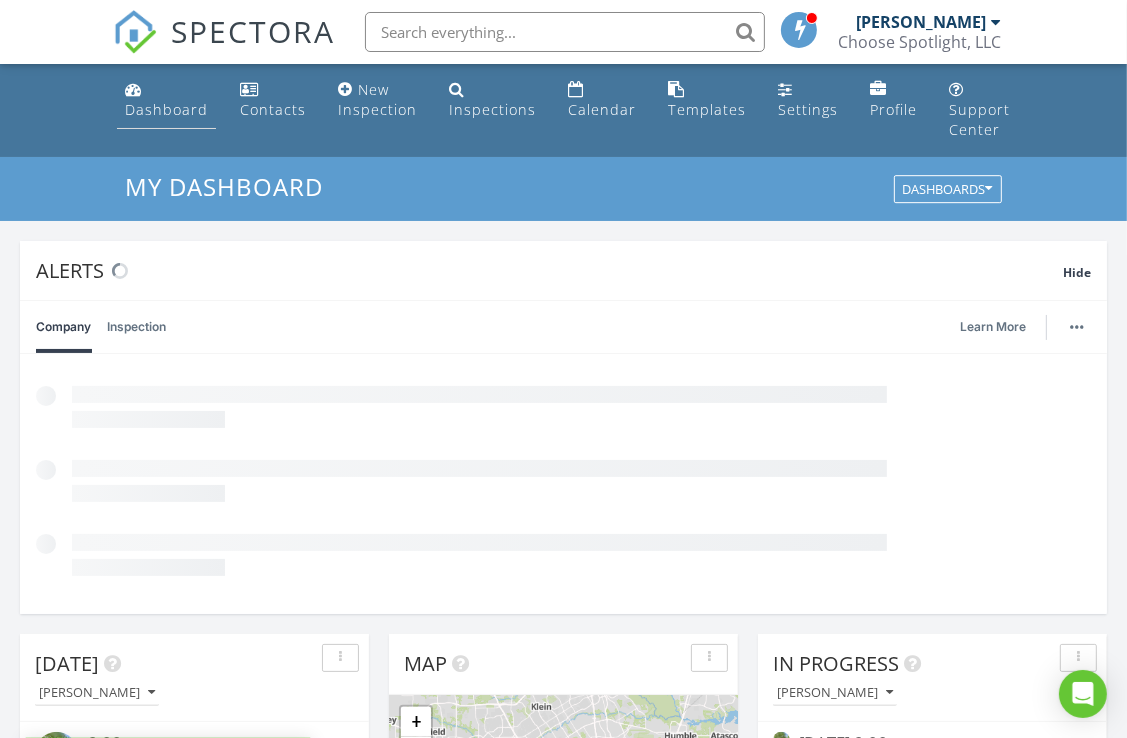 click on "Dashboard" at bounding box center (166, 109) 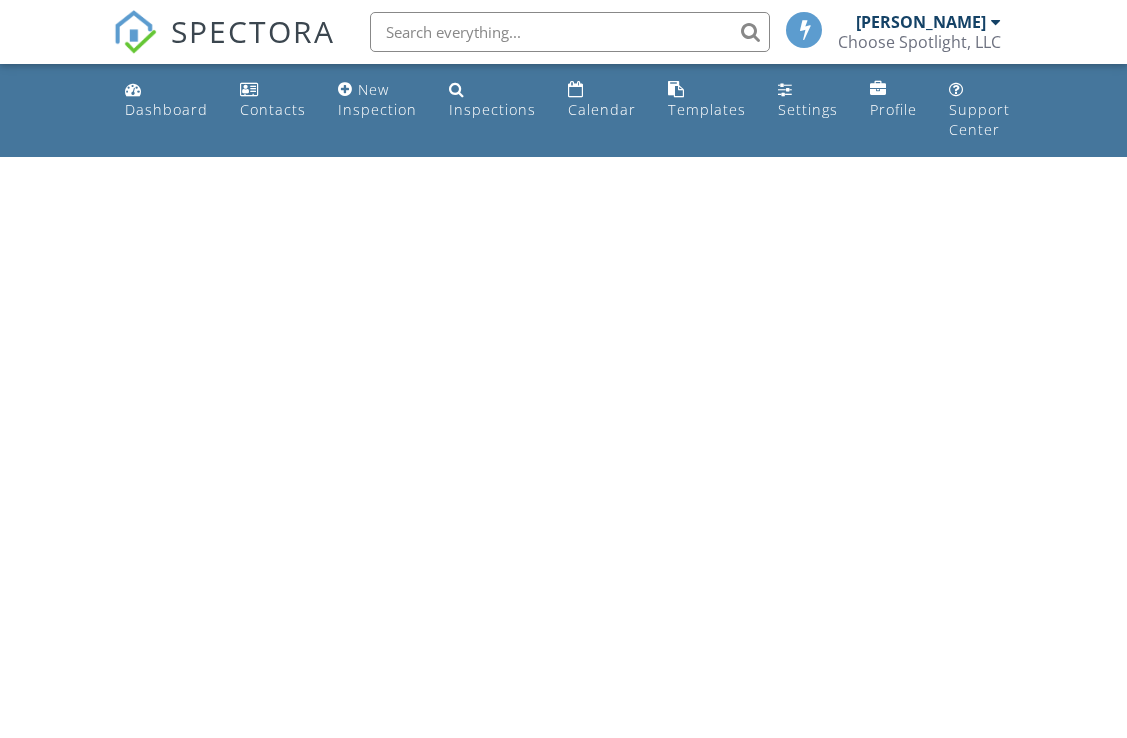 scroll, scrollTop: 0, scrollLeft: 0, axis: both 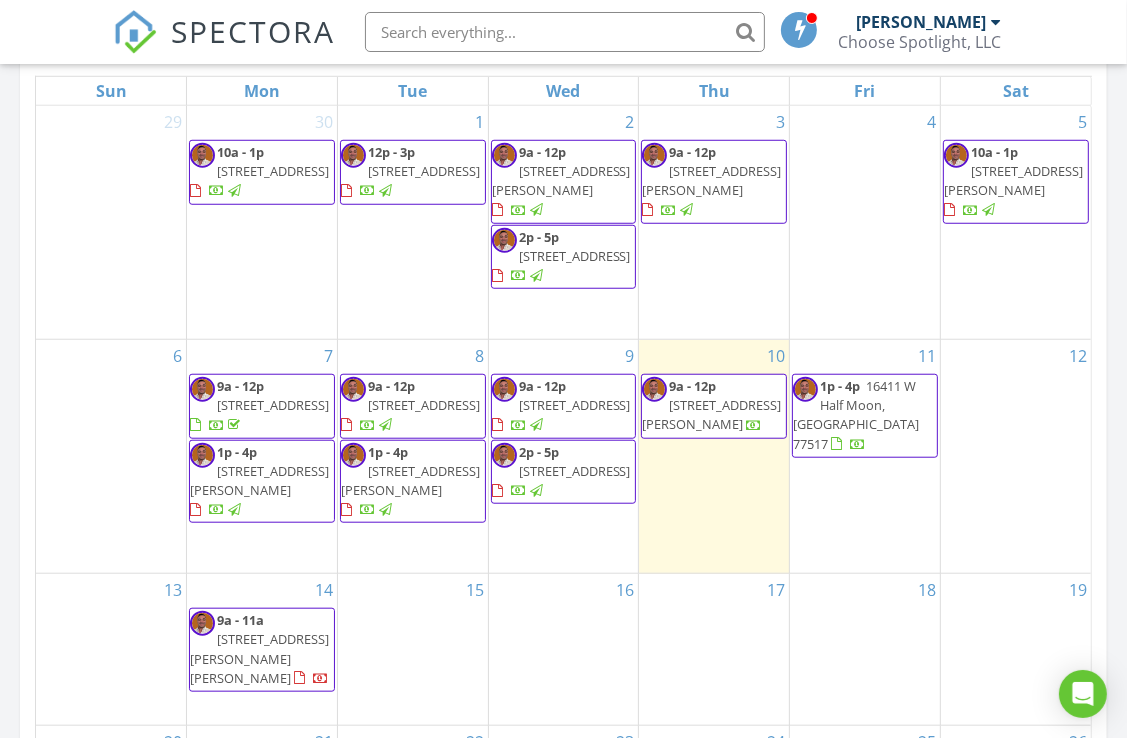 click at bounding box center (536, 491) 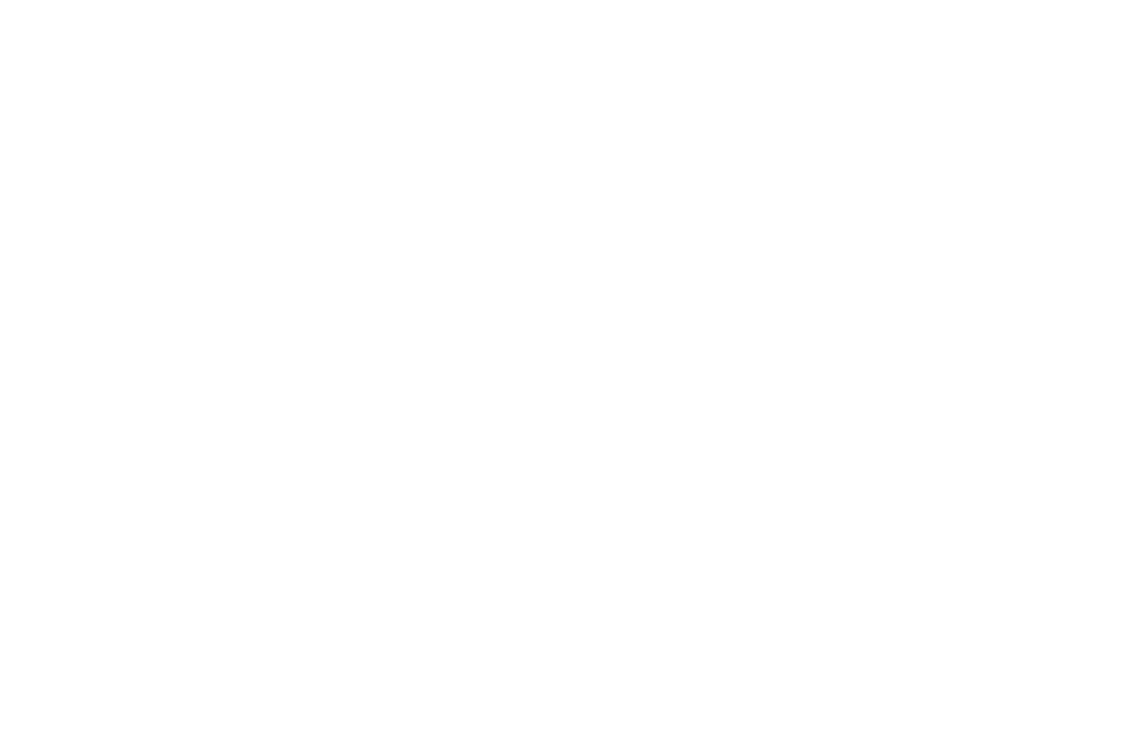 scroll, scrollTop: 0, scrollLeft: 0, axis: both 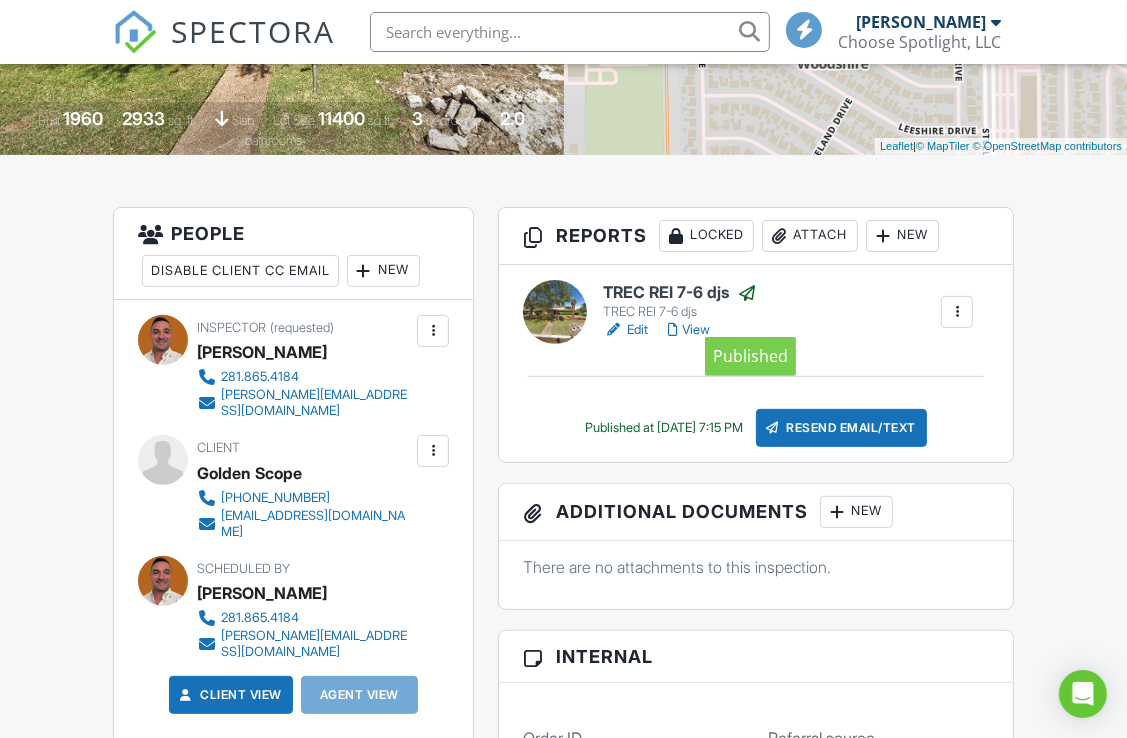 click at bounding box center (747, 293) 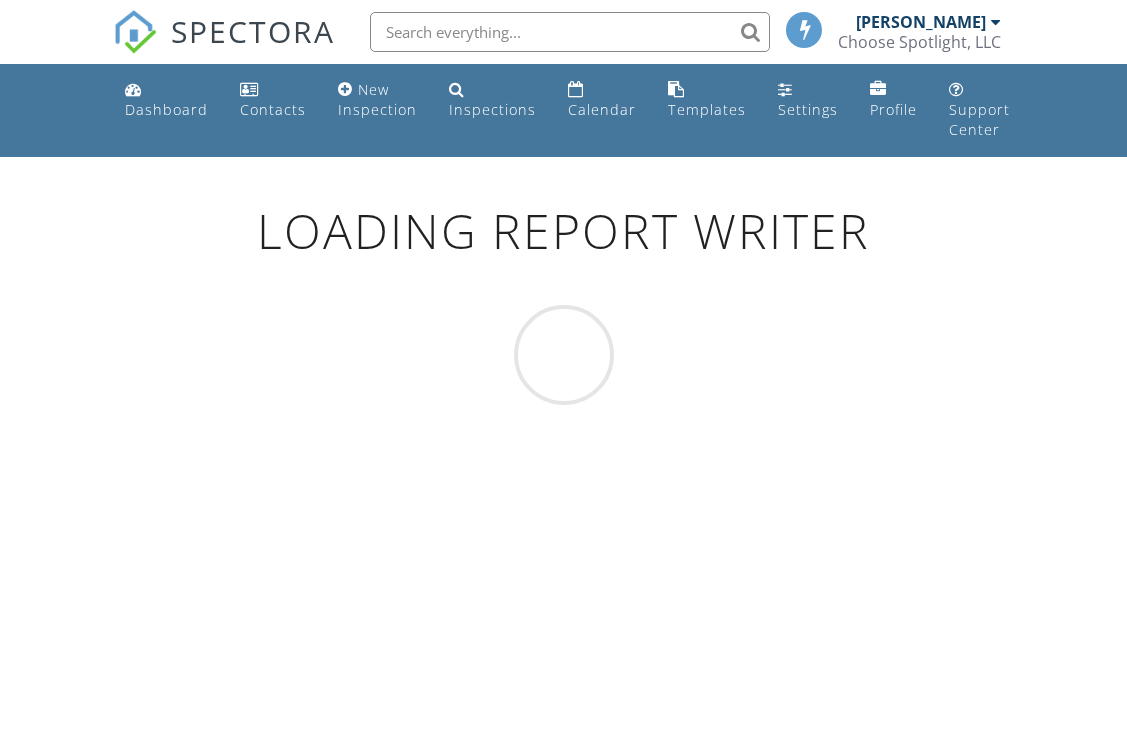 scroll, scrollTop: 0, scrollLeft: 0, axis: both 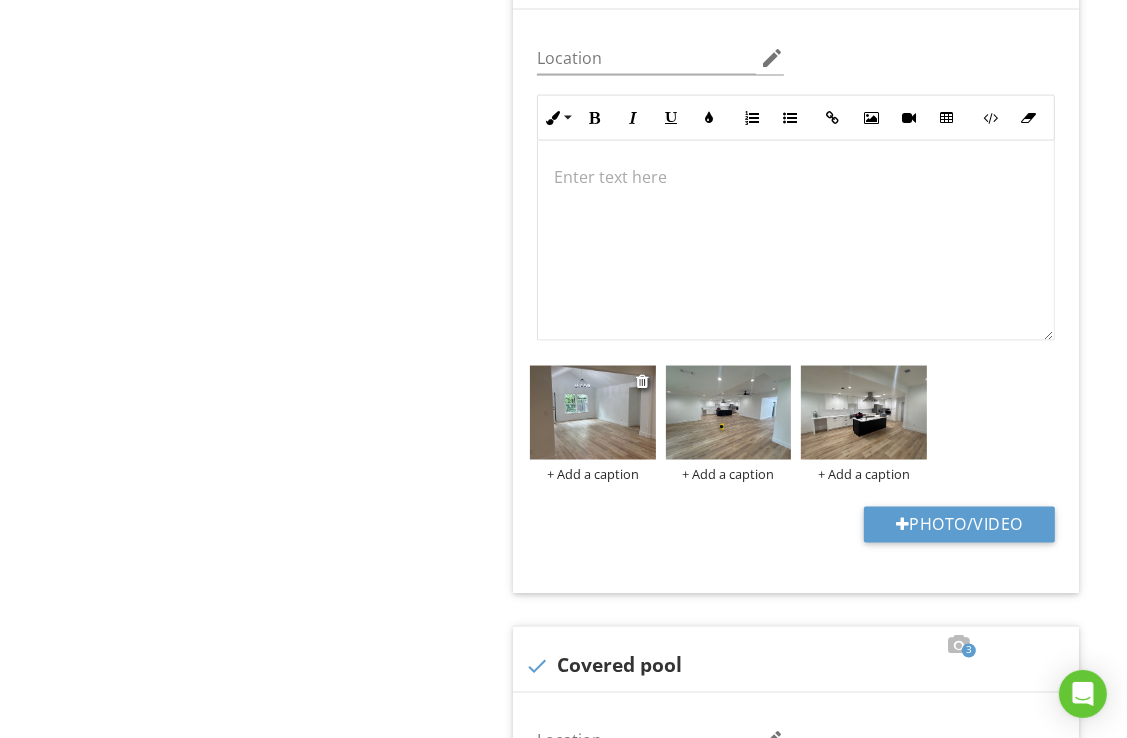 click at bounding box center [592, 413] 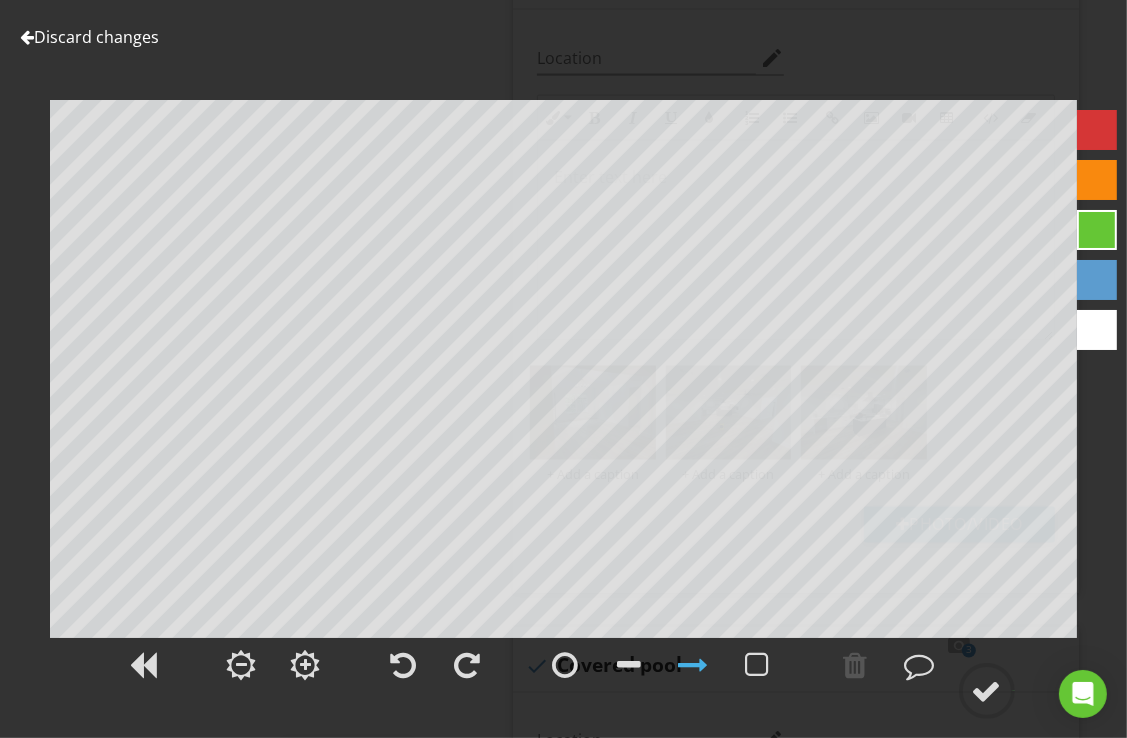 click on "Discard changes" at bounding box center (89, 37) 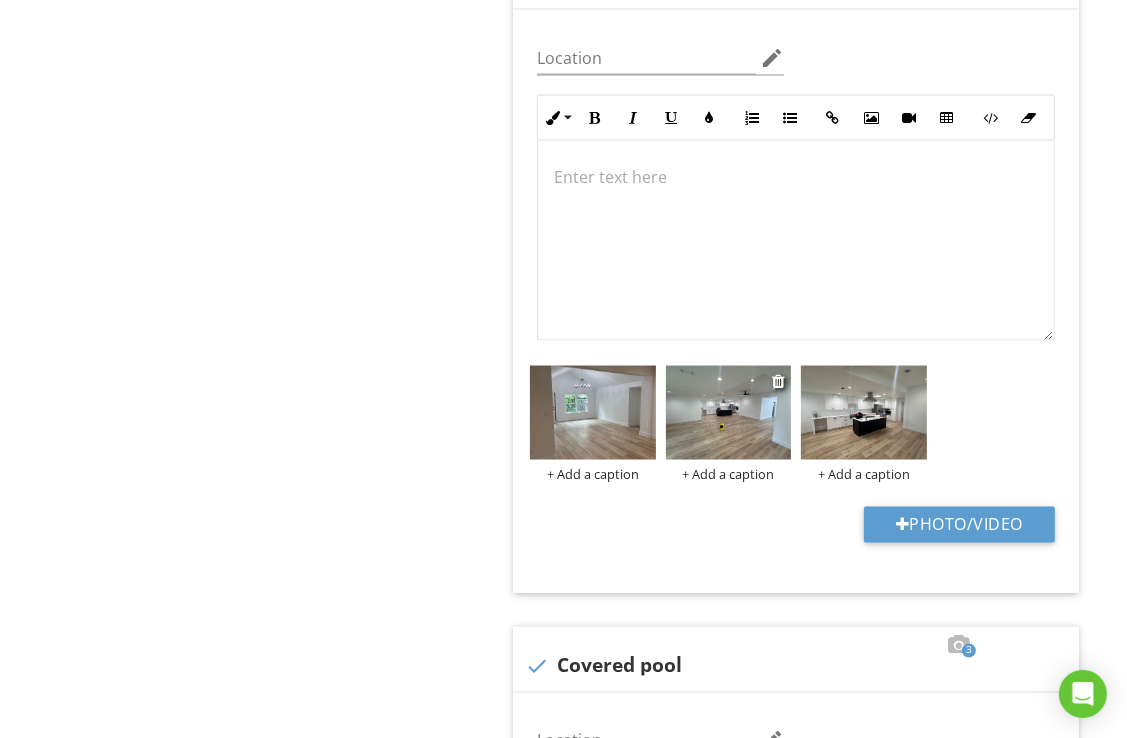 click at bounding box center [728, 413] 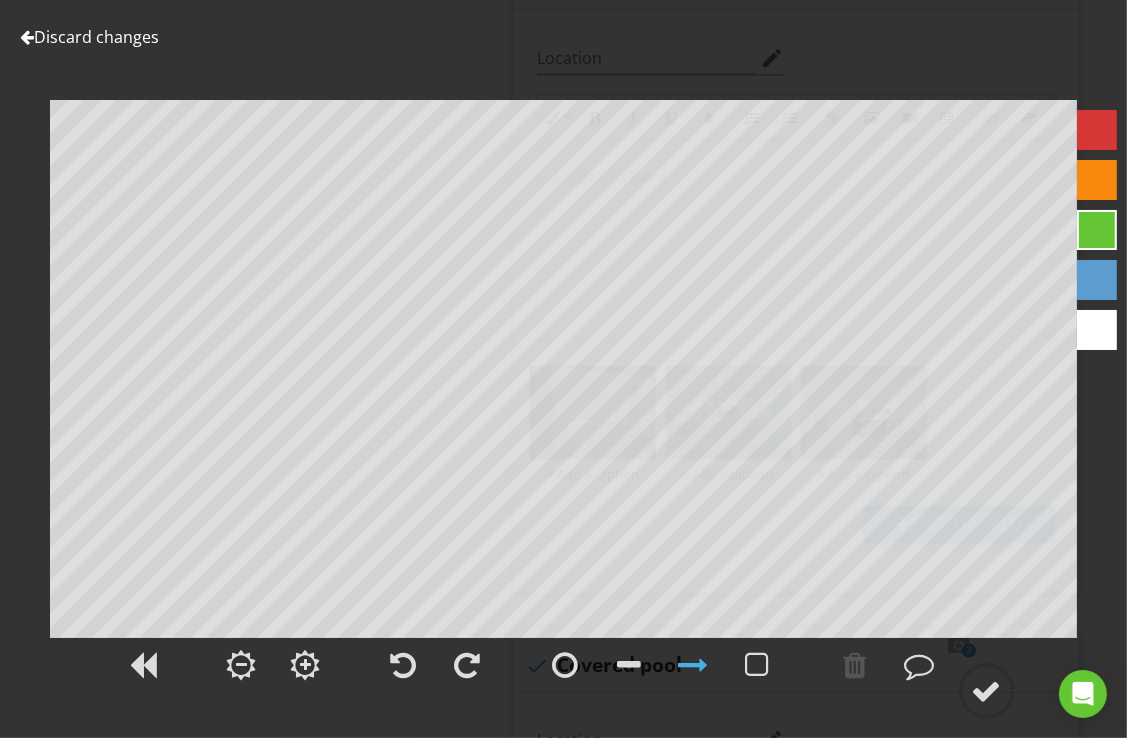 click on "Discard changes" at bounding box center [89, 37] 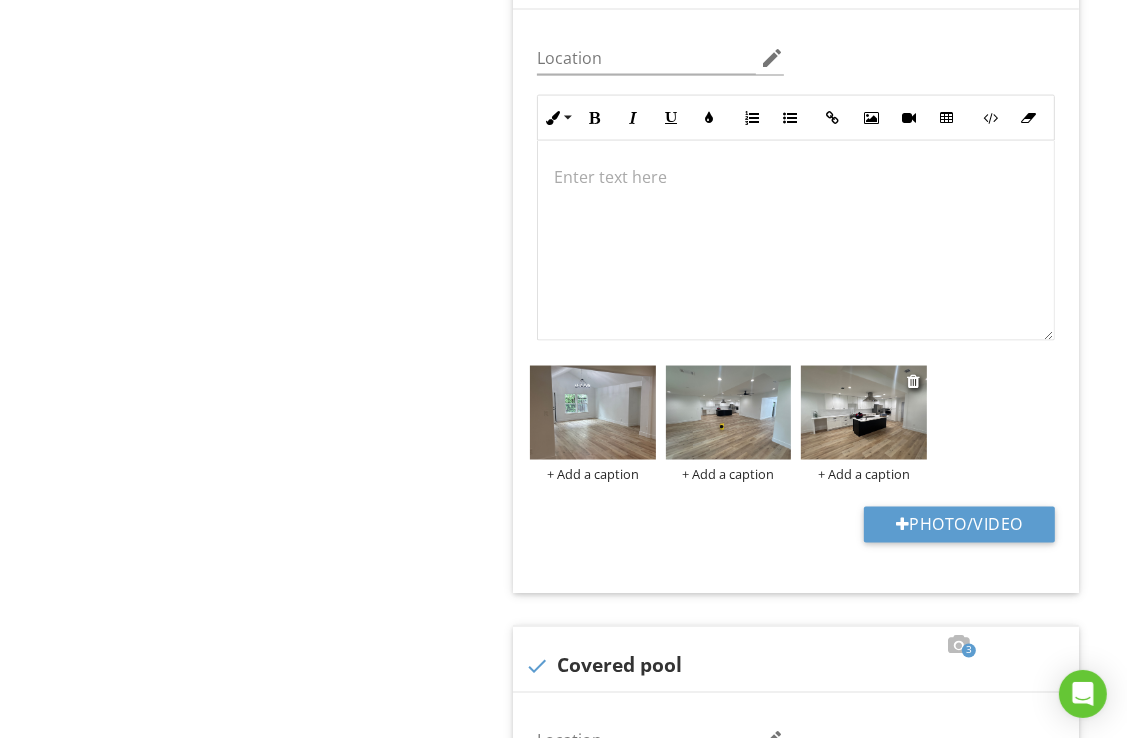 click at bounding box center [863, 413] 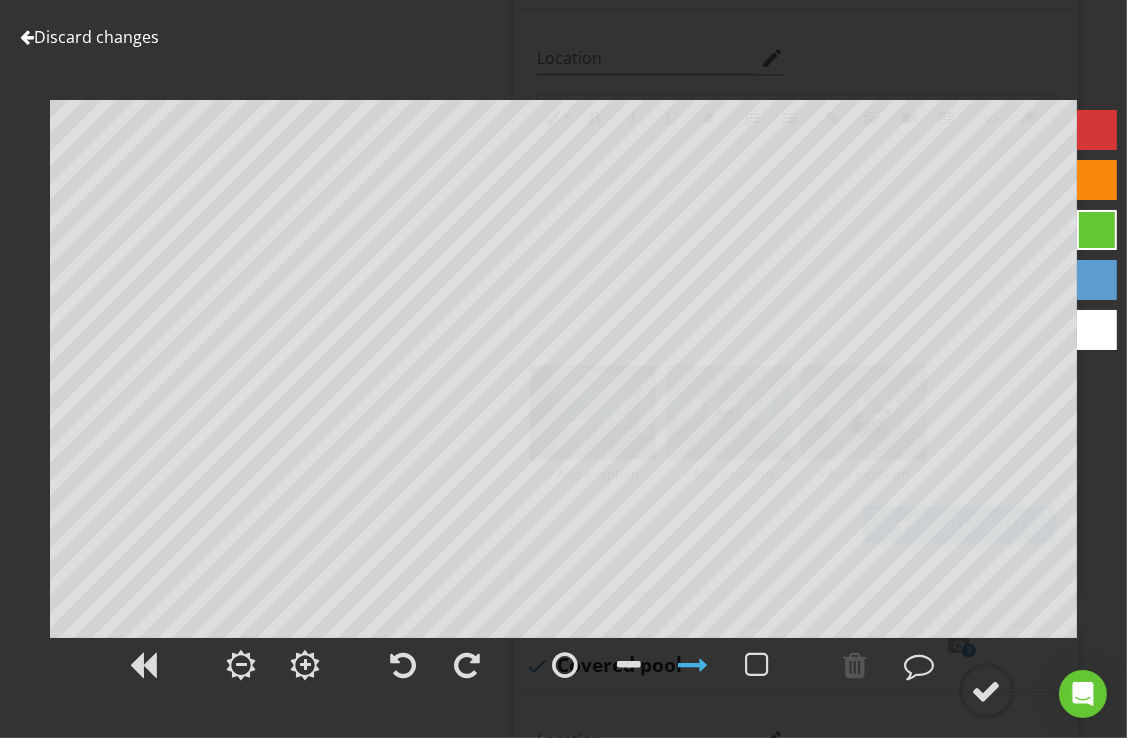 click on "Discard changes" at bounding box center [89, 37] 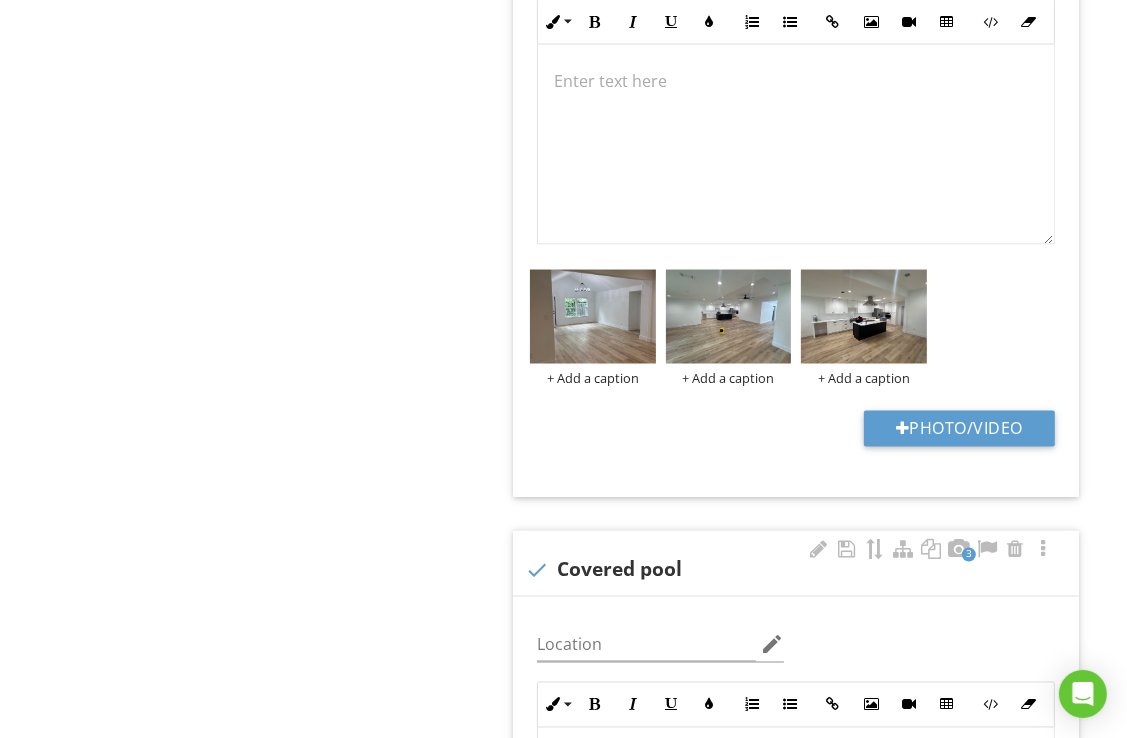 scroll, scrollTop: 2700, scrollLeft: 0, axis: vertical 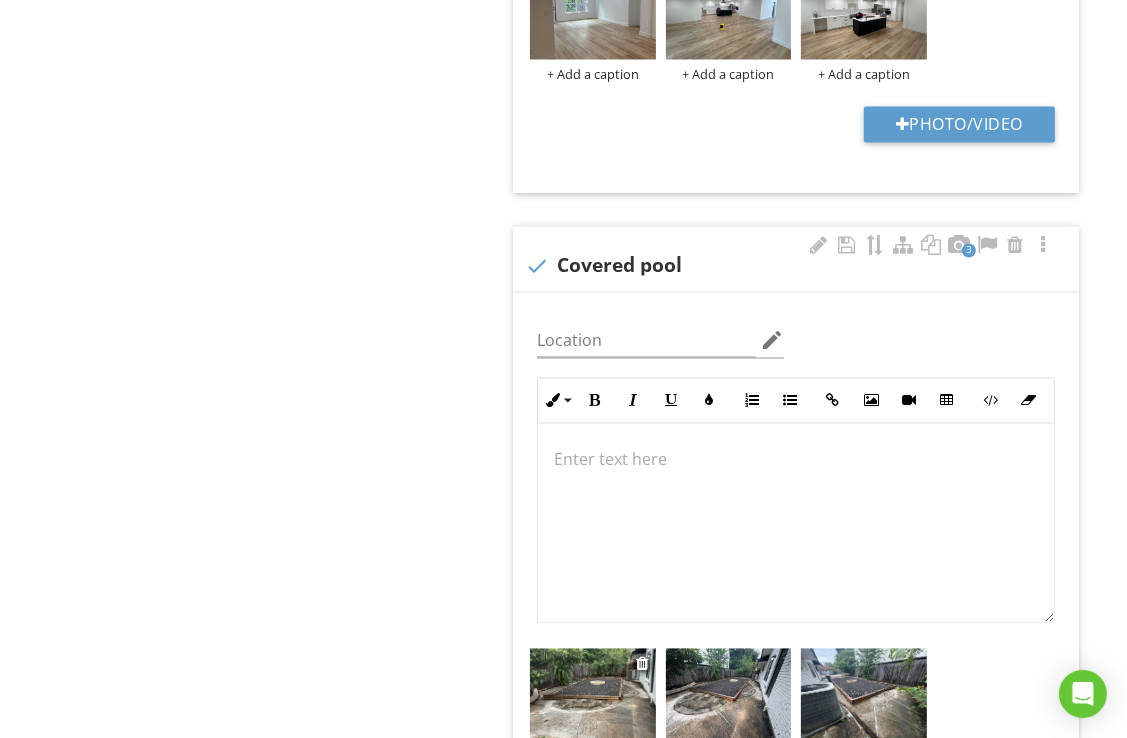 click at bounding box center (592, 696) 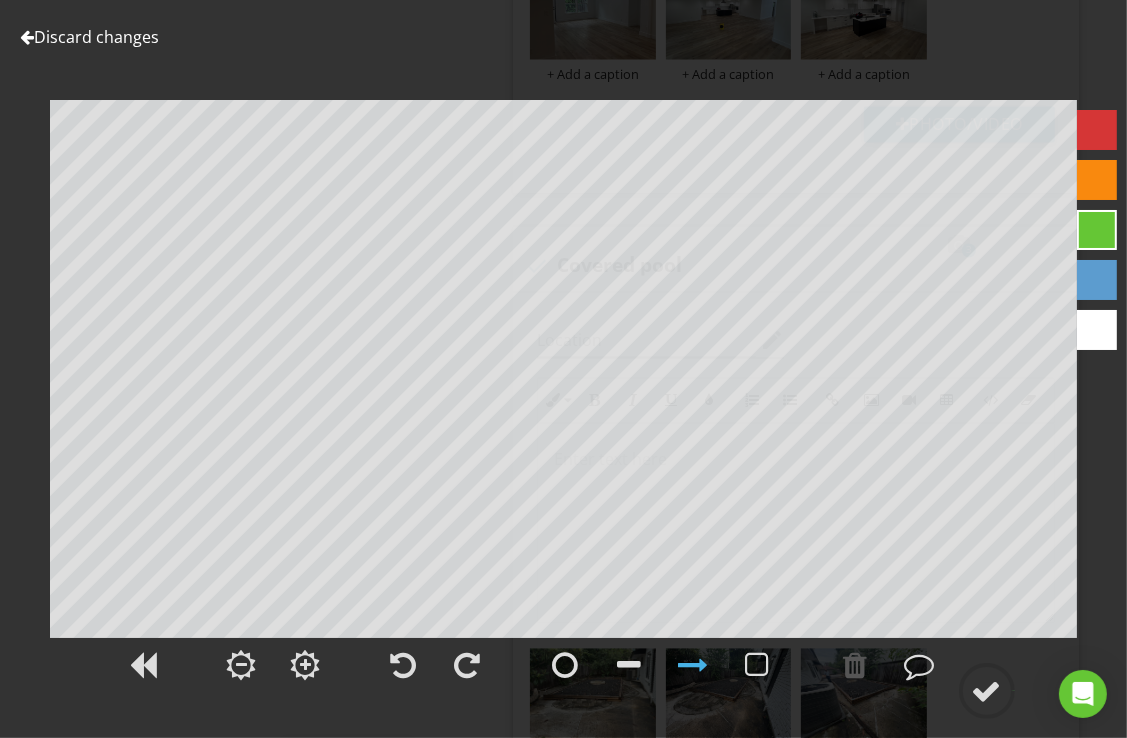 click on "Discard changes" at bounding box center (89, 37) 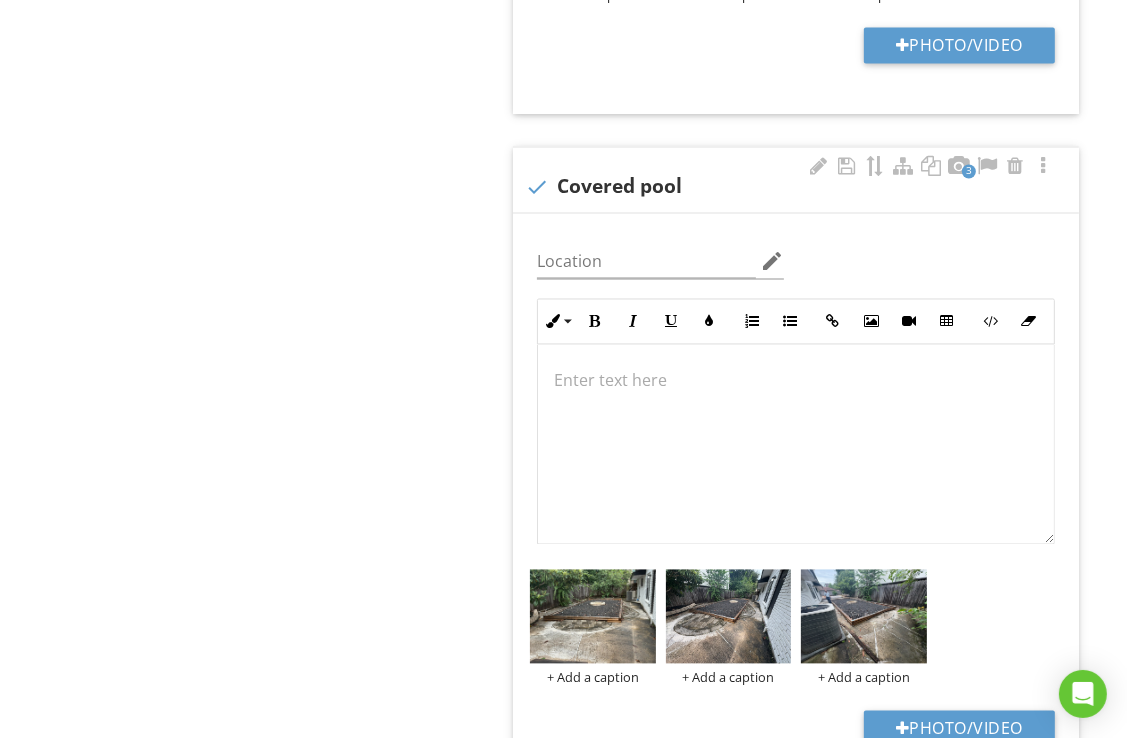scroll, scrollTop: 2900, scrollLeft: 0, axis: vertical 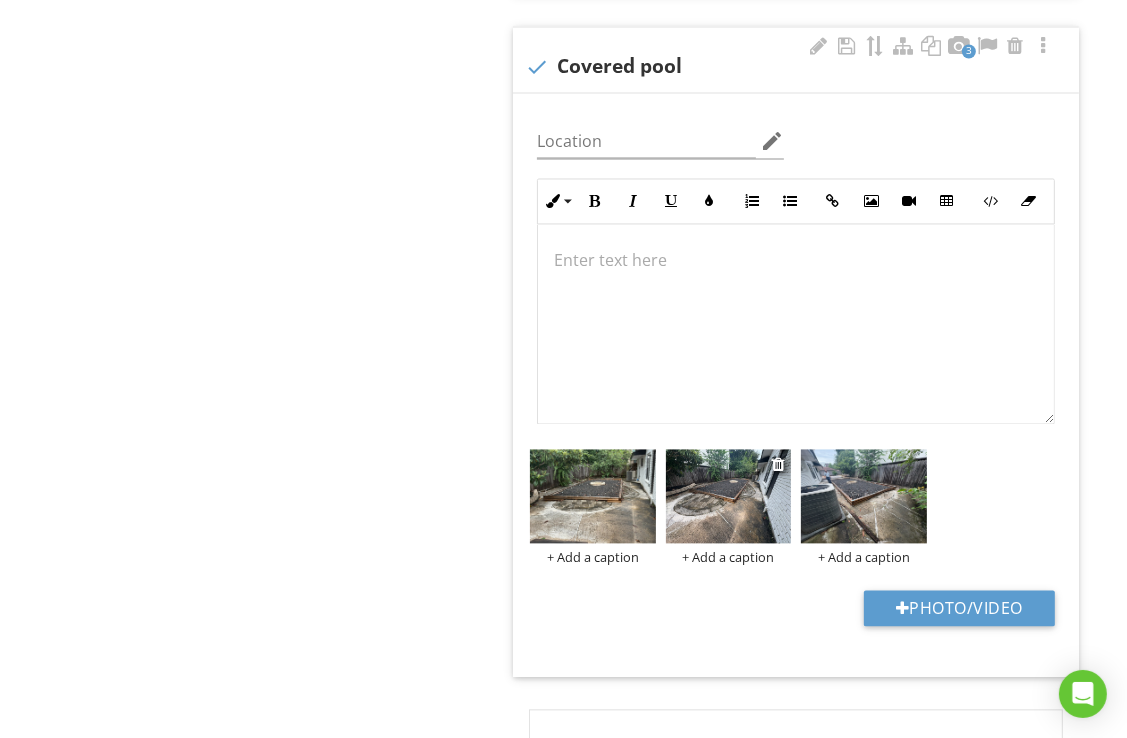click at bounding box center (728, 496) 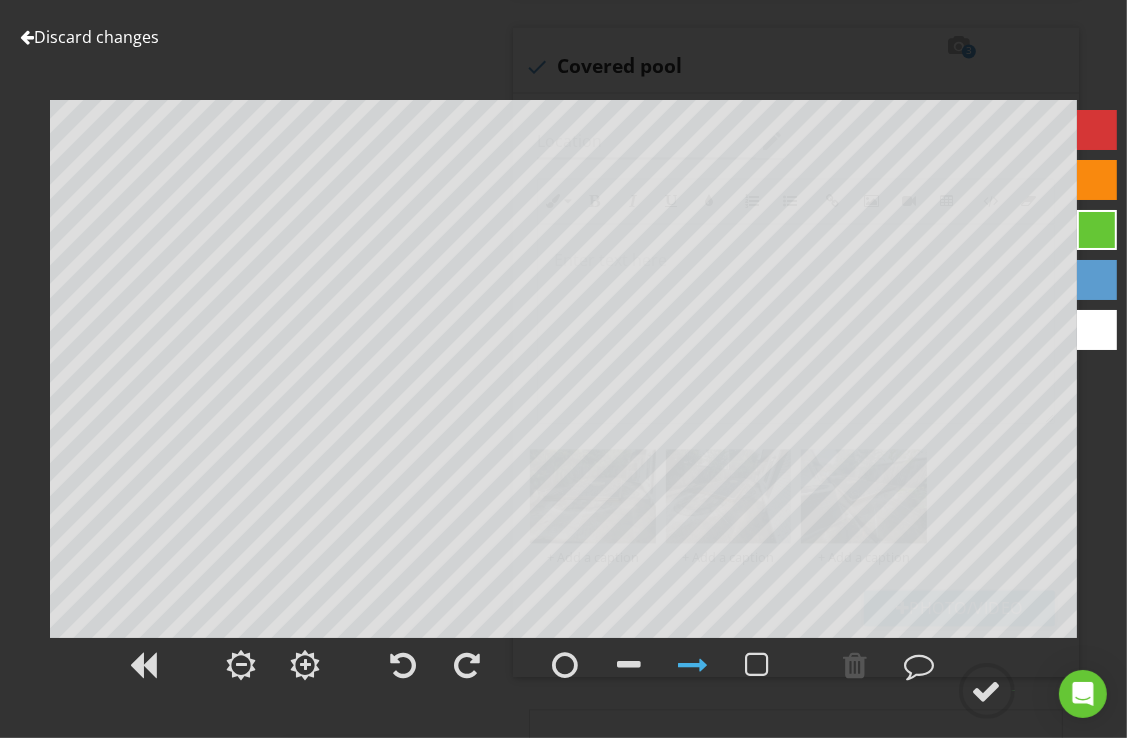 click on "Discard changes" at bounding box center (89, 37) 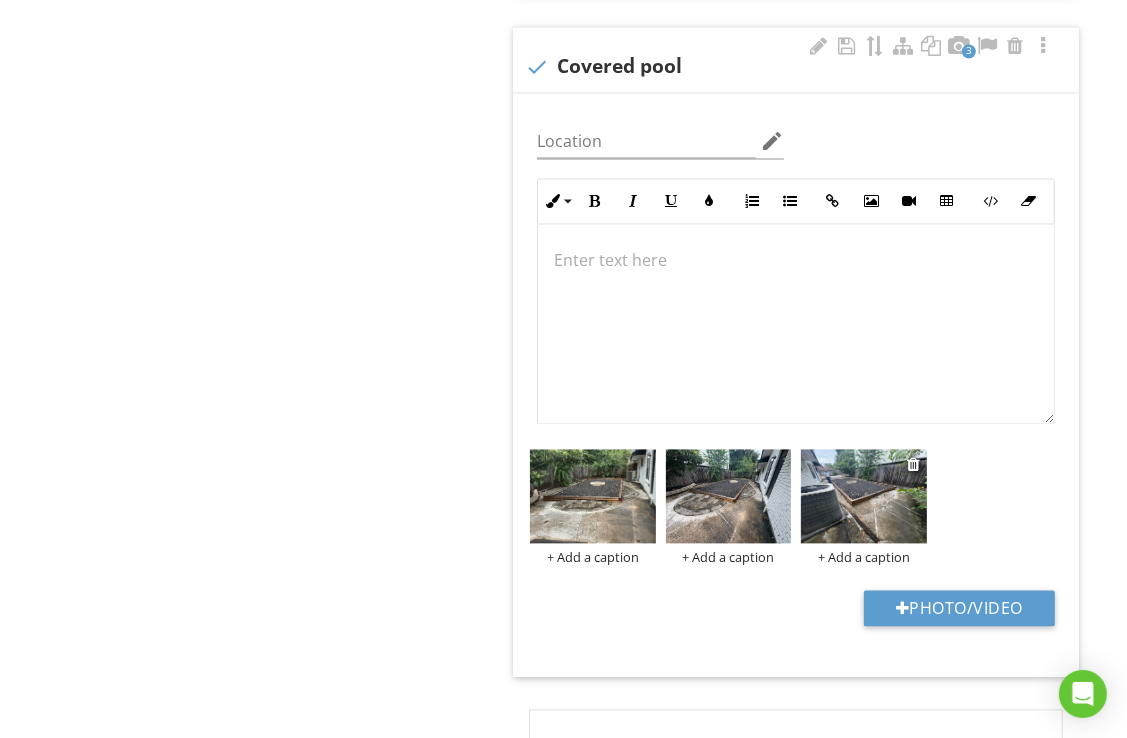 click at bounding box center [863, 496] 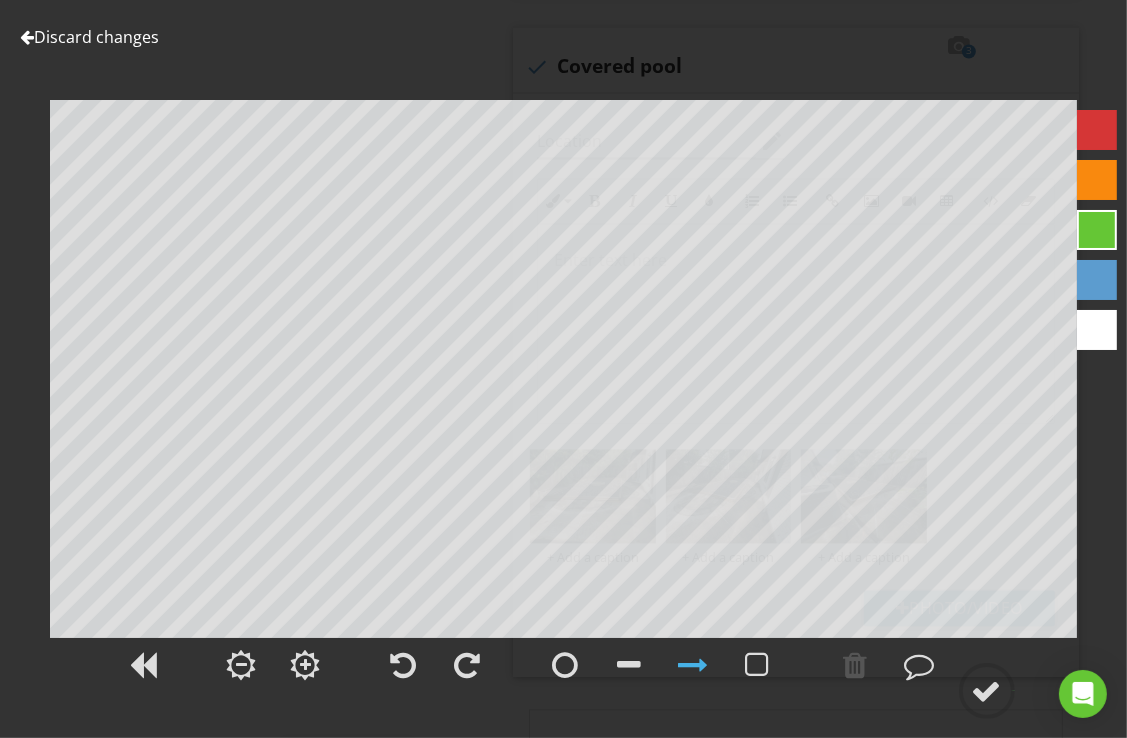 click on "Discard changes" at bounding box center (89, 37) 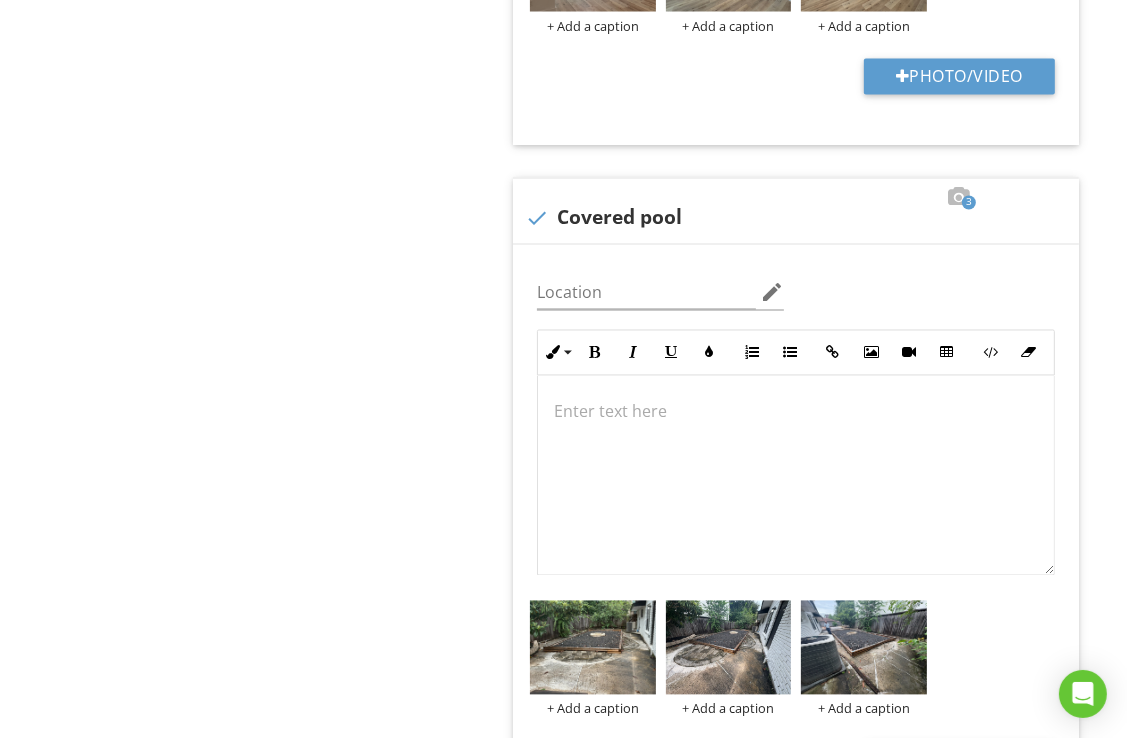 scroll, scrollTop: 2700, scrollLeft: 0, axis: vertical 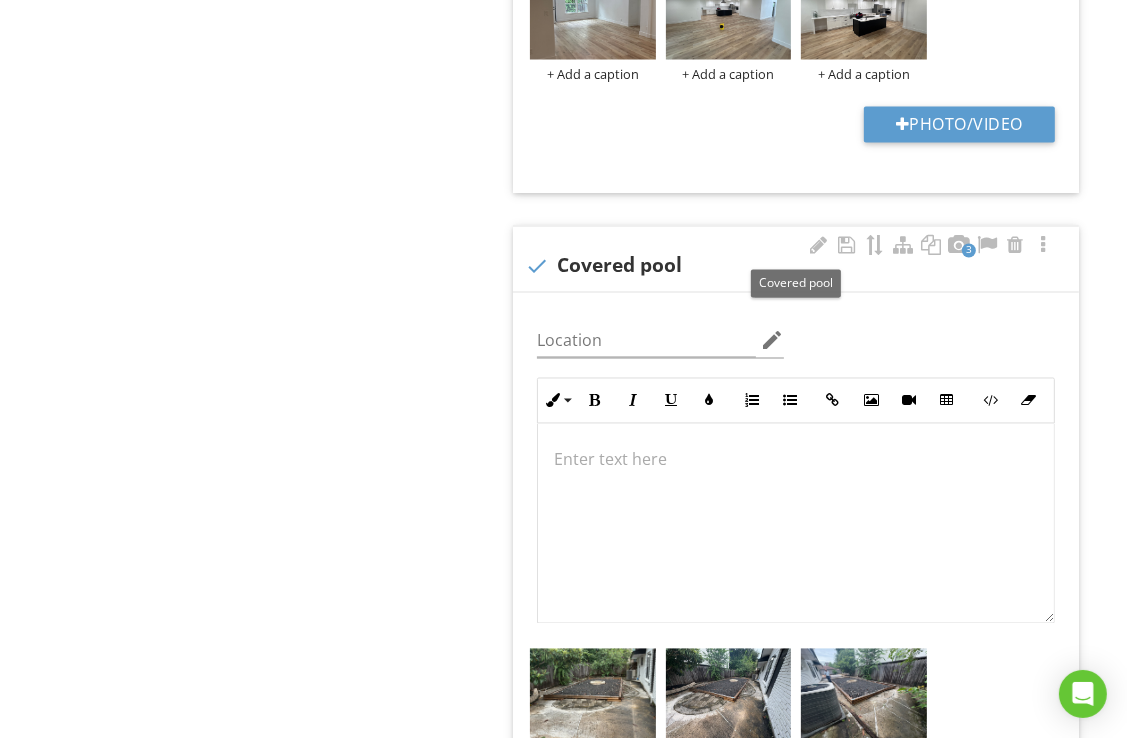 drag, startPoint x: 545, startPoint y: 253, endPoint x: 530, endPoint y: 250, distance: 15.297058 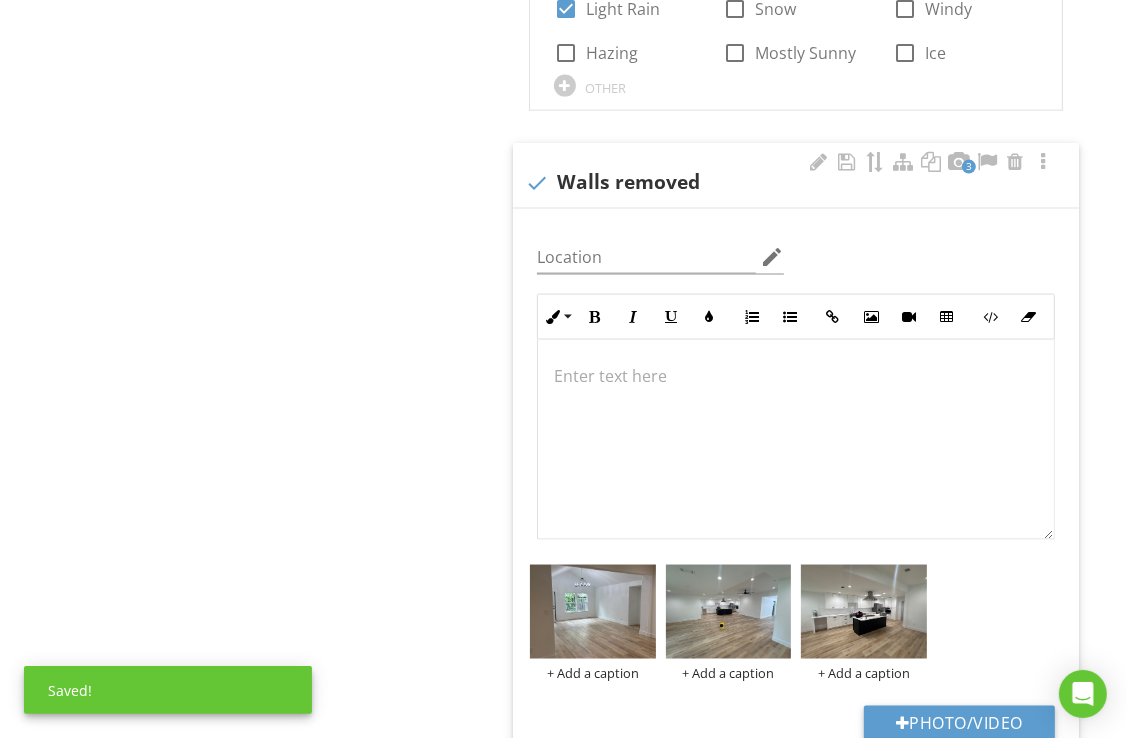 scroll, scrollTop: 2100, scrollLeft: 0, axis: vertical 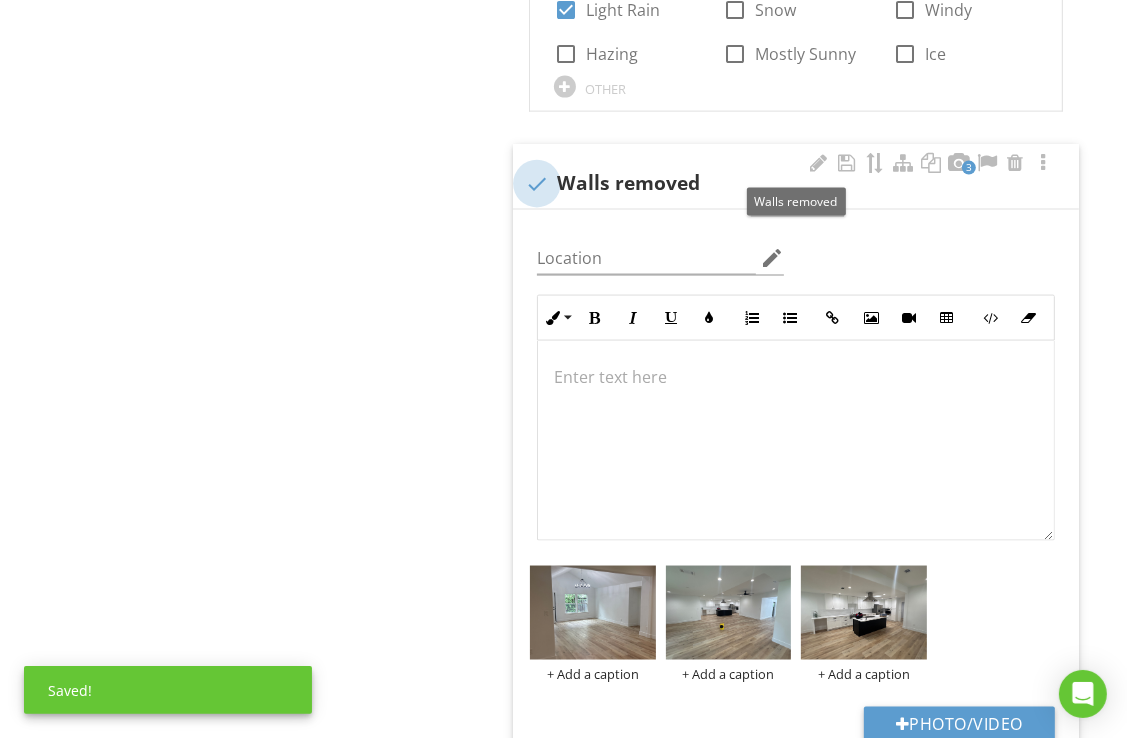 click at bounding box center (537, 184) 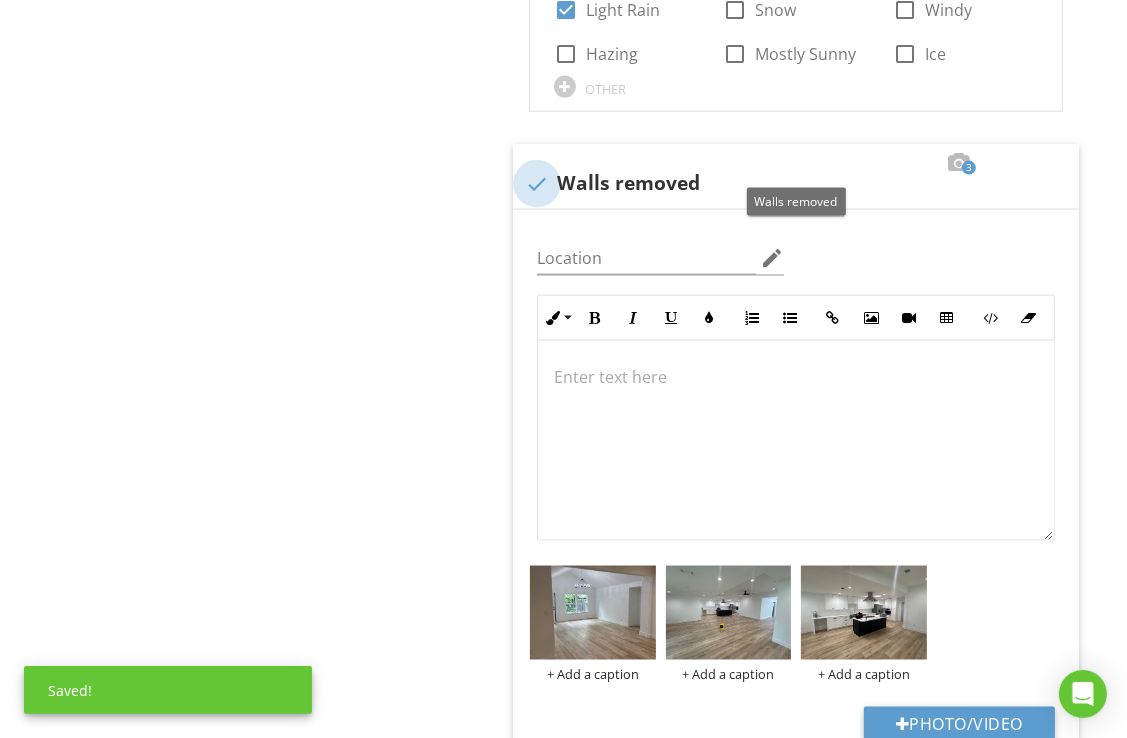 checkbox on "true" 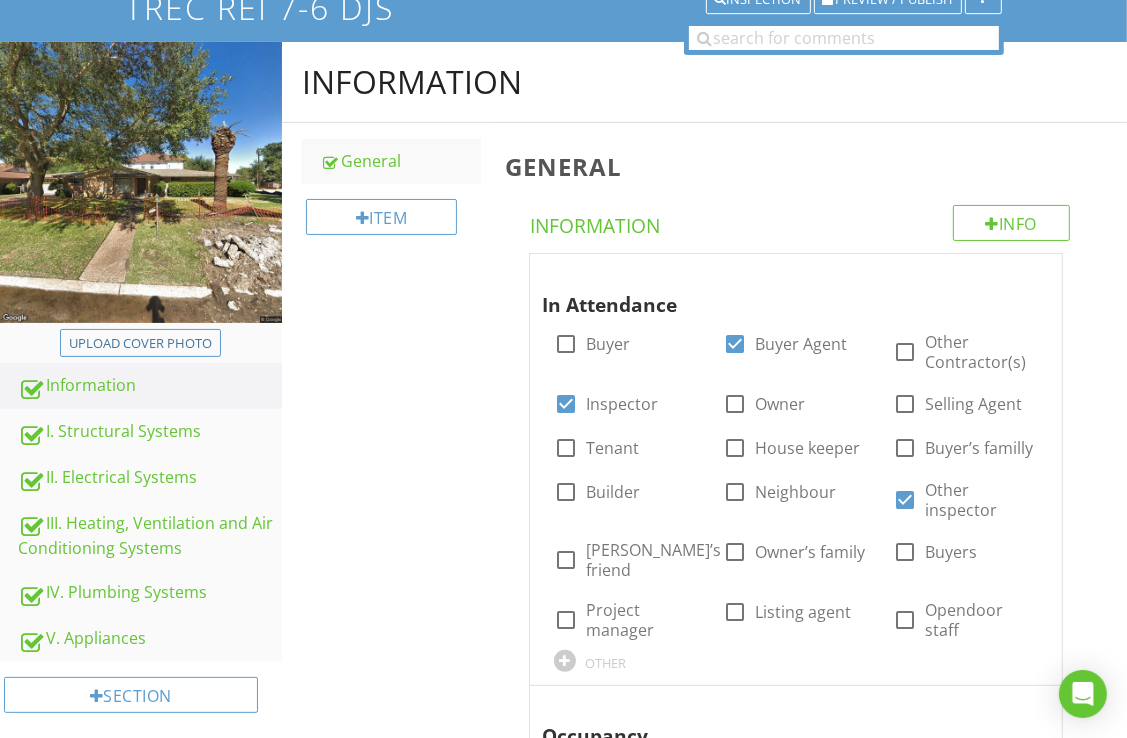scroll, scrollTop: 0, scrollLeft: 0, axis: both 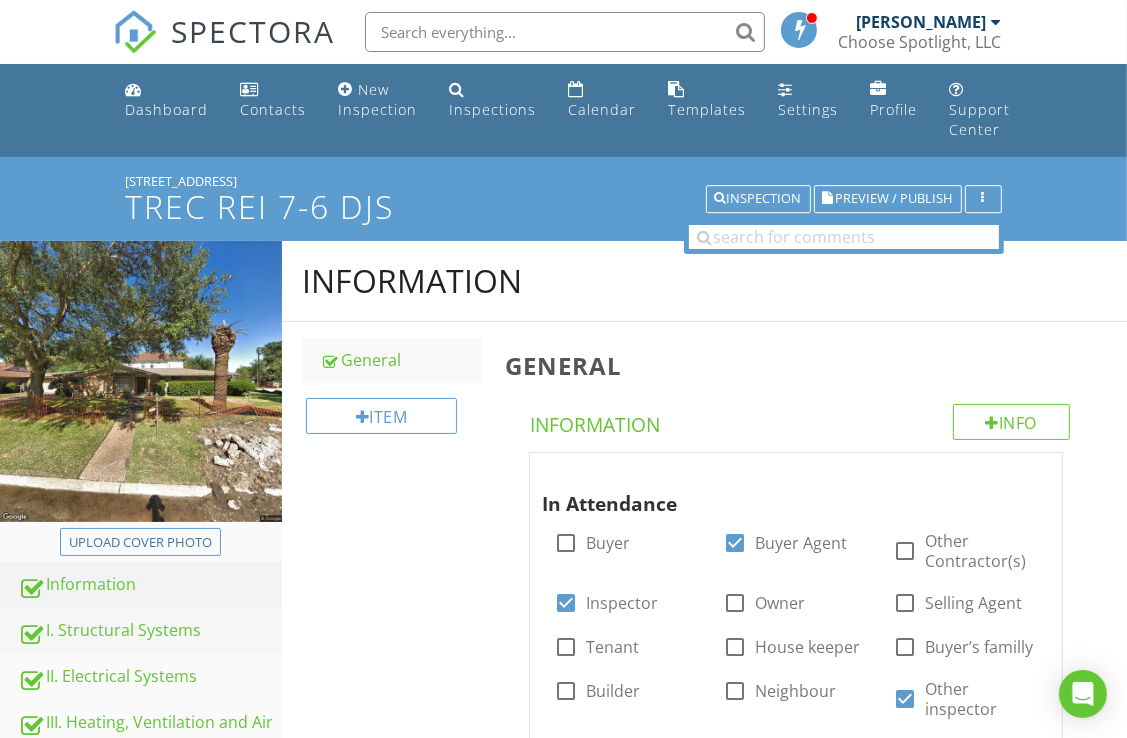 drag, startPoint x: 111, startPoint y: 632, endPoint x: 108, endPoint y: 594, distance: 38.118237 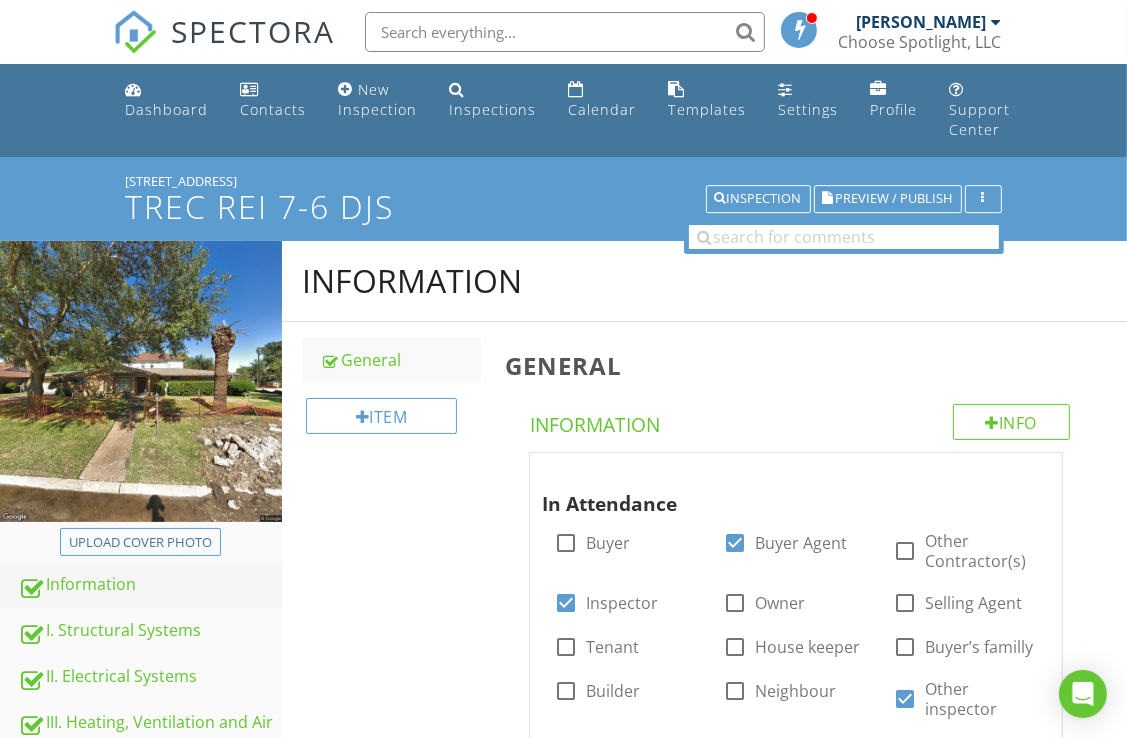 click on "I. Structural Systems" at bounding box center (150, 631) 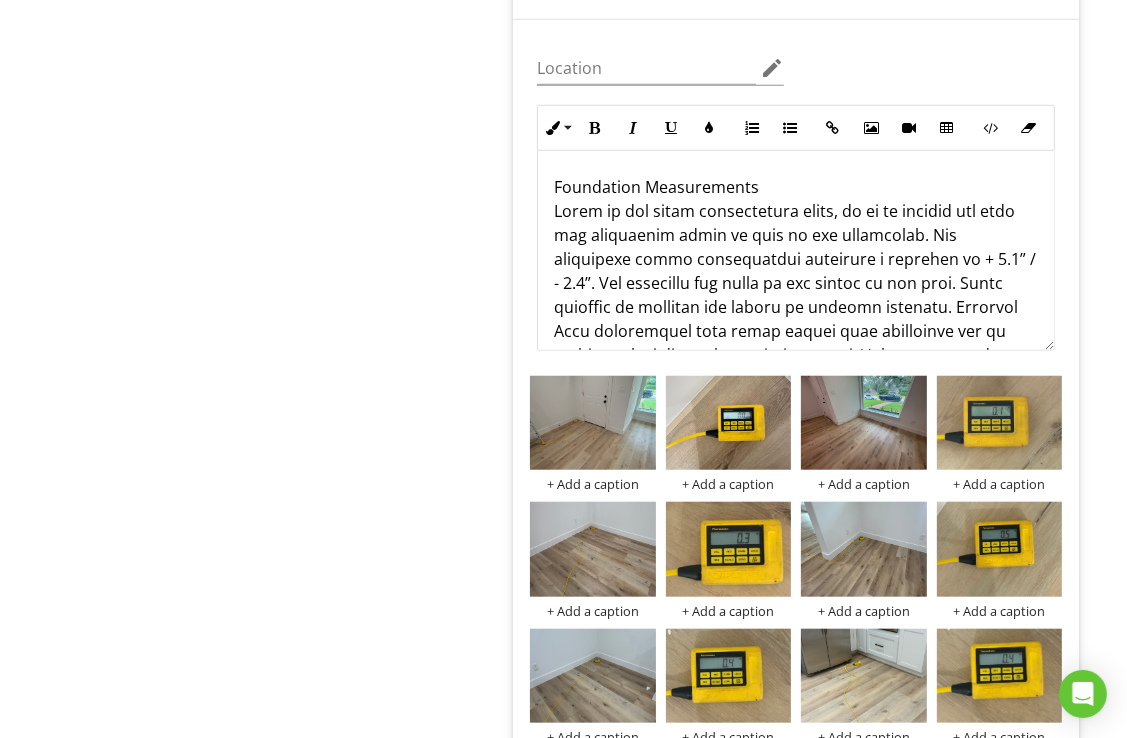 scroll, scrollTop: 1300, scrollLeft: 0, axis: vertical 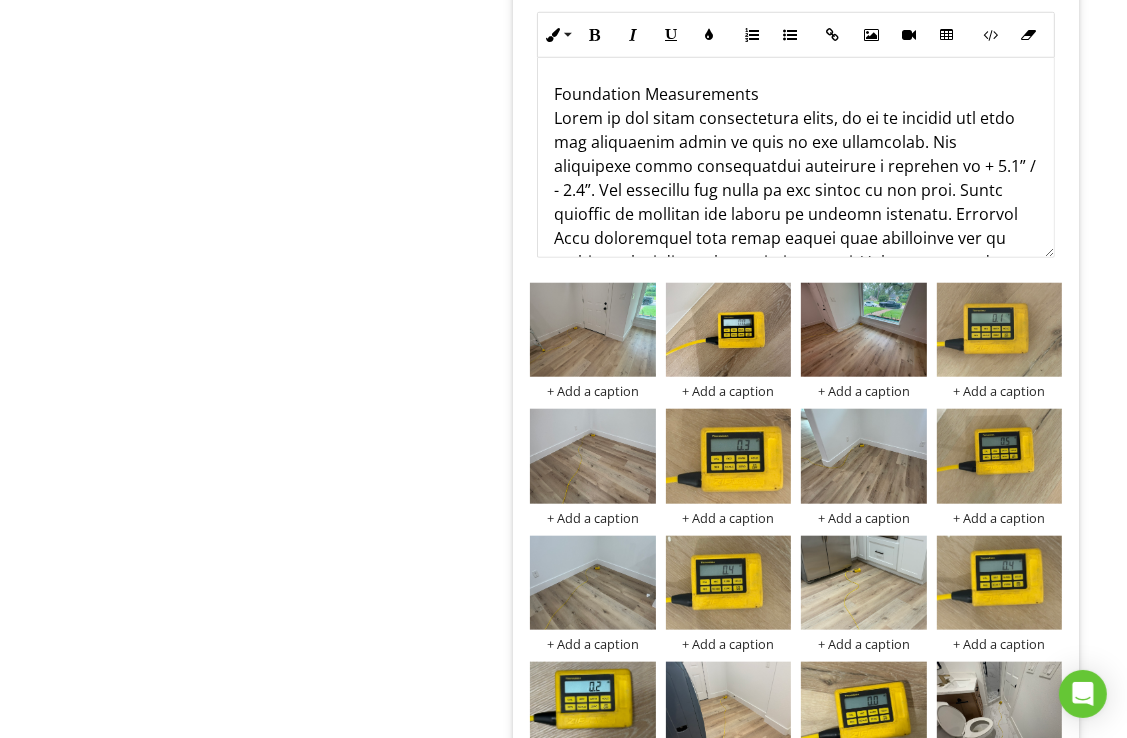 click on "Foundation Measurements ABOUT FOUNDATION MEASUREMENT EQUIPMENT: Smart Leveler (Tolerant: +/- 0.1” and working temperature: 0-100 F.) The measurements from the Smart Leveler should be view as a reference data only. At the time of this writing there are no solid guidelines for acceptable and unacceptable slope specified by federal or state regulations for existing structures. An elevation survey is only one of several indications that structure or foundation problems exist. In most cases the inspector has no prior data to establish a benchmark or reference elevation." at bounding box center (796, 430) 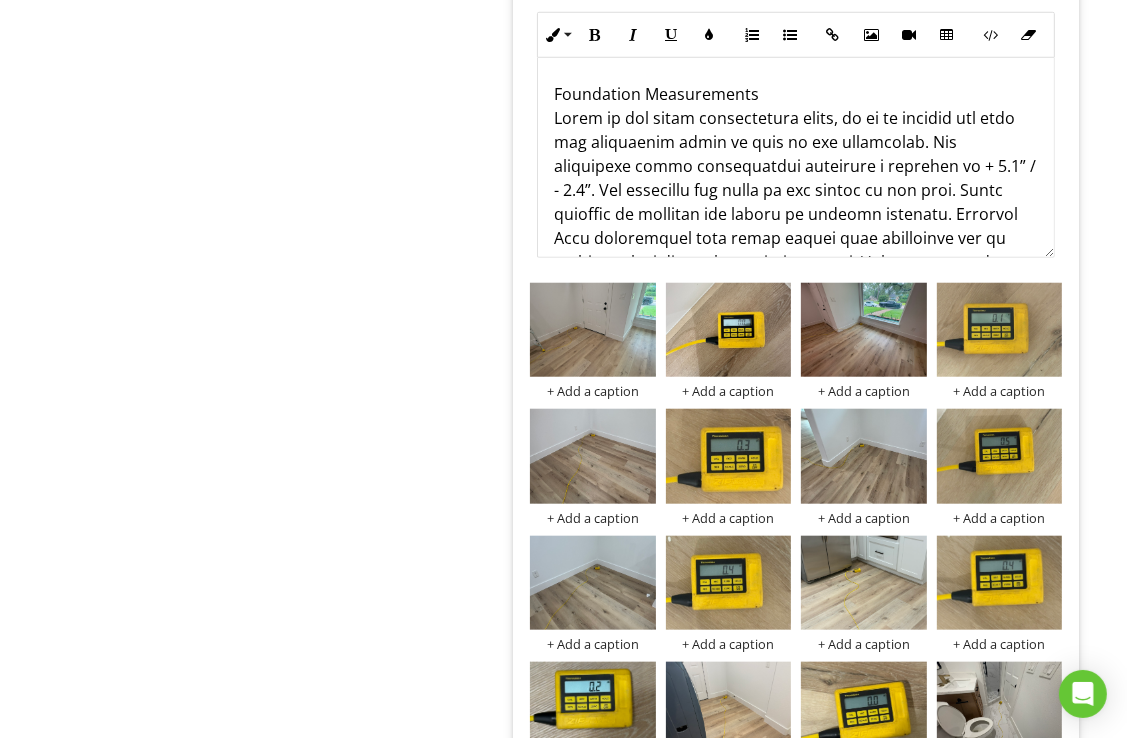 type 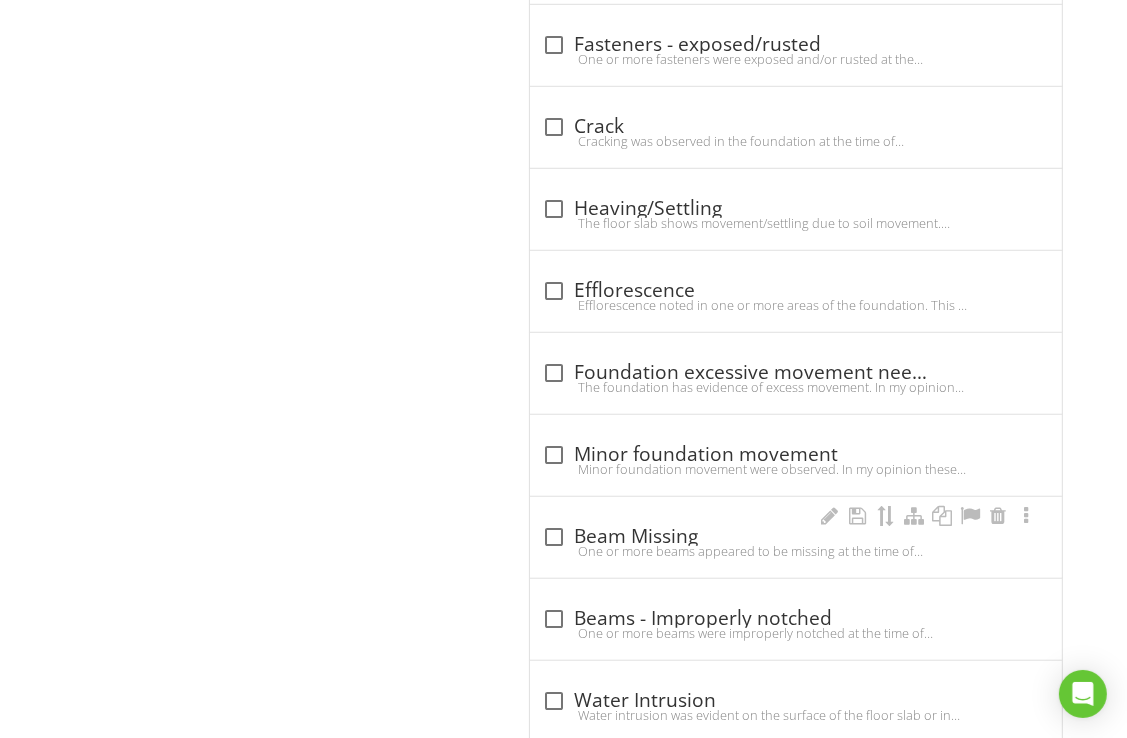 scroll, scrollTop: 6700, scrollLeft: 0, axis: vertical 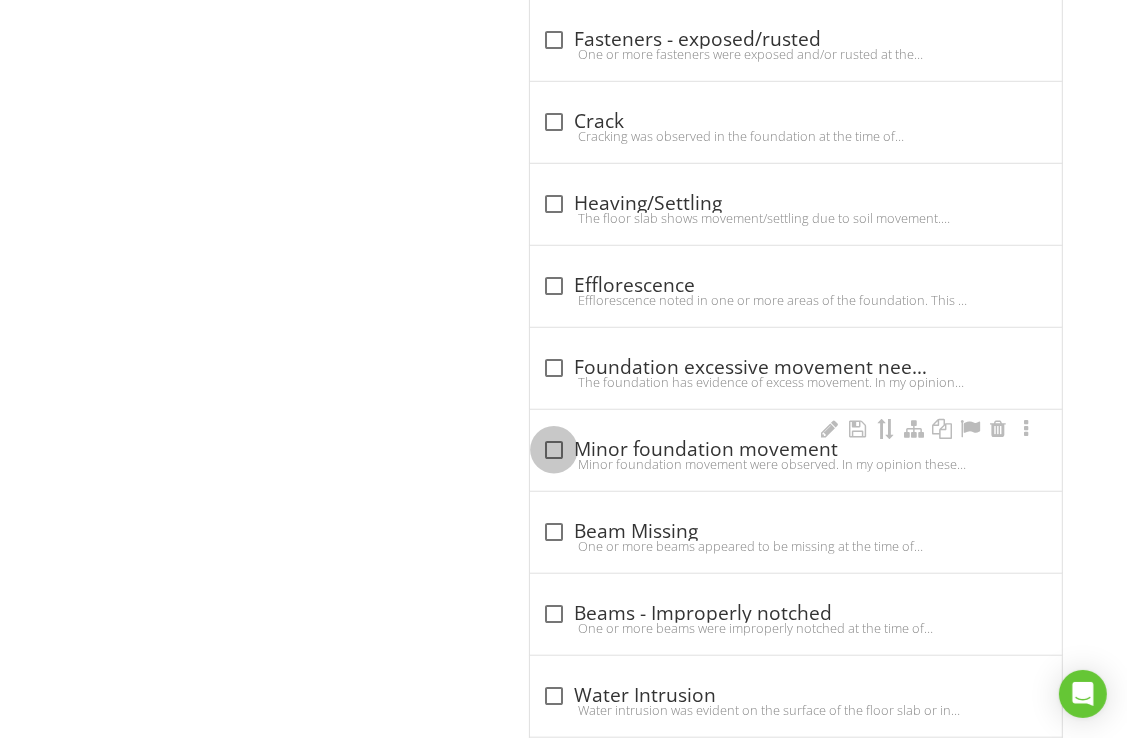 click at bounding box center (554, 450) 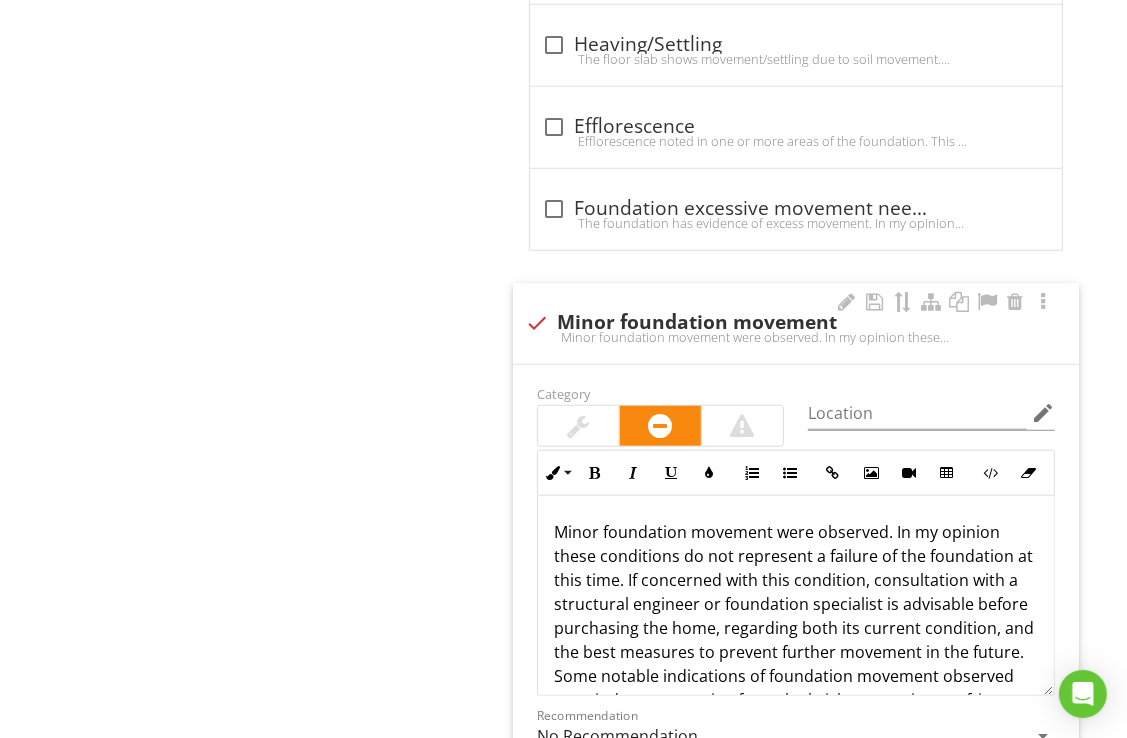 scroll, scrollTop: 6849, scrollLeft: 0, axis: vertical 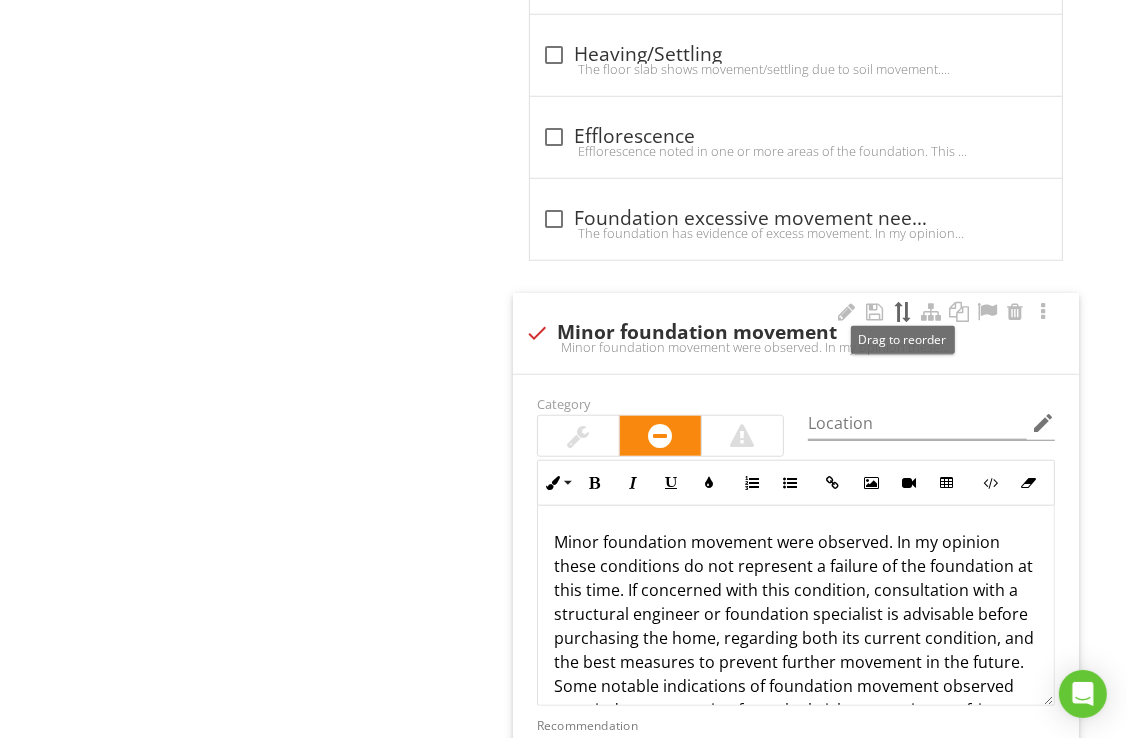click at bounding box center [903, 312] 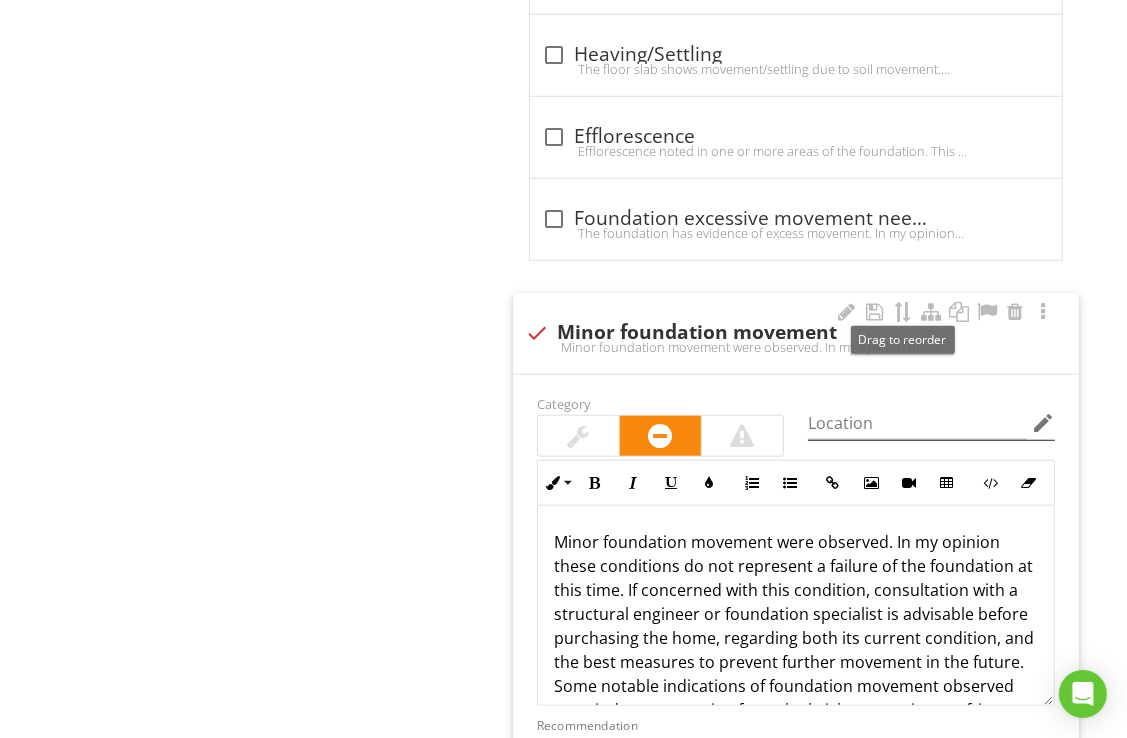 checkbox on "false" 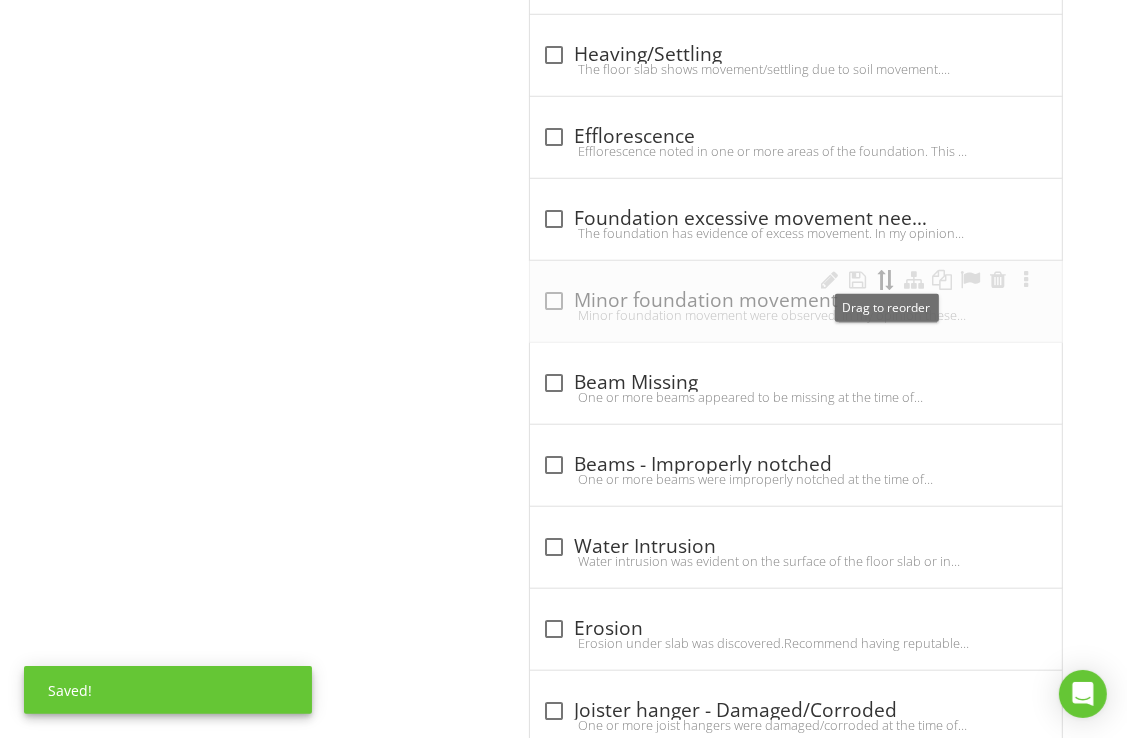 type 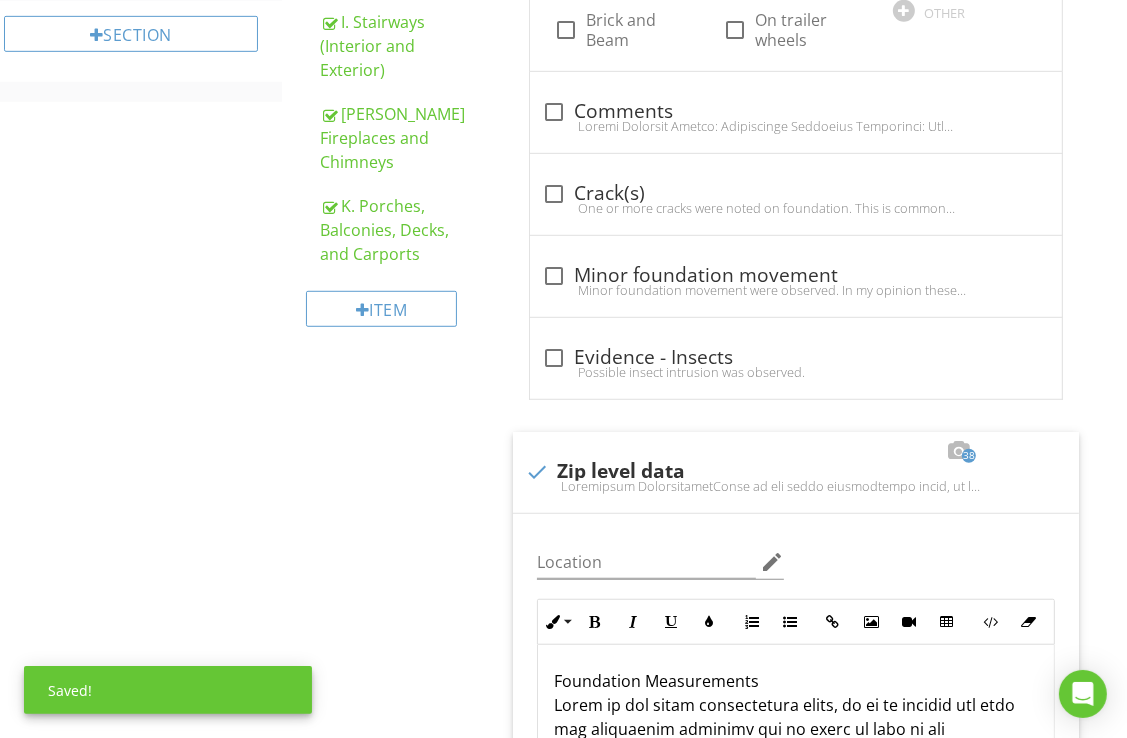 scroll, scrollTop: 857, scrollLeft: 0, axis: vertical 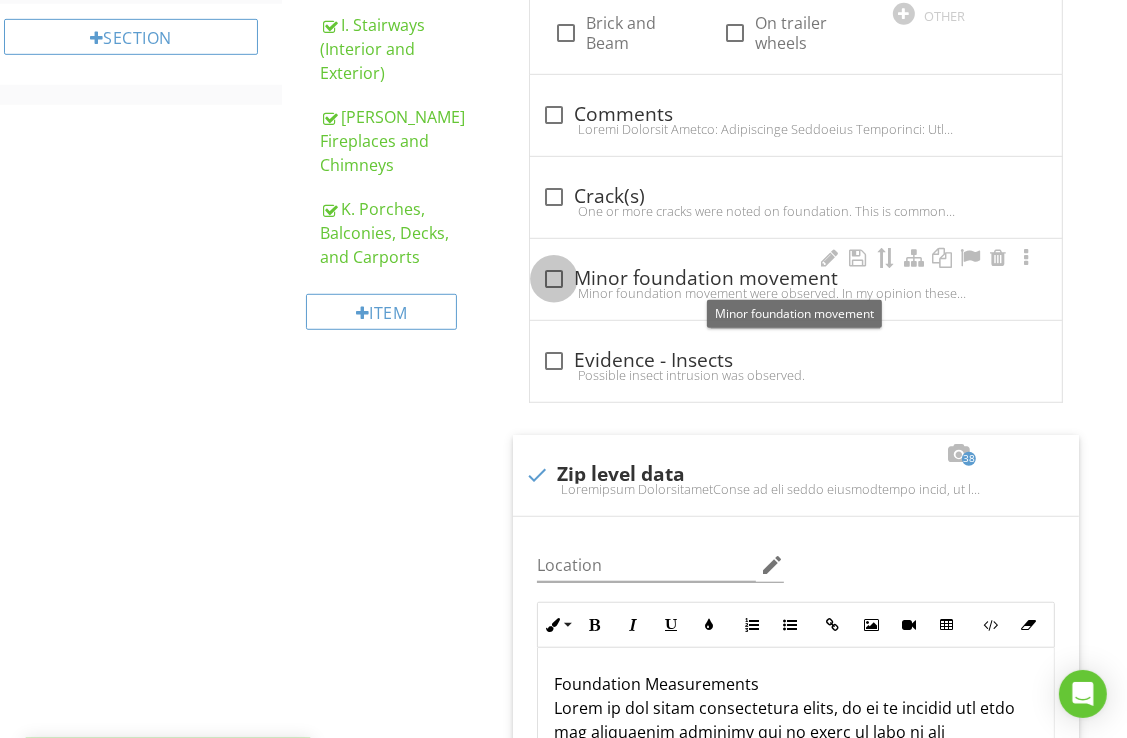 click at bounding box center [554, 279] 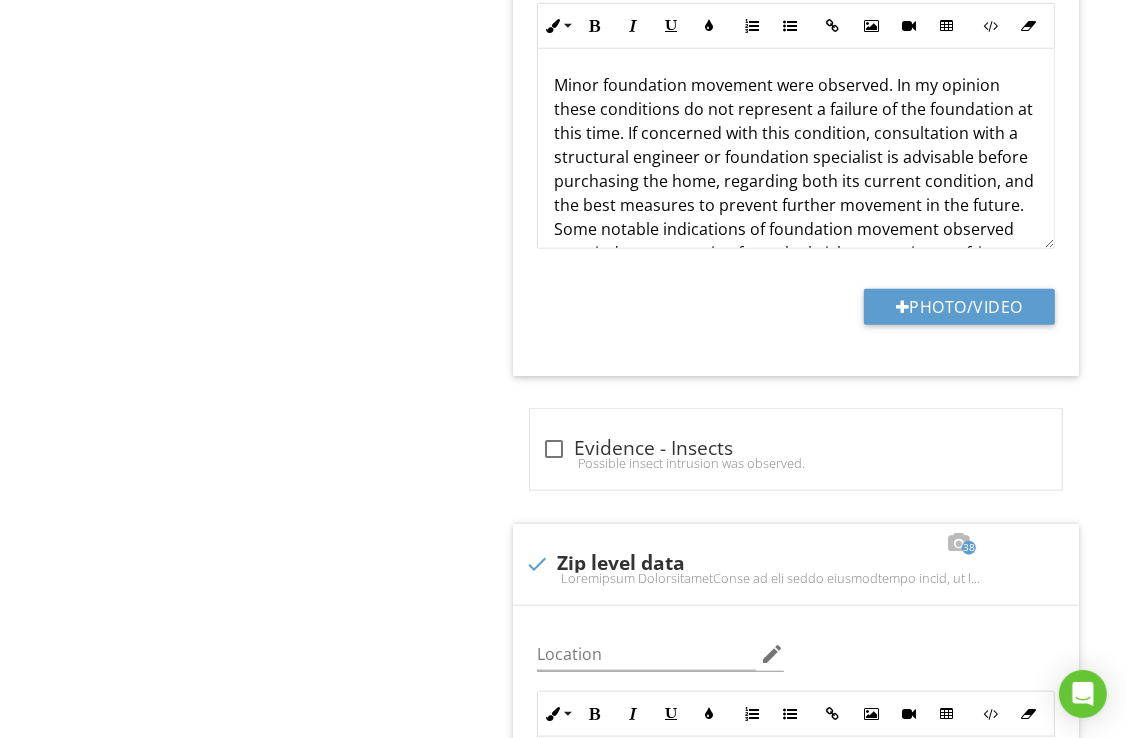 scroll, scrollTop: 1257, scrollLeft: 0, axis: vertical 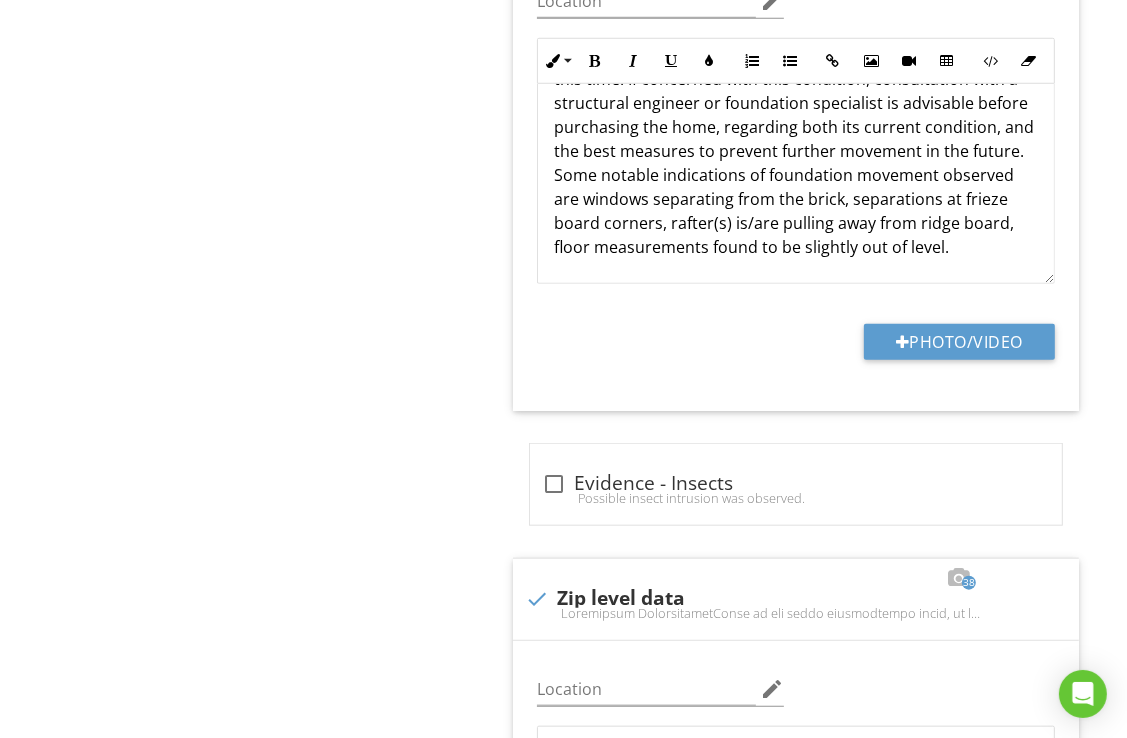 click on "Minor foundation movement were observed. In my opinion these conditions do not represent a failure of the foundation at this time. If concerned with this condition, consultation with a structural engineer or foundation specialist is advisable before purchasing the home, regarding both its current condition, and the best measures to prevent further movement in the future. Some notable indications of foundation movement observed are windows separating from the brick, separations at frieze board corners, rafter(s) is/are pulling away from ridge board, floor measurements found to be slightly out of level." at bounding box center [796, 139] 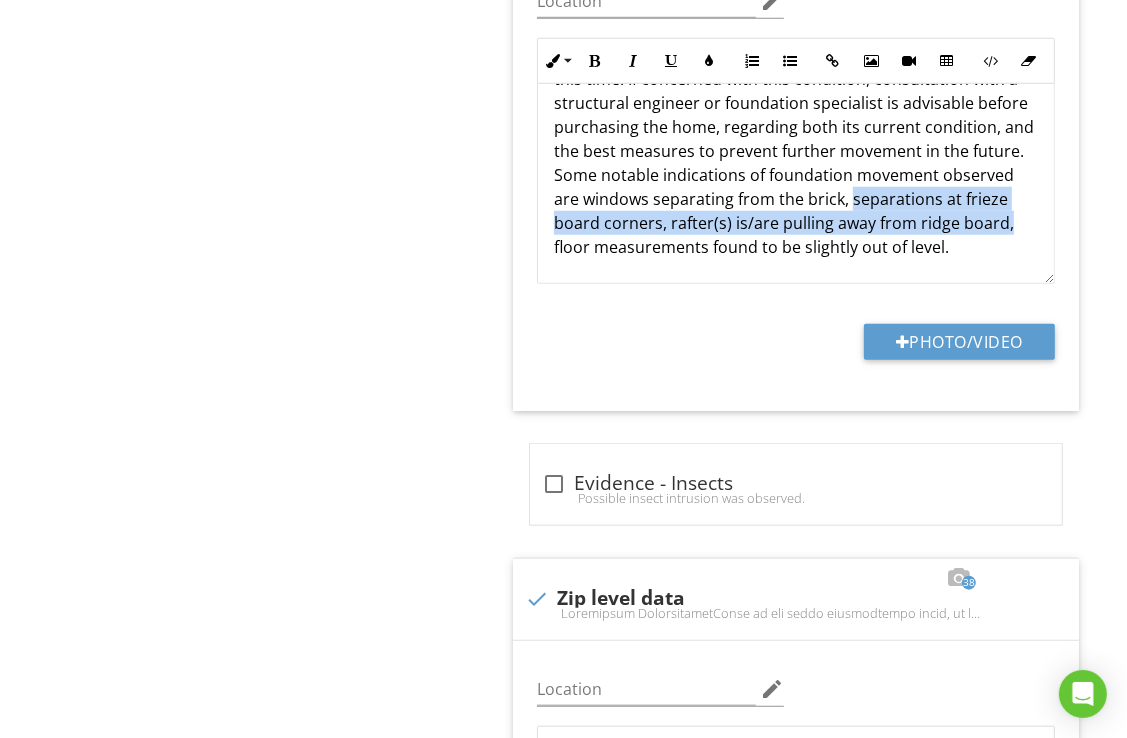 drag, startPoint x: 629, startPoint y: 213, endPoint x: 781, endPoint y: 229, distance: 152.83978 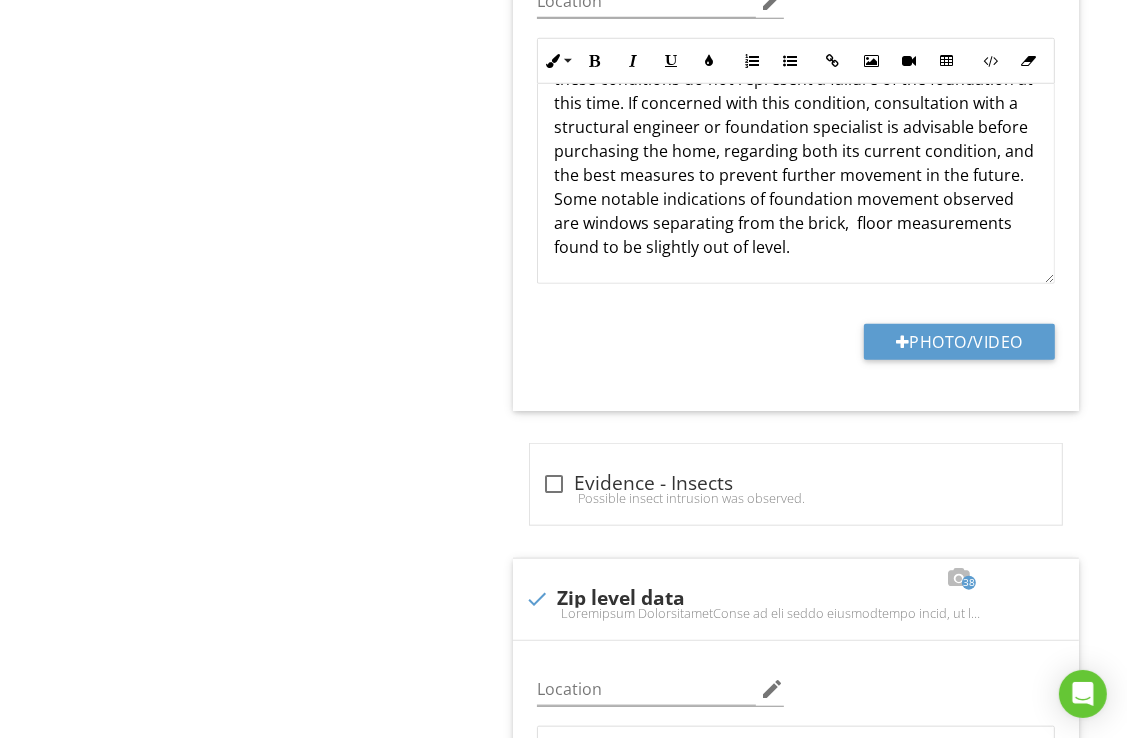 scroll, scrollTop: 1292, scrollLeft: 0, axis: vertical 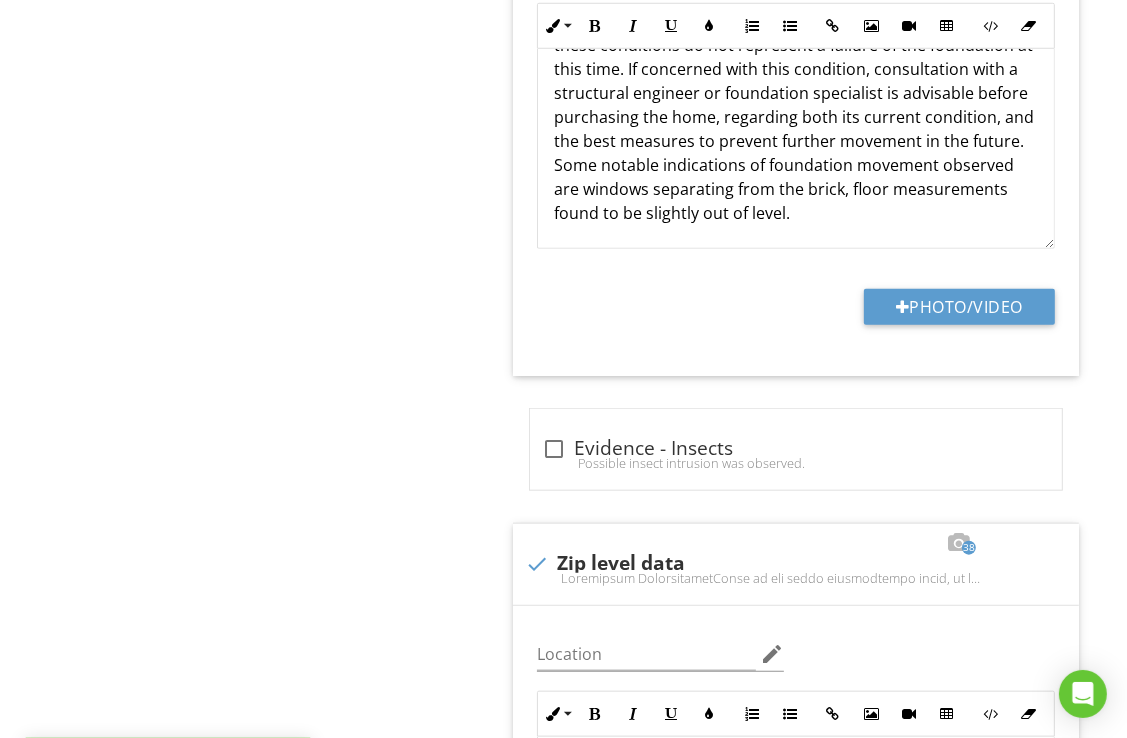 drag, startPoint x: 399, startPoint y: 389, endPoint x: 428, endPoint y: 370, distance: 34.669872 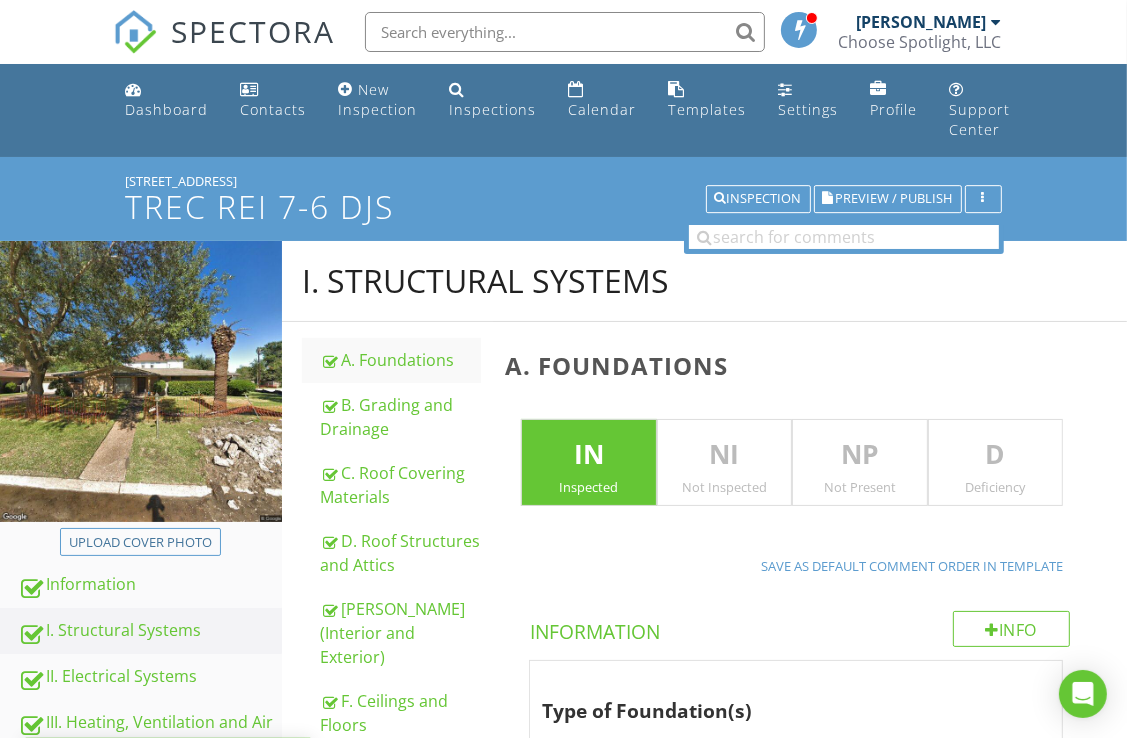 scroll, scrollTop: 200, scrollLeft: 0, axis: vertical 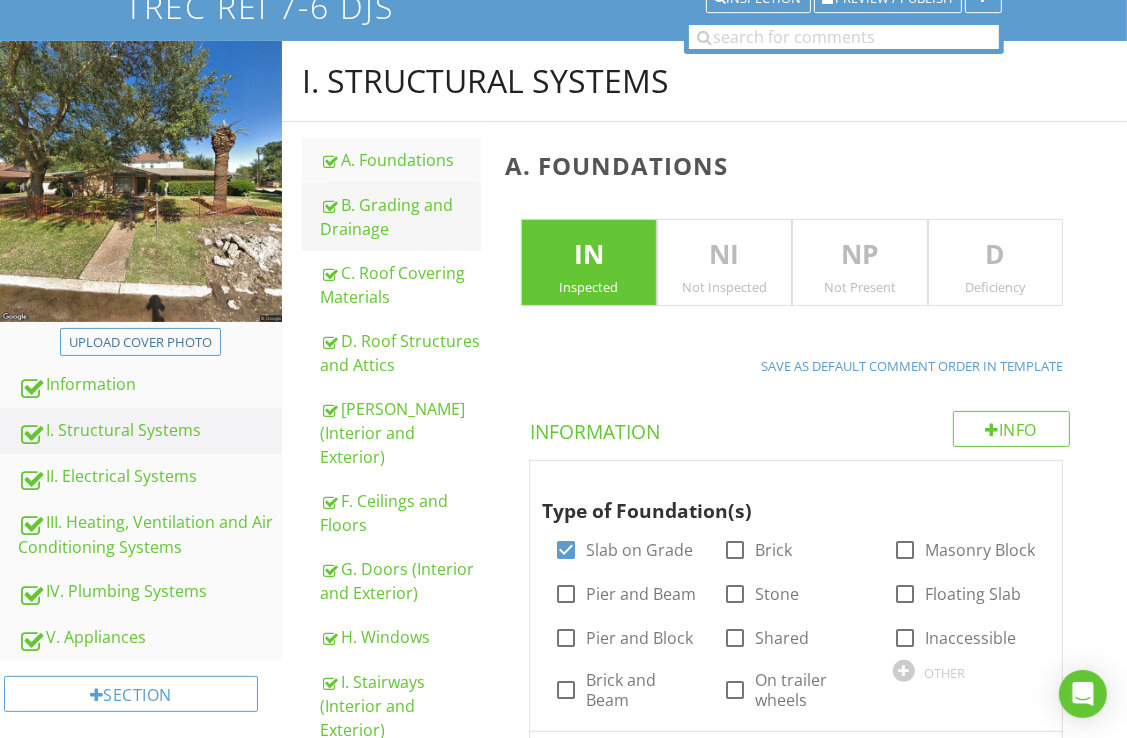 click on "B. Grading and Drainage" at bounding box center (400, 217) 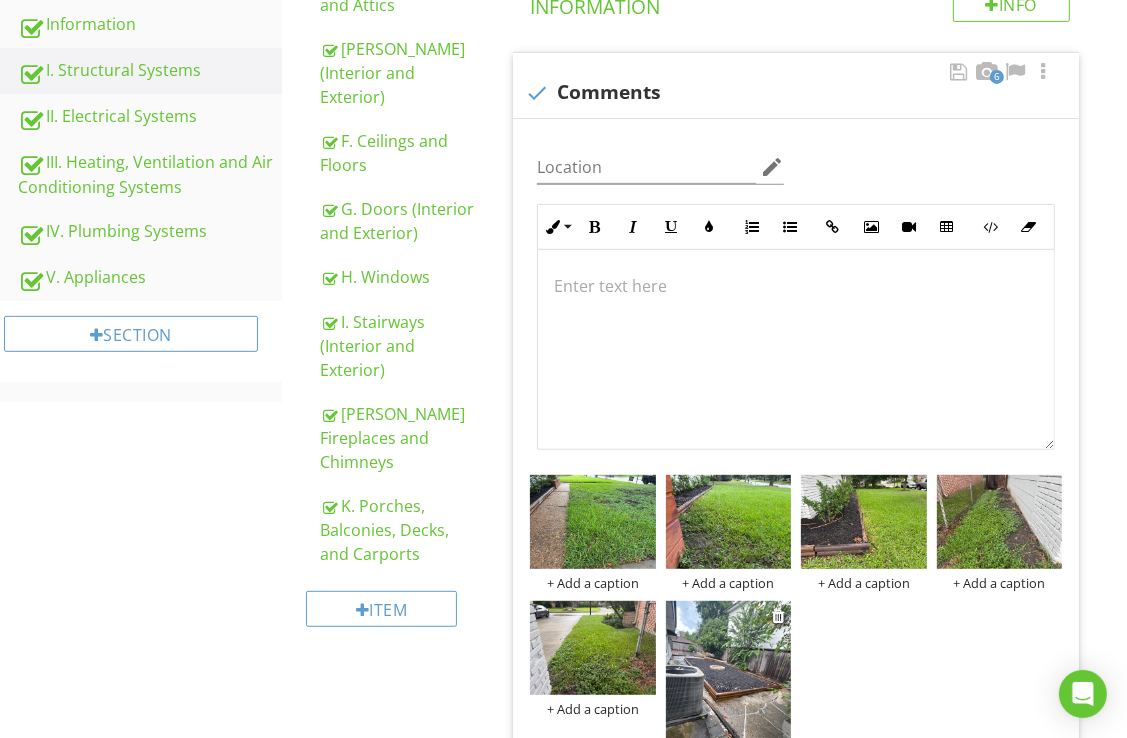 scroll, scrollTop: 400, scrollLeft: 0, axis: vertical 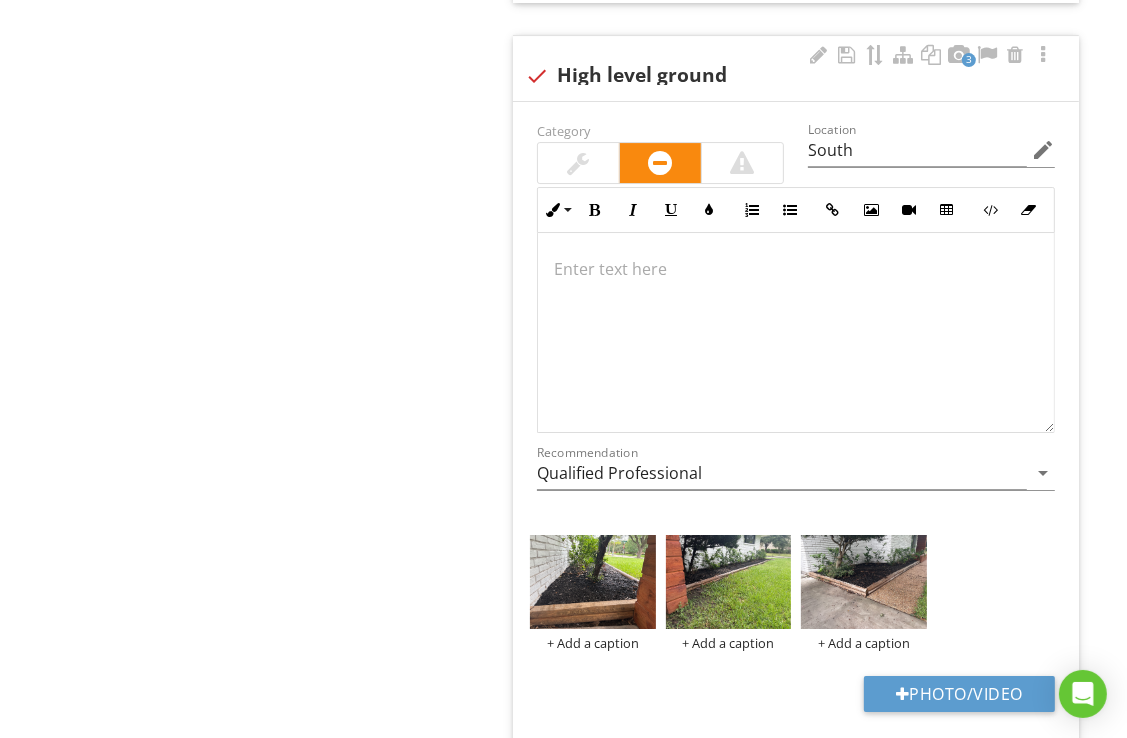 click at bounding box center [796, 333] 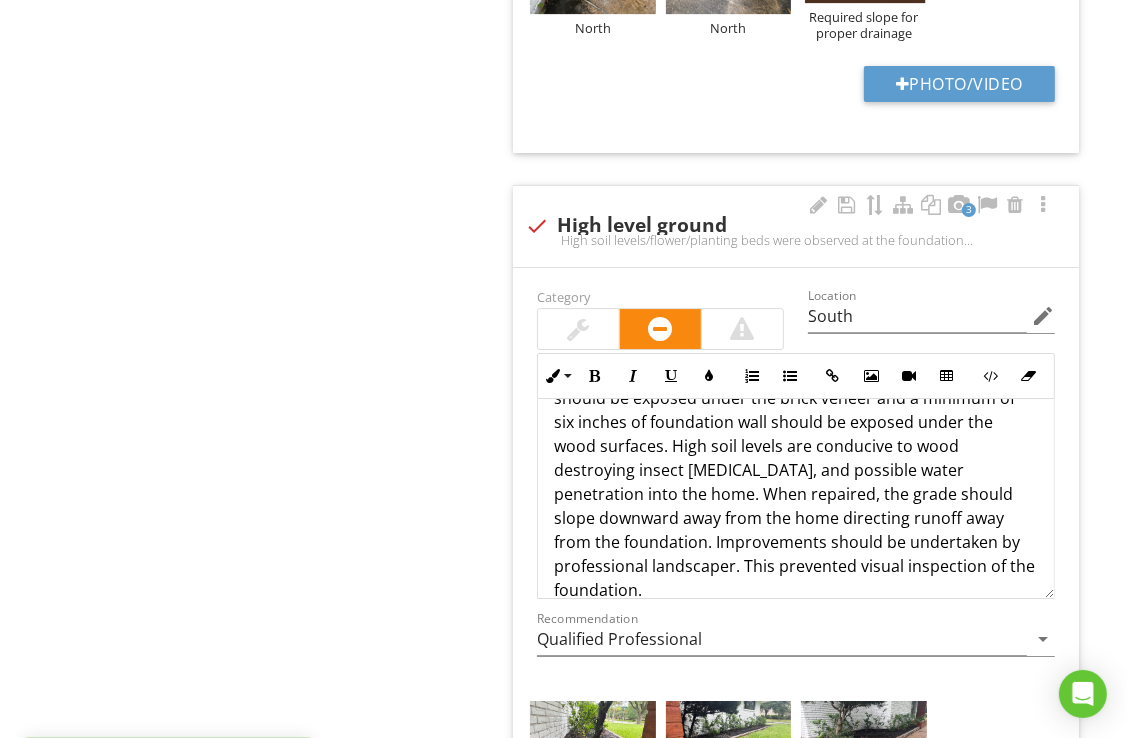 scroll, scrollTop: 4916, scrollLeft: 0, axis: vertical 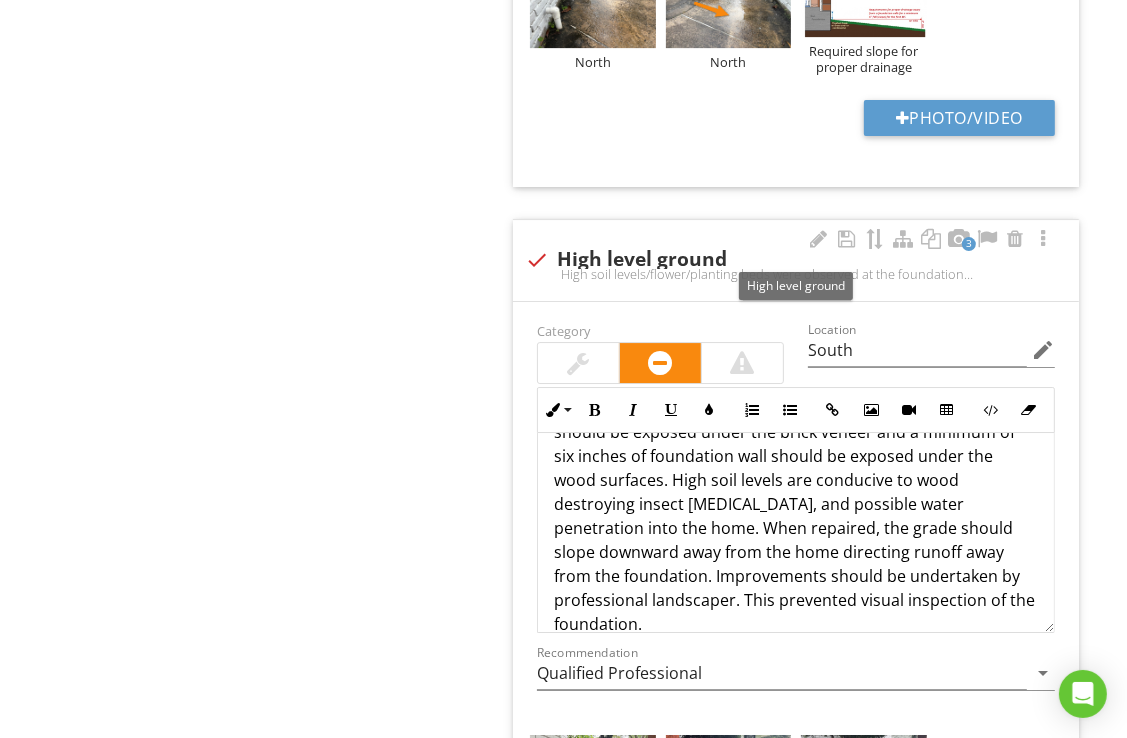 click on "check
High level ground" at bounding box center [796, 258] 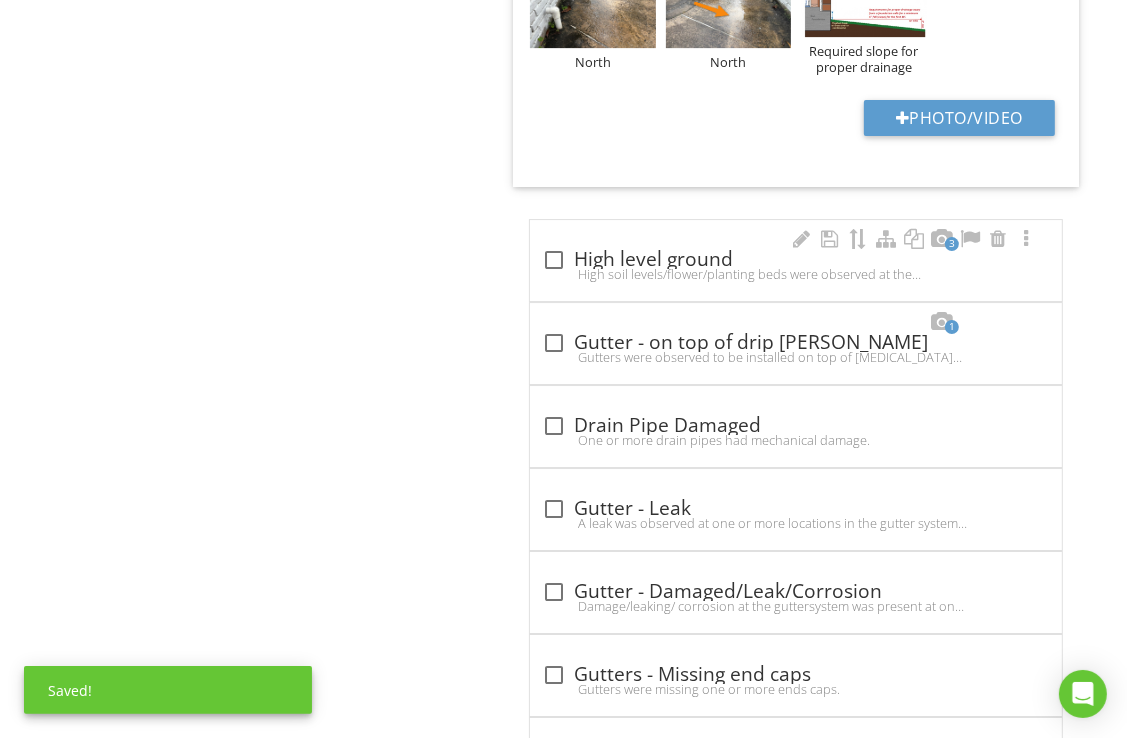 click on "check_box_outline_blank
High level ground
High soil levels/flower/planting beds were observed at the foundation walls. A minimum of four inches of foundation wall should be exposed under the brick veneer and a minimum of six inches of foundation wall should be exposed under the wood surfaces. High soil levels are conducive to wood destroying insect infestation, and possible water penetration into the home. When repaired, the grade should slope downward away from the home directing runoff away from the foundation. Improvements should be undertaken by professional landscaper. This prevented visual inspection of the foundation." at bounding box center (796, 266) 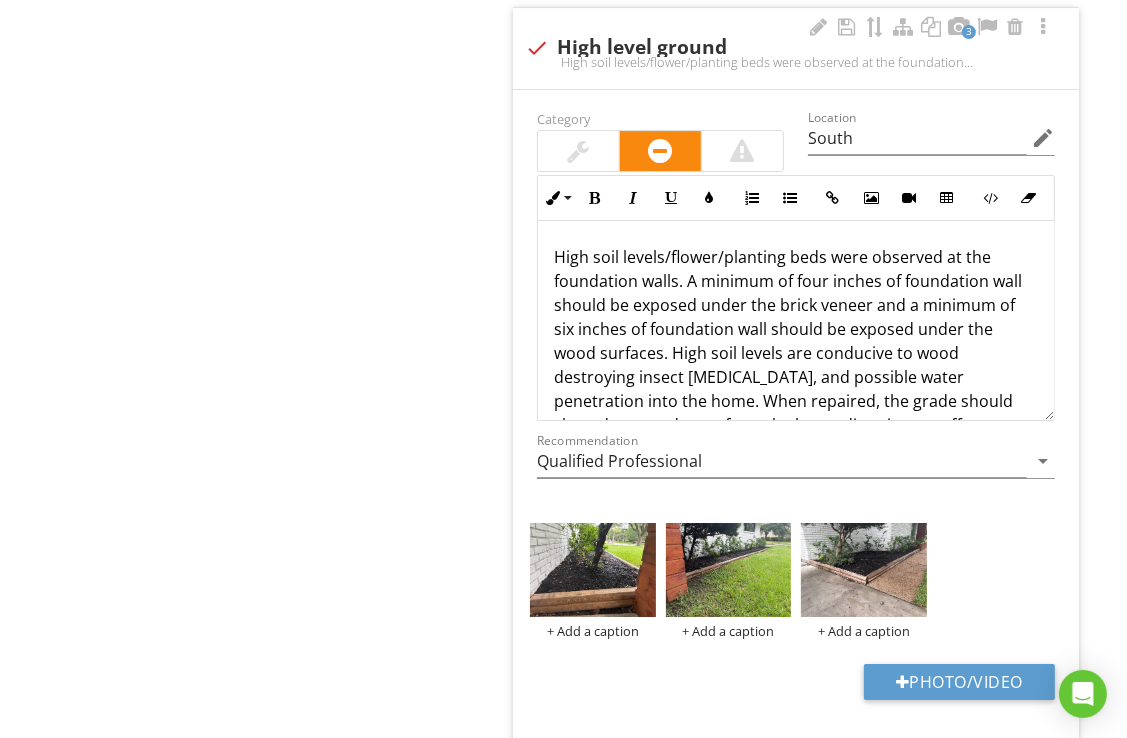 scroll, scrollTop: 5016, scrollLeft: 0, axis: vertical 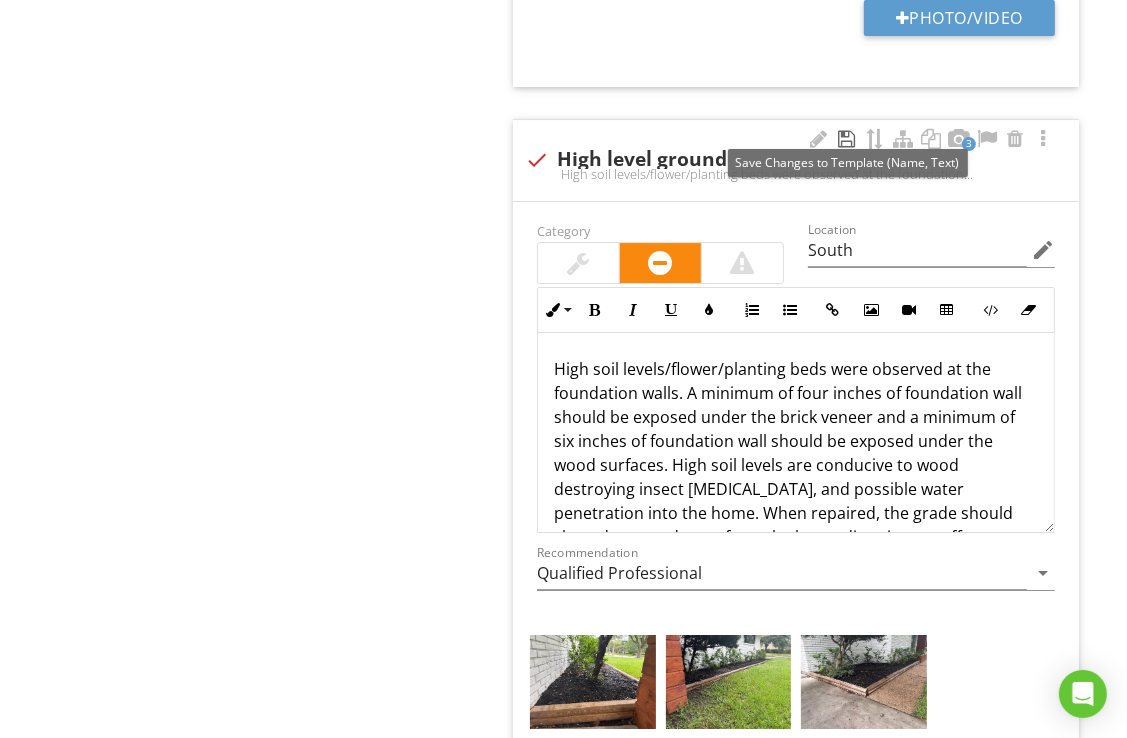 click at bounding box center (847, 139) 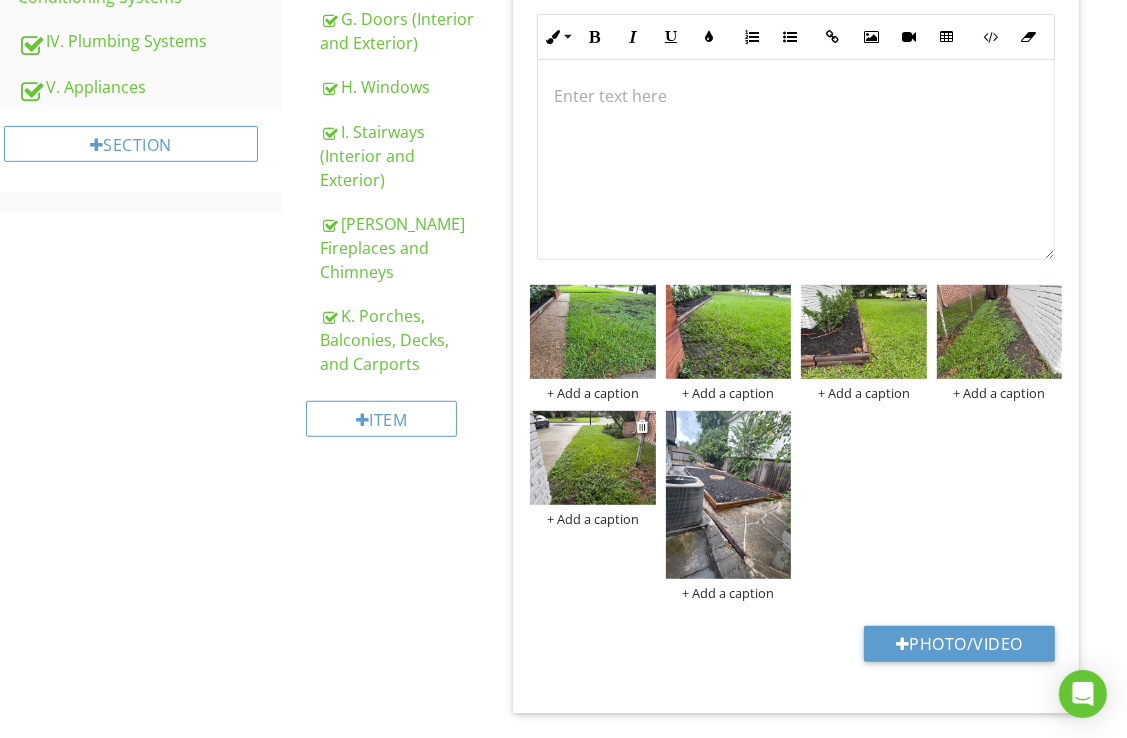 scroll, scrollTop: 516, scrollLeft: 0, axis: vertical 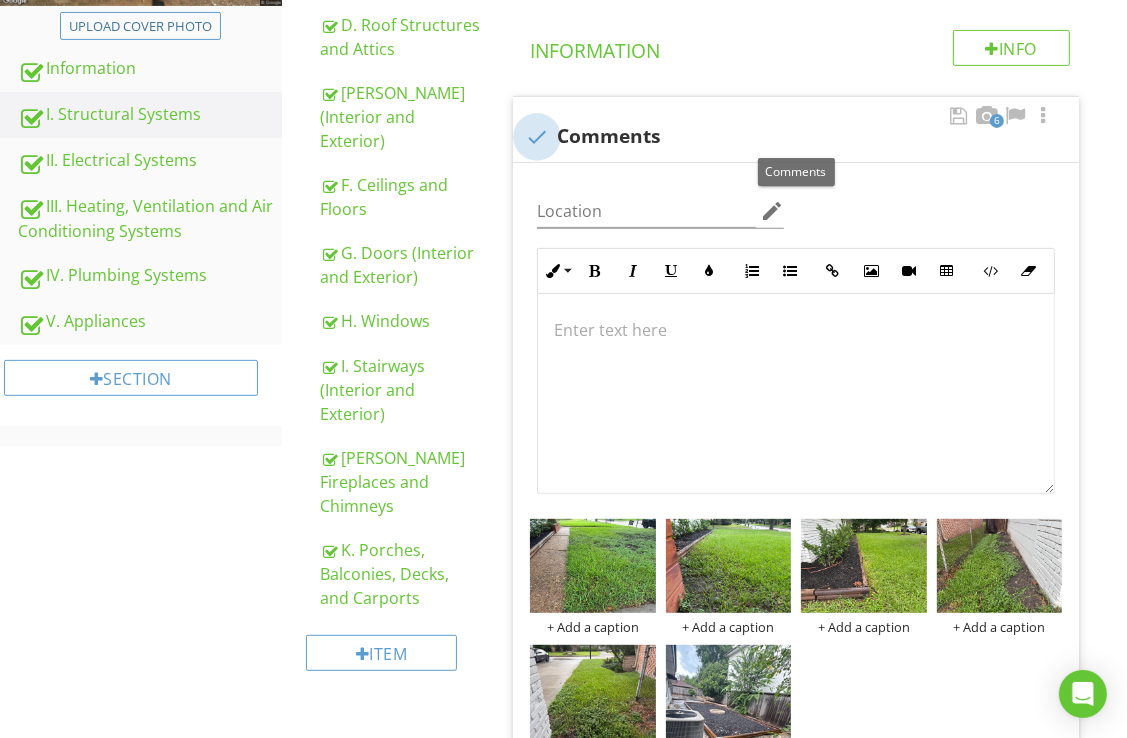 click at bounding box center (537, 137) 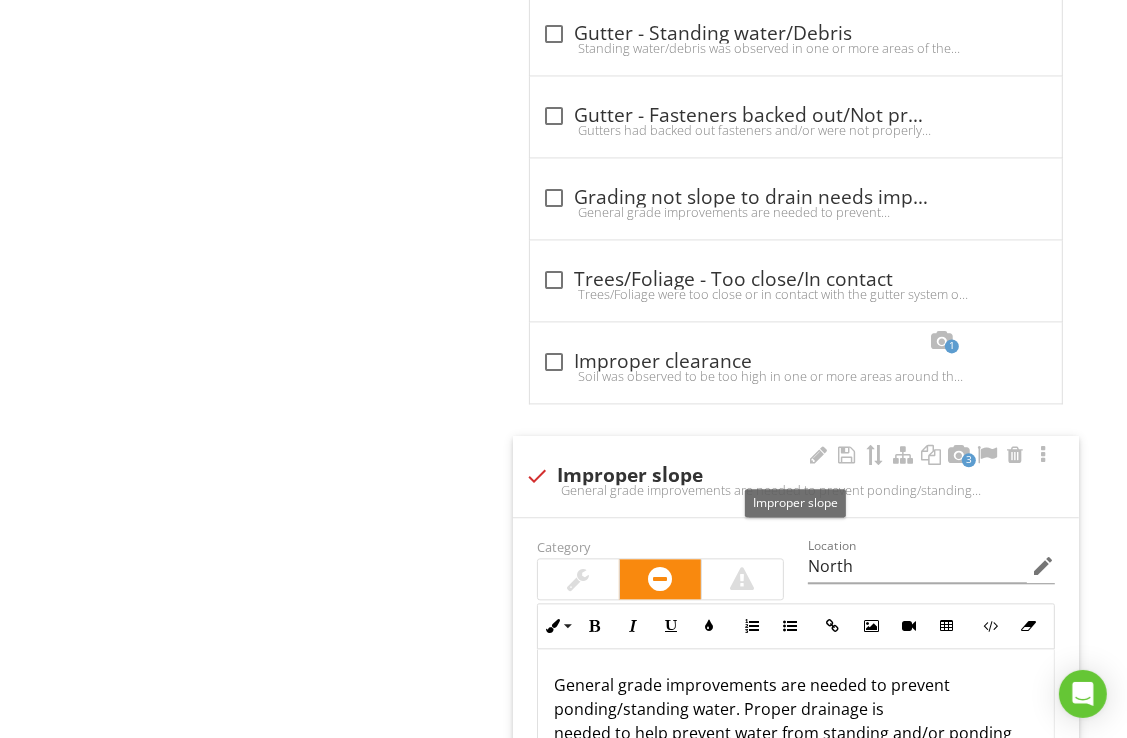 scroll, scrollTop: 3316, scrollLeft: 0, axis: vertical 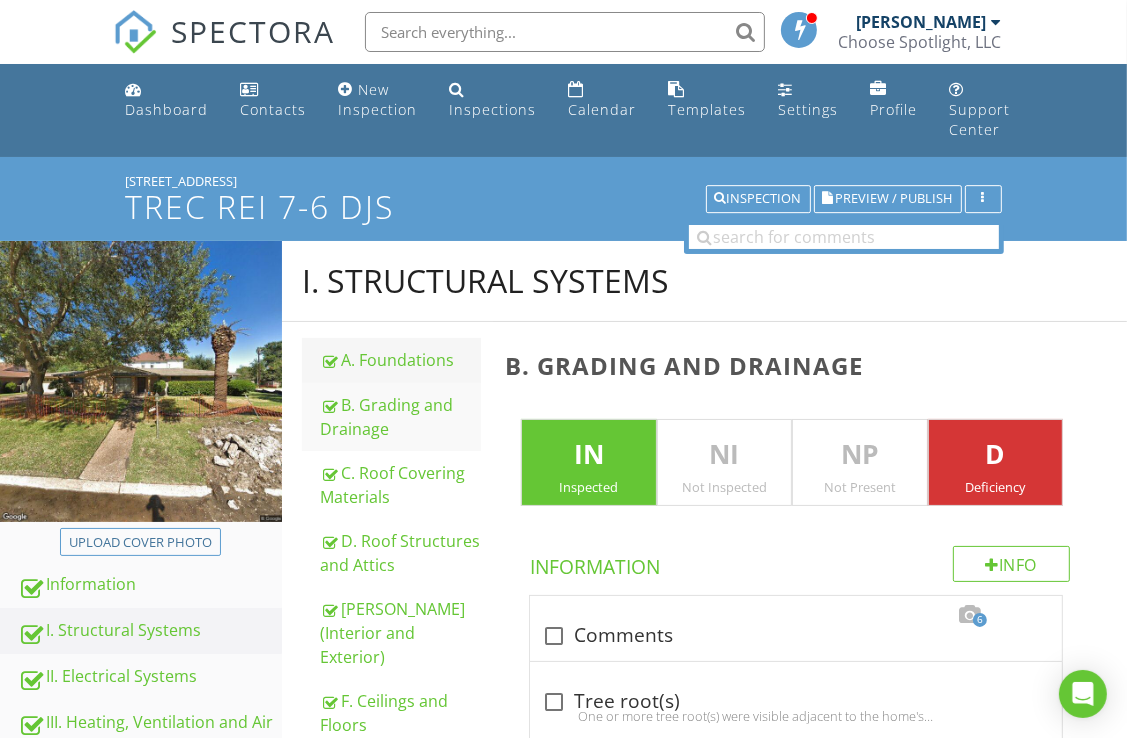 click on "A. Foundations" at bounding box center (400, 360) 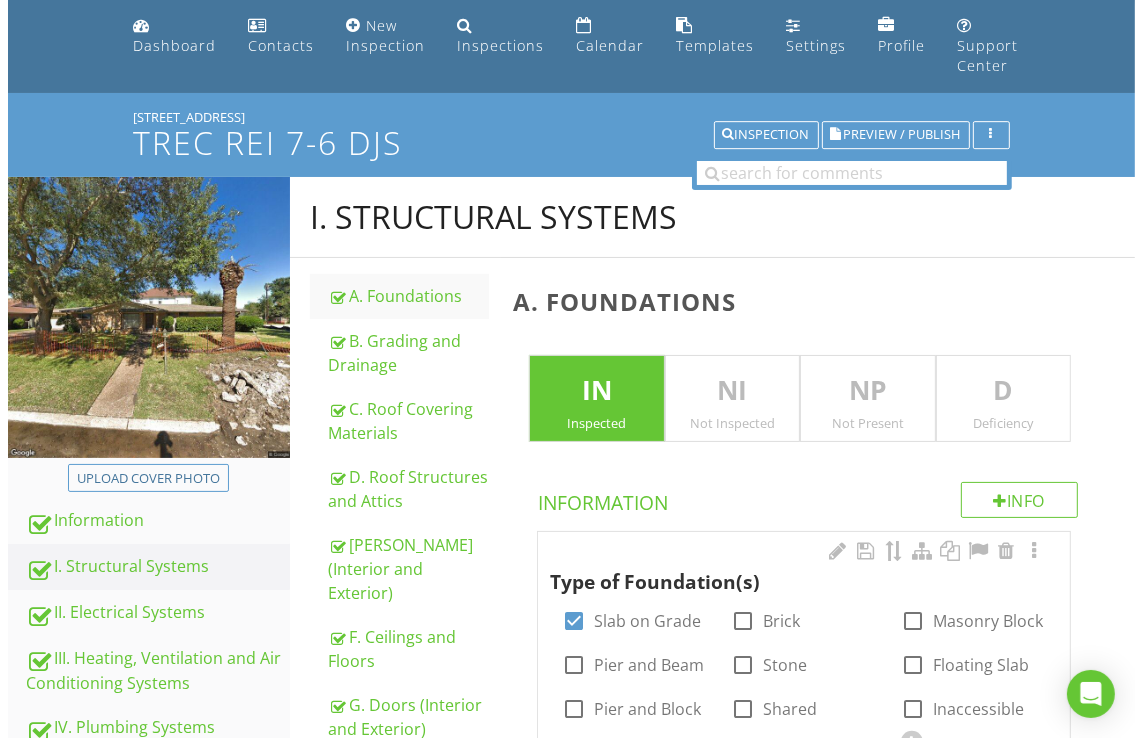scroll, scrollTop: 200, scrollLeft: 0, axis: vertical 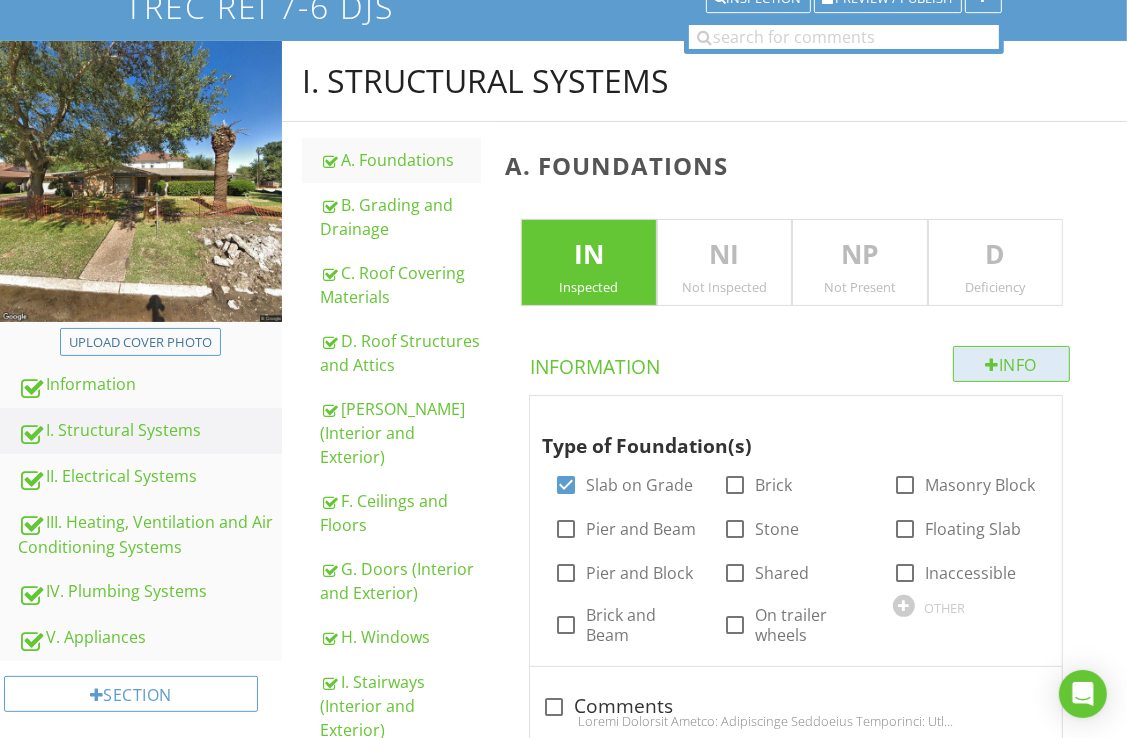 click on "Info" at bounding box center [1012, 364] 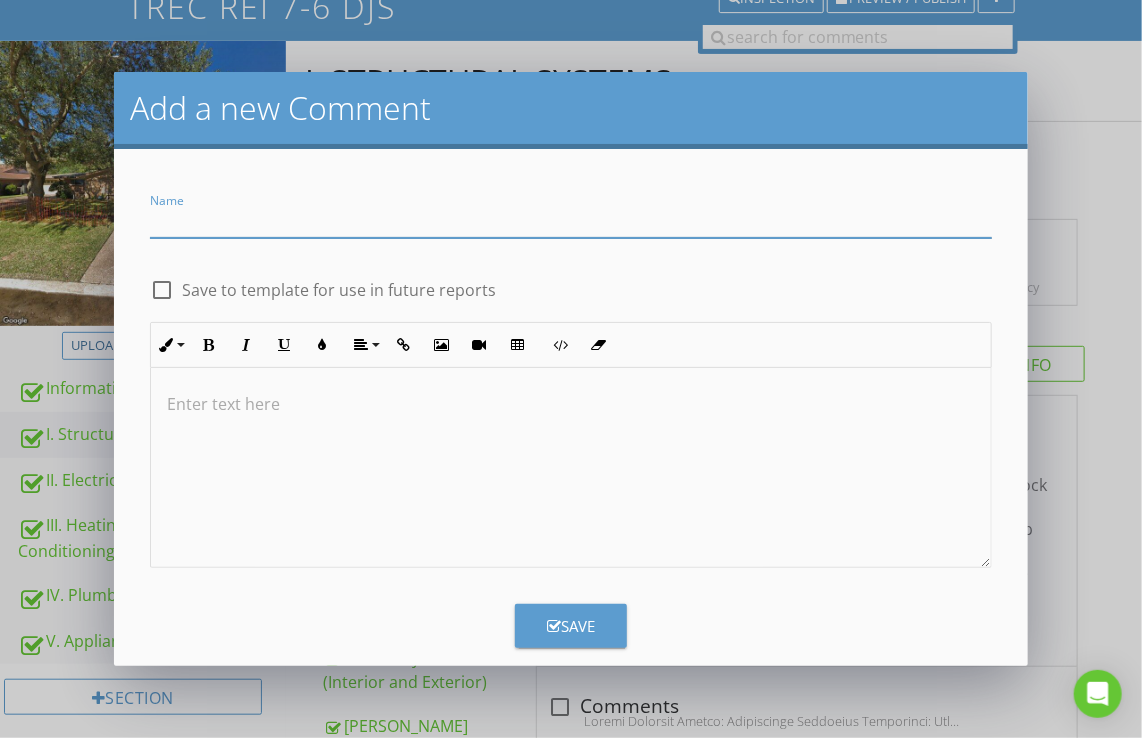 click at bounding box center [571, 468] 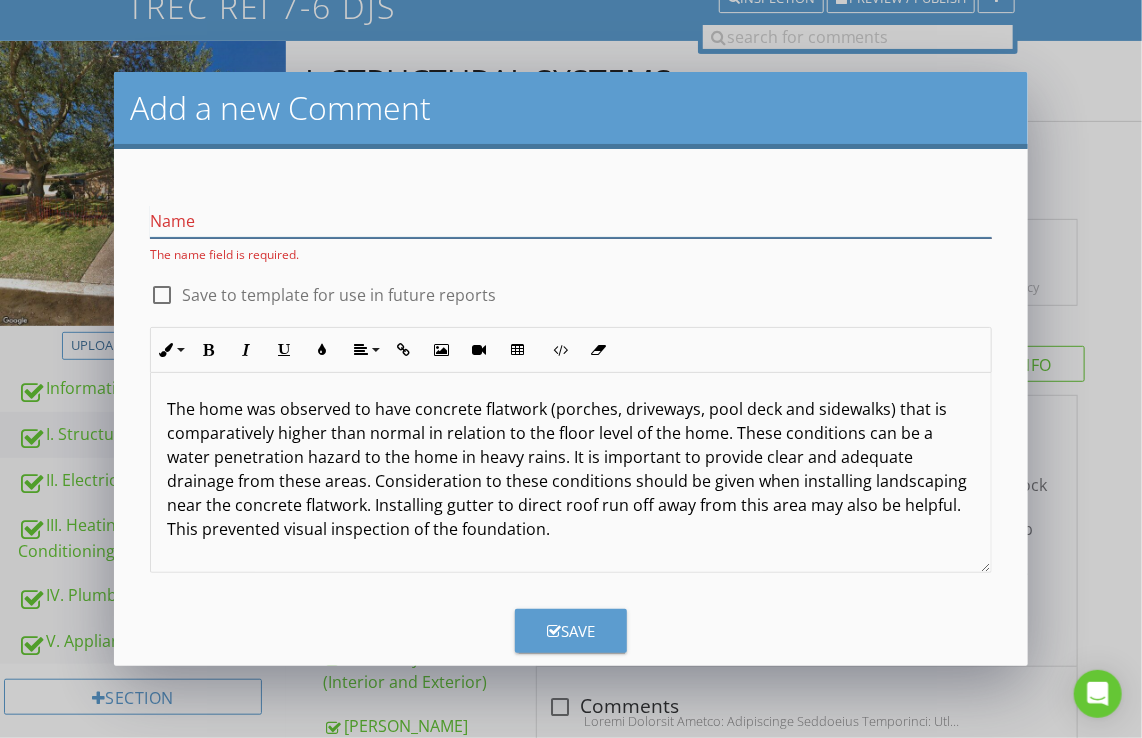 click at bounding box center [571, 221] 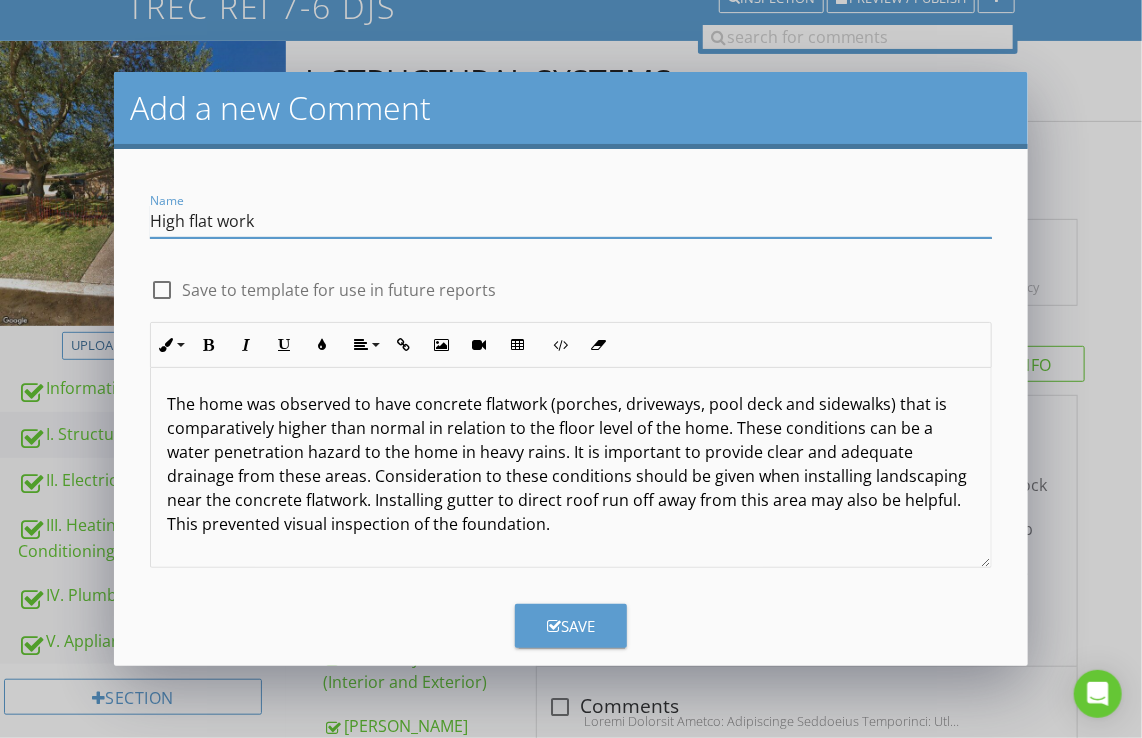 type on "High flat work" 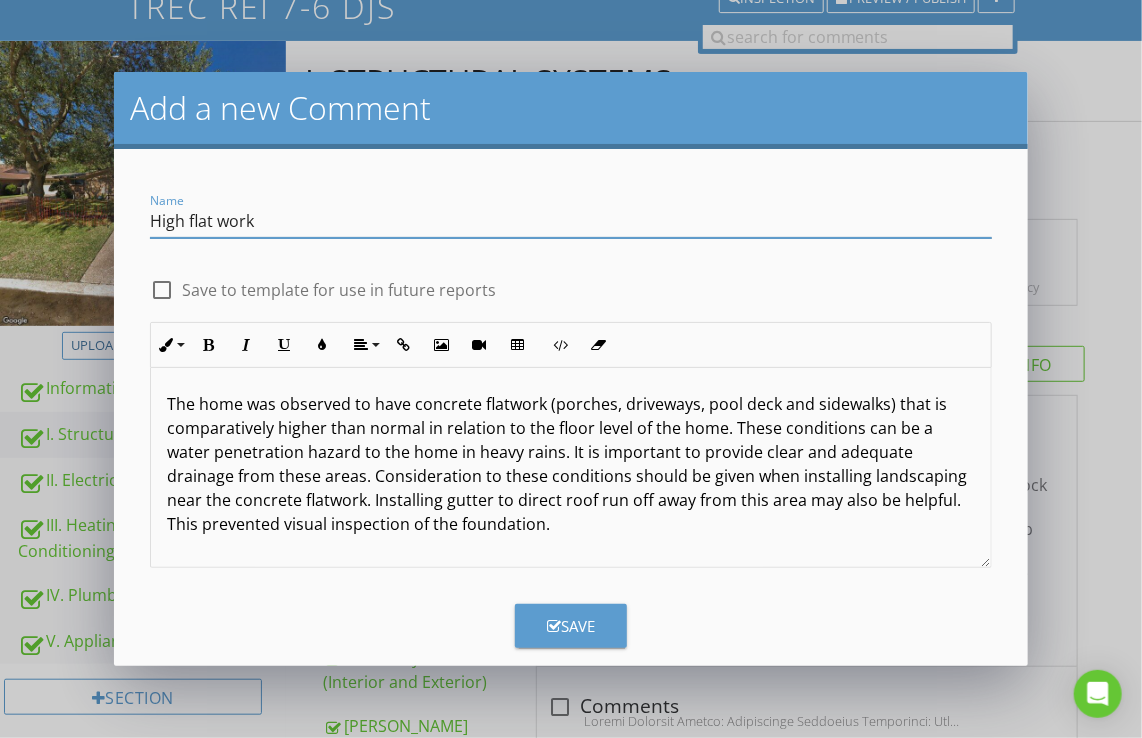 click at bounding box center [162, 290] 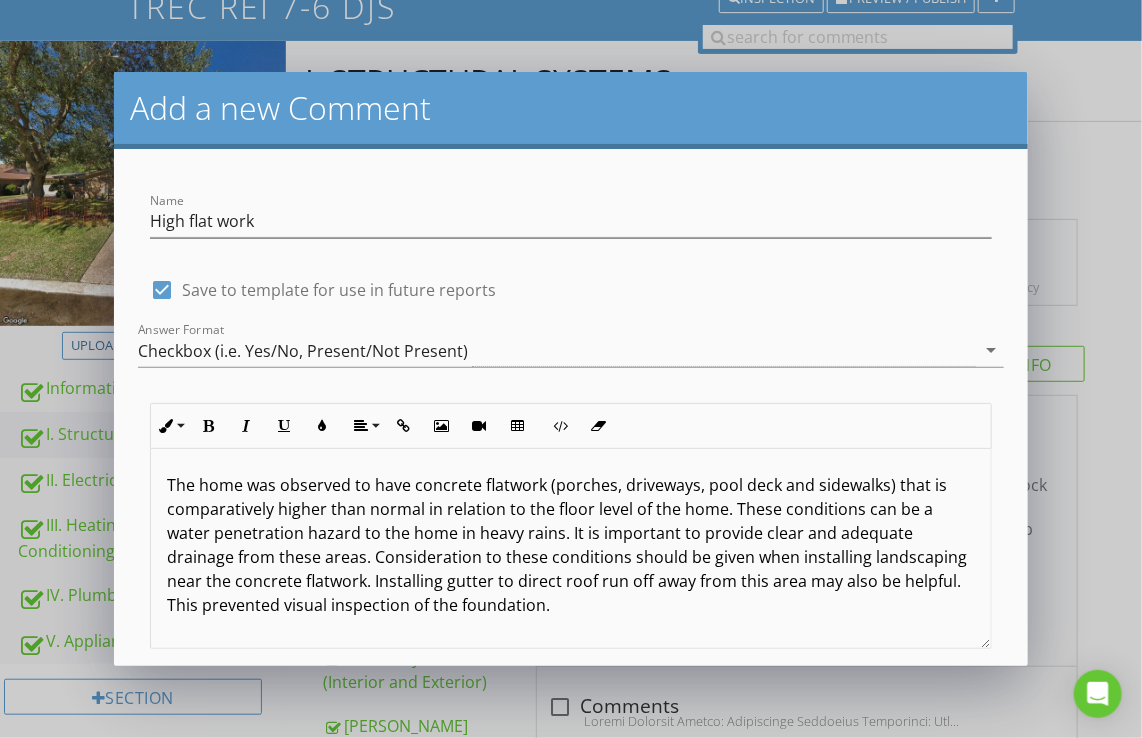 scroll, scrollTop: 0, scrollLeft: 0, axis: both 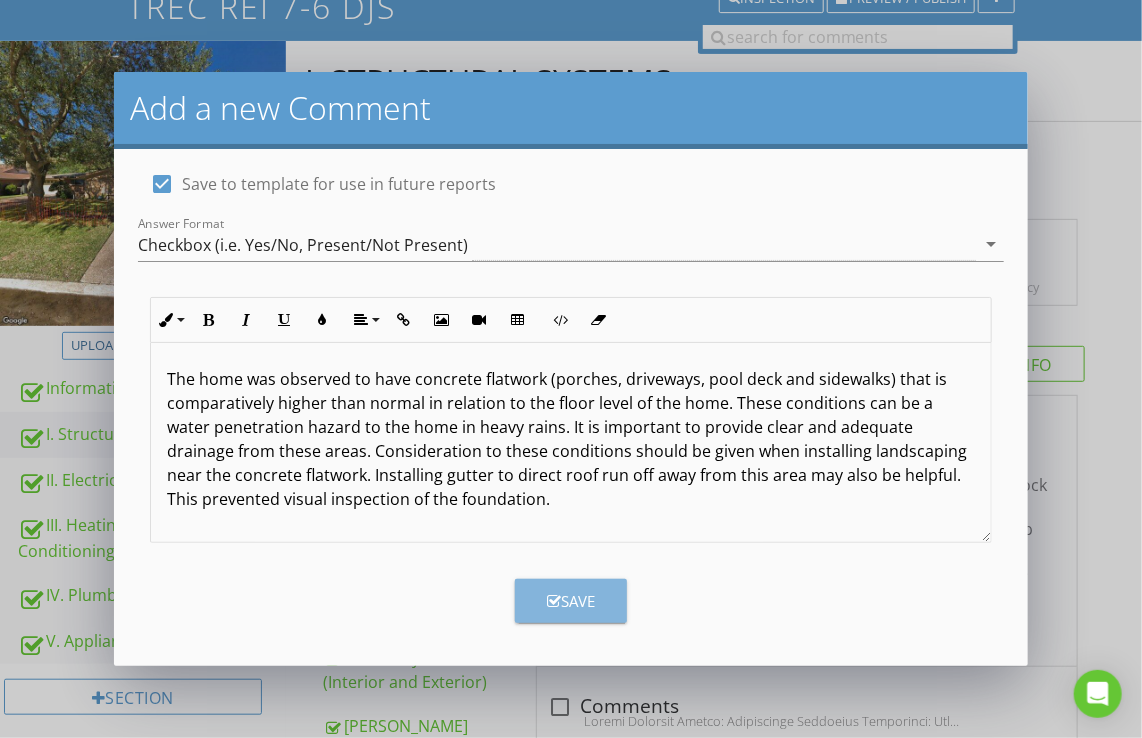click on "Save" at bounding box center [571, 601] 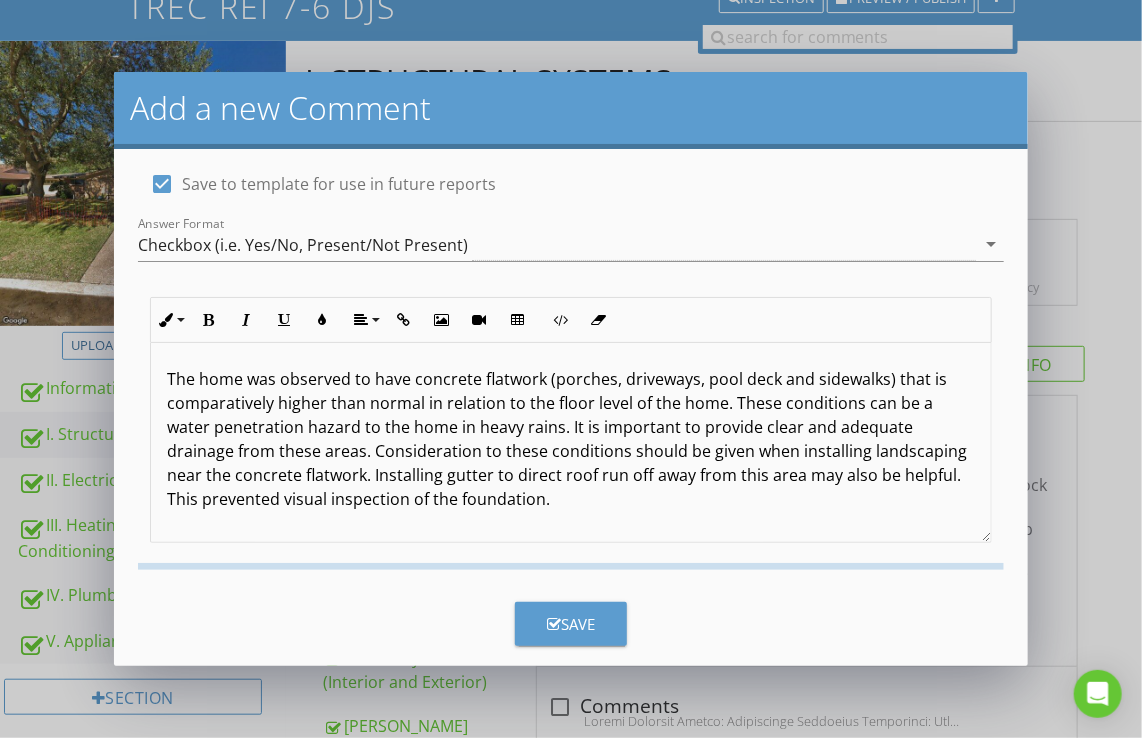 checkbox on "false" 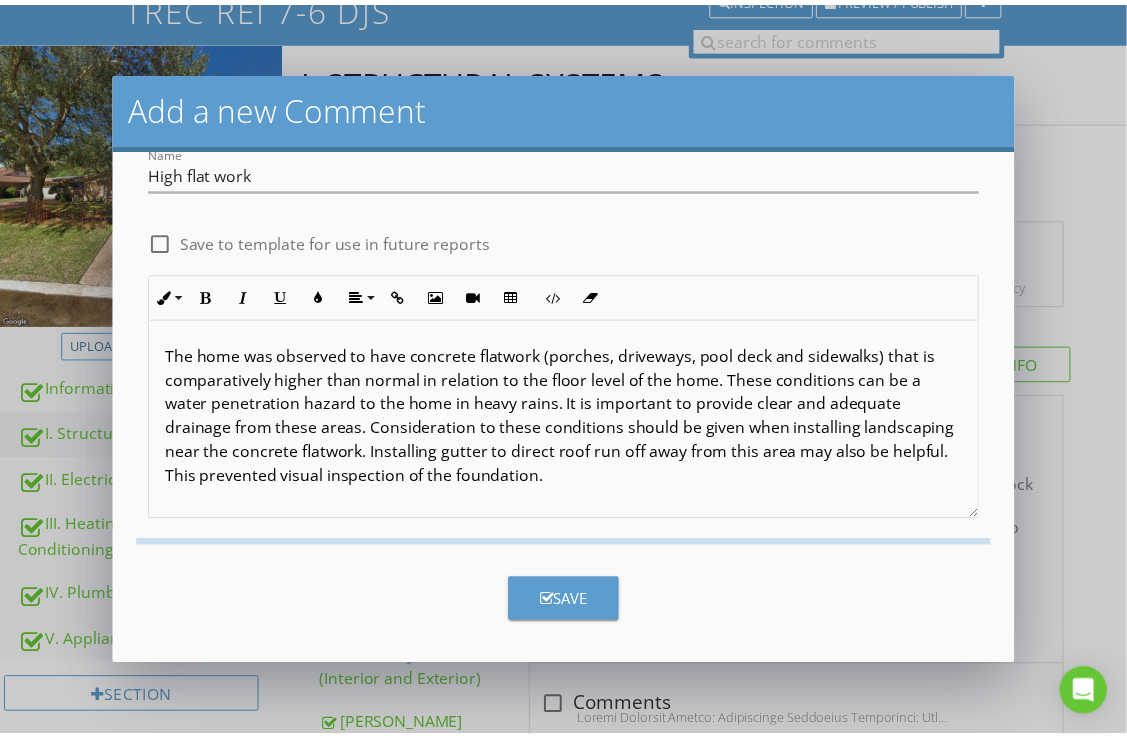 scroll, scrollTop: 0, scrollLeft: 0, axis: both 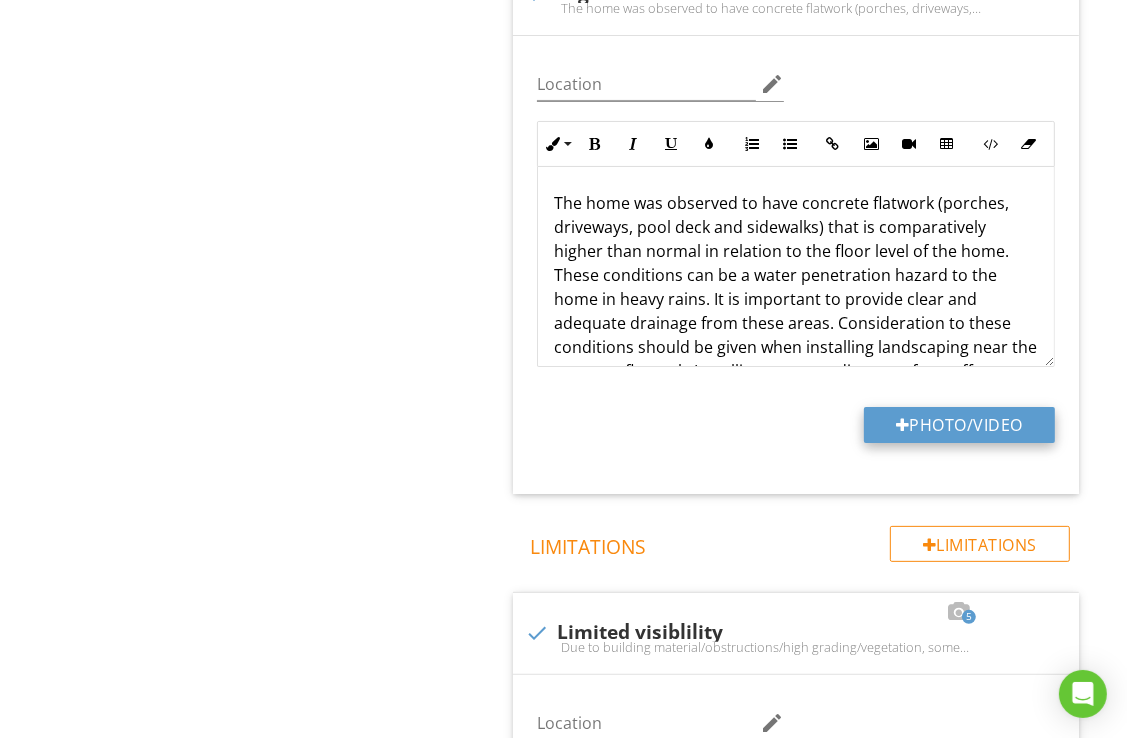 click on "Photo/Video" at bounding box center [959, 425] 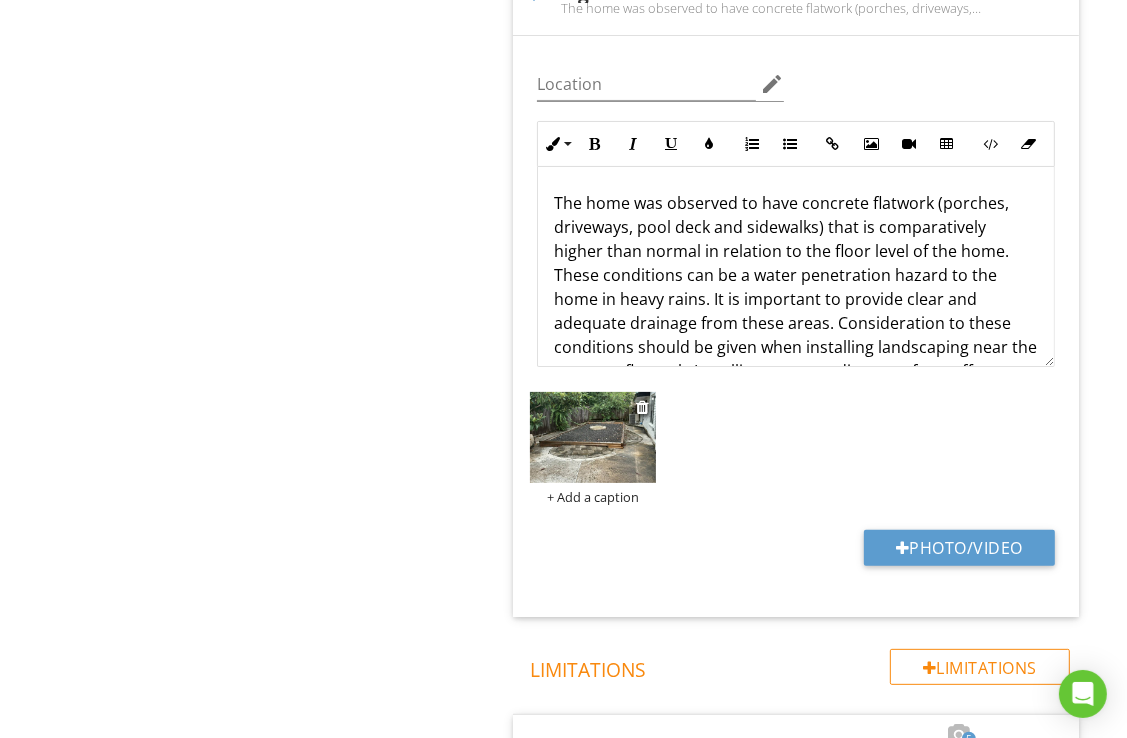 click at bounding box center [592, 437] 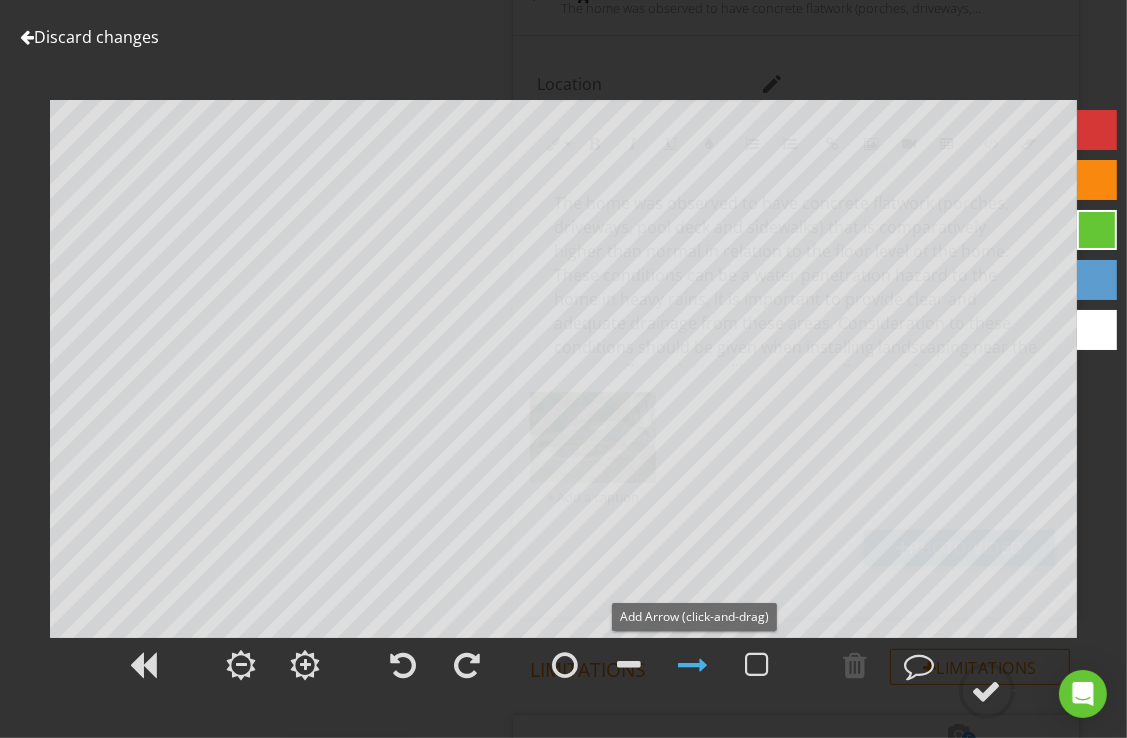 click at bounding box center (694, 665) 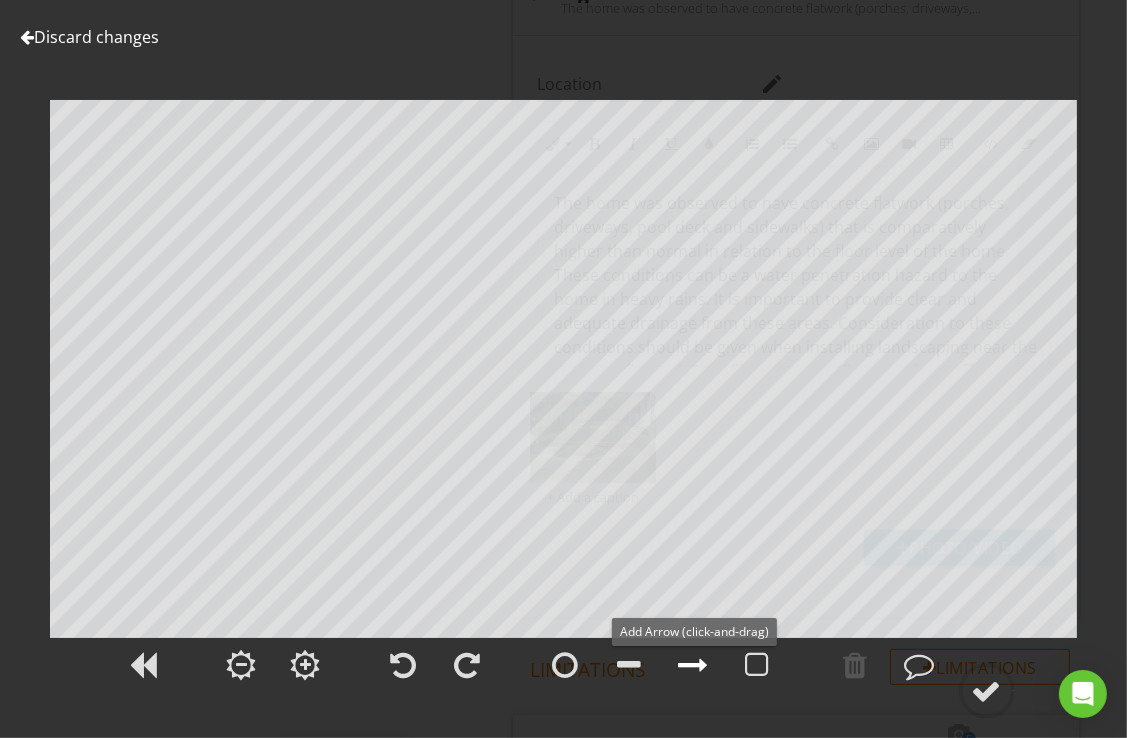 click at bounding box center [694, 665] 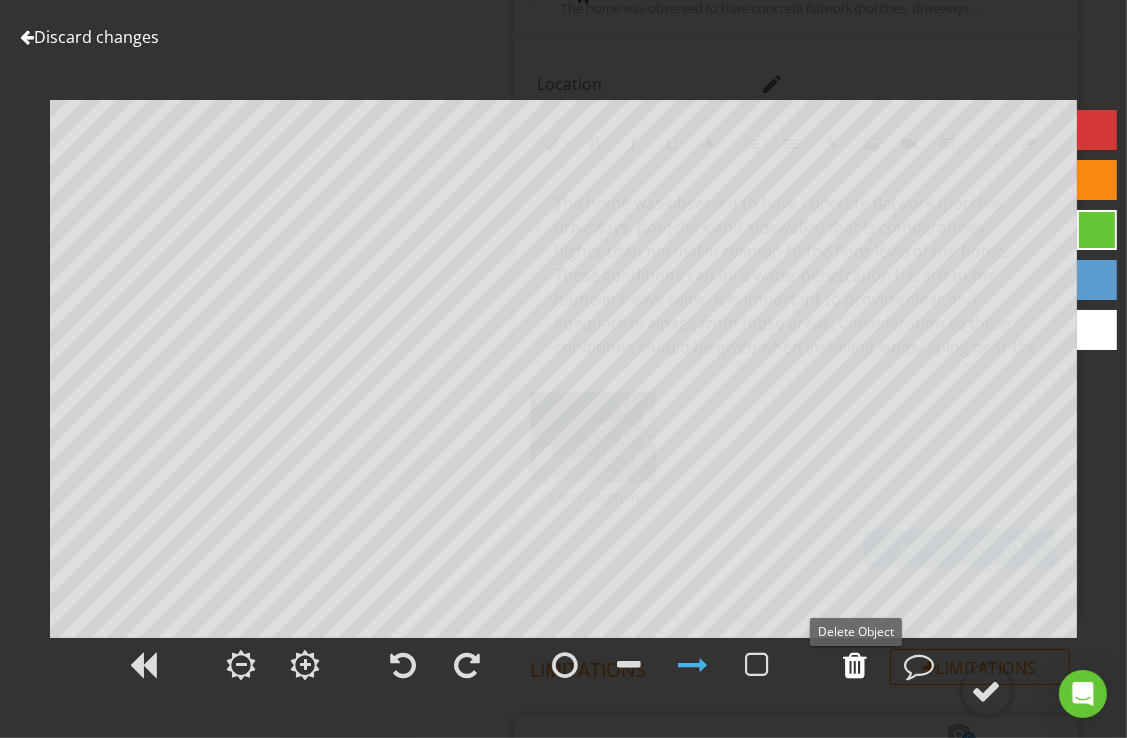 click at bounding box center (856, 665) 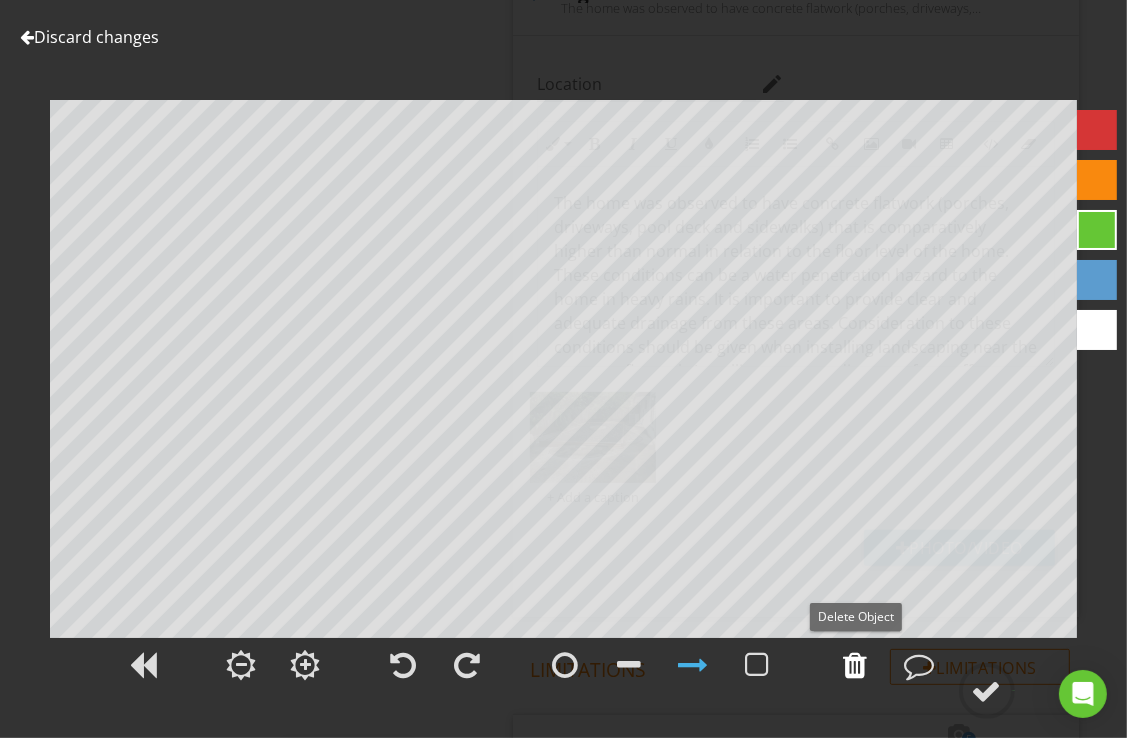 click at bounding box center [856, 665] 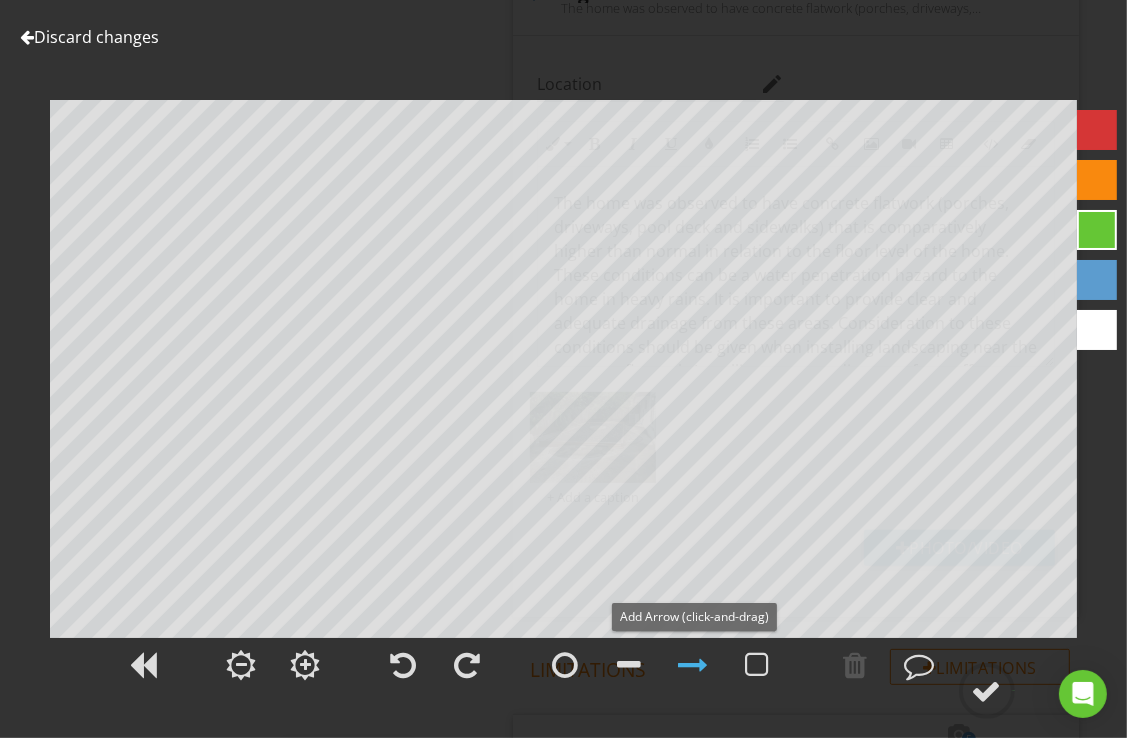 drag, startPoint x: 692, startPoint y: 670, endPoint x: 688, endPoint y: 608, distance: 62.1289 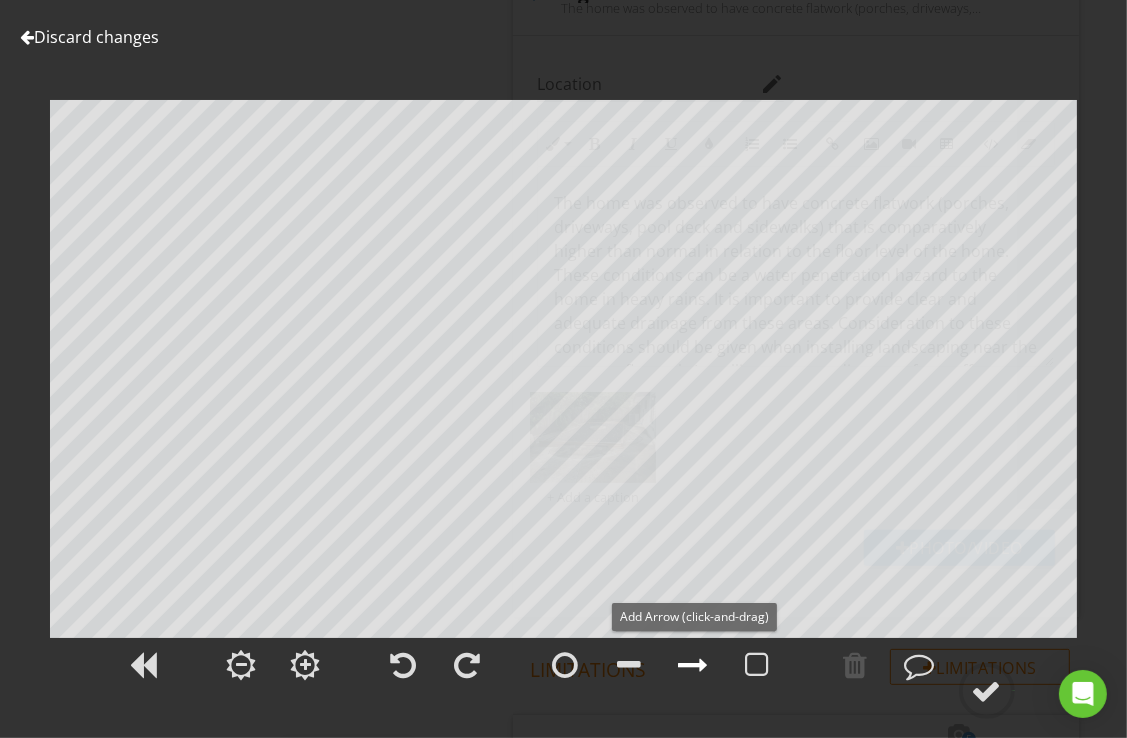 click at bounding box center (694, 665) 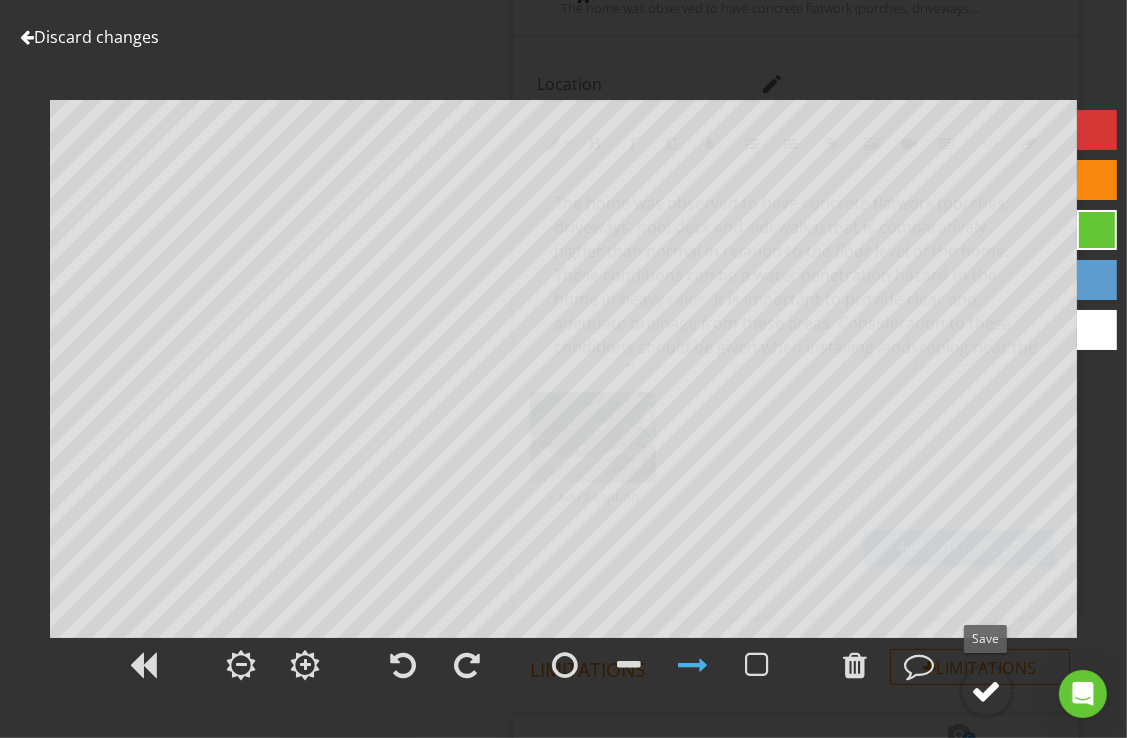 click at bounding box center [987, 691] 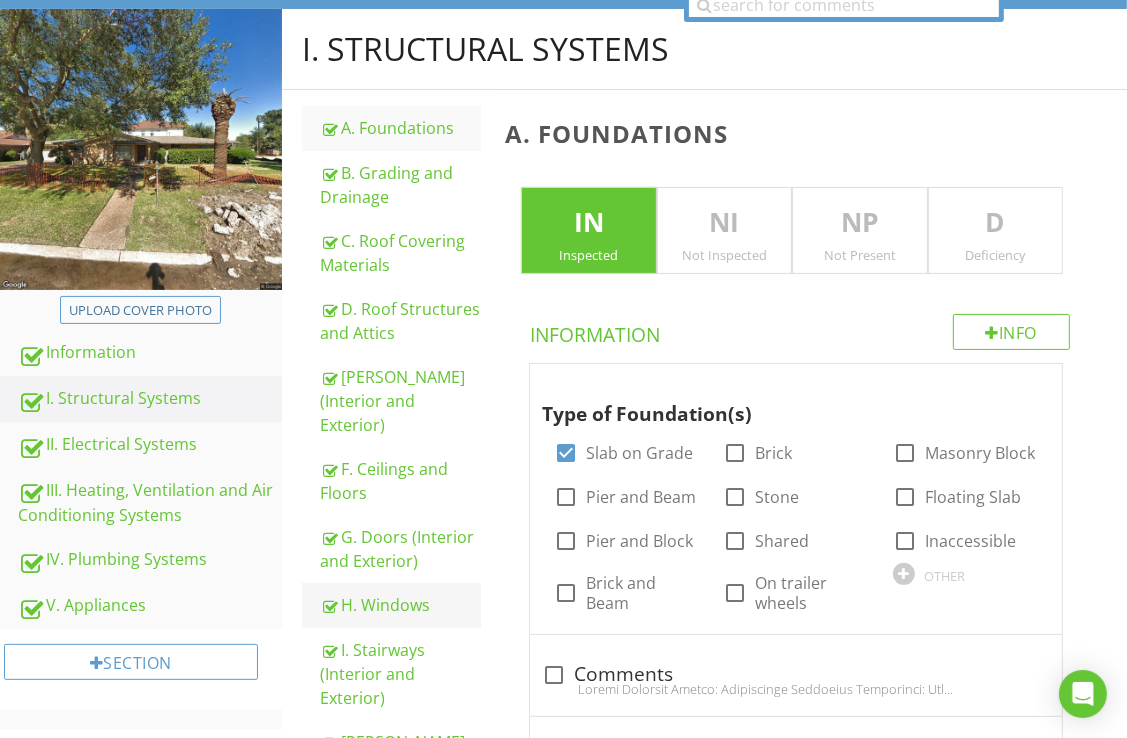 scroll, scrollTop: 400, scrollLeft: 0, axis: vertical 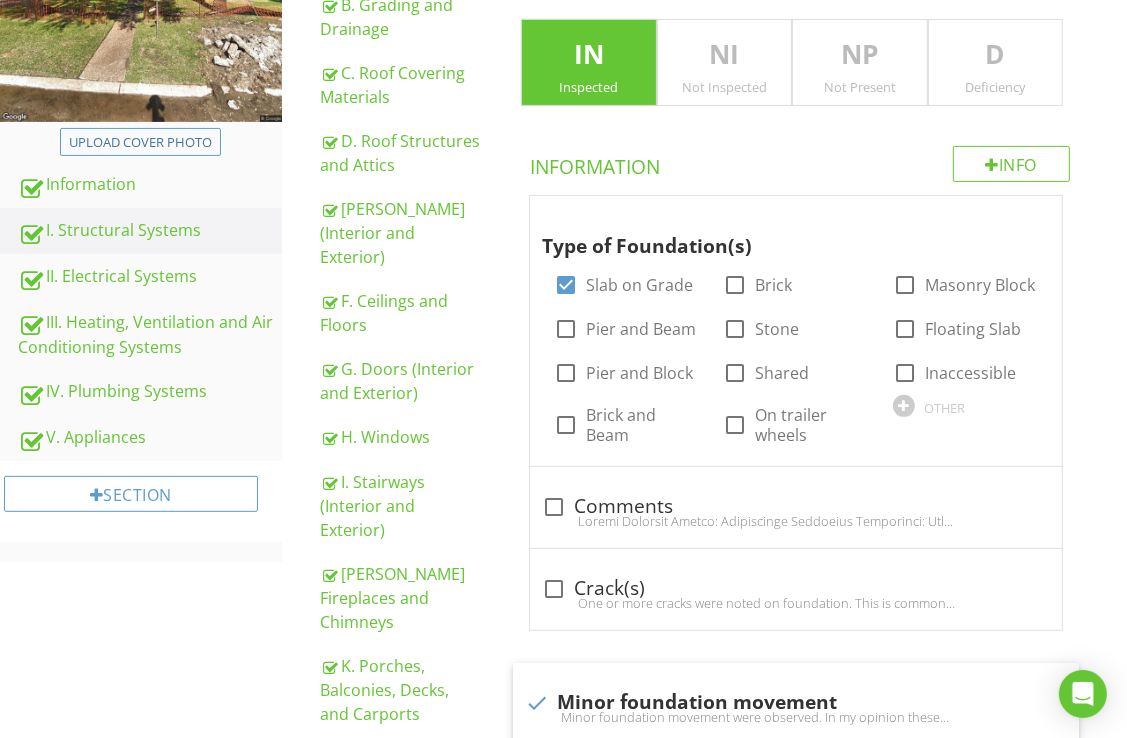 drag, startPoint x: 385, startPoint y: 287, endPoint x: 1076, endPoint y: 626, distance: 769.6766 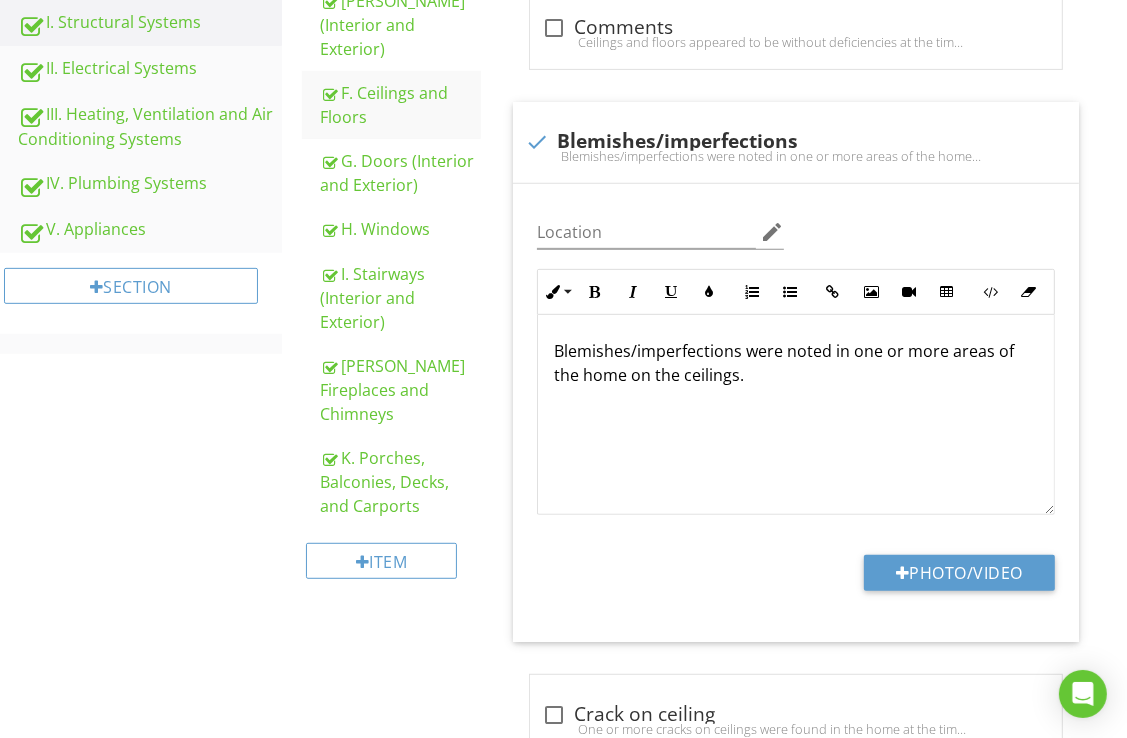 scroll, scrollTop: 600, scrollLeft: 0, axis: vertical 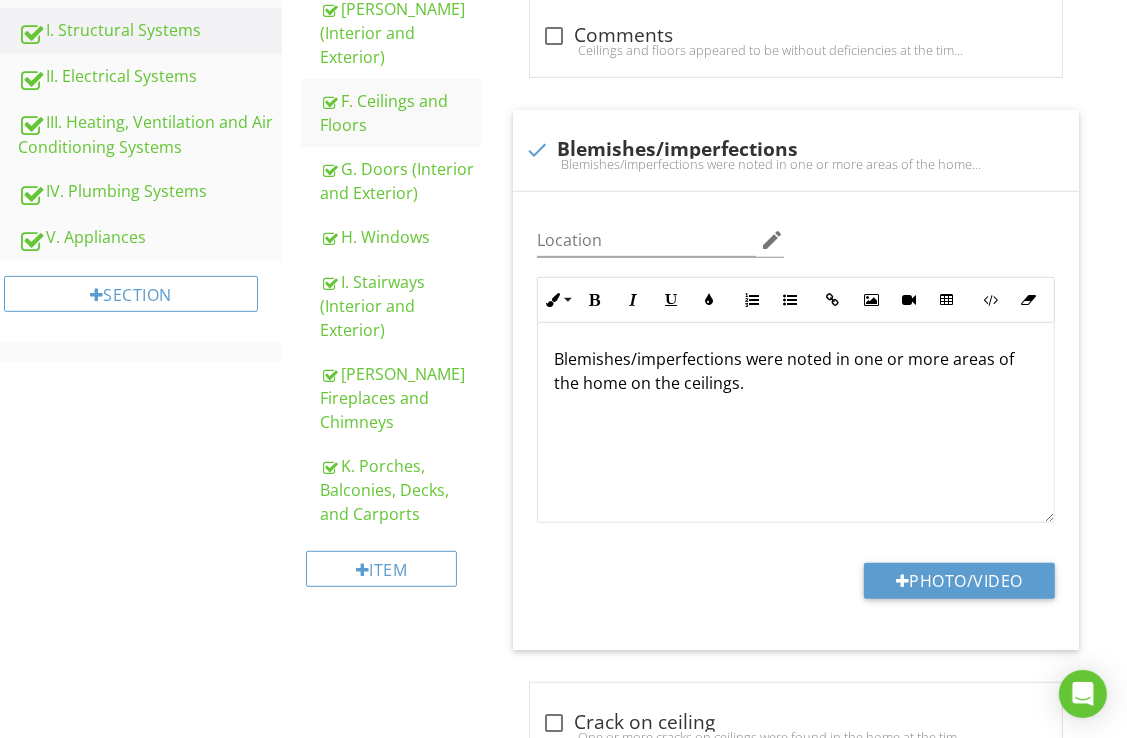click on "I. Structural Systems
A. Foundations
B. Grading and Drainage
C. Roof Covering Materials
D. Roof Structures and Attics
E. Walls (Interior and Exterior)
F. Ceilings and Floors
G. Doors (Interior and Exterior)
H. Windows
I. Stairways (Interior and Exterior)
J. Fireplaces and Chimneys
K. Porches, Balconies, Decks, and Carports
Item
F. Ceilings and Floors
IN   Inspected NI   Not Inspected NP   Not Present D   Deficiency
Info
Information                       check_box_outline_blank
Comments
check           Location edit       Large" at bounding box center [704, 4181] 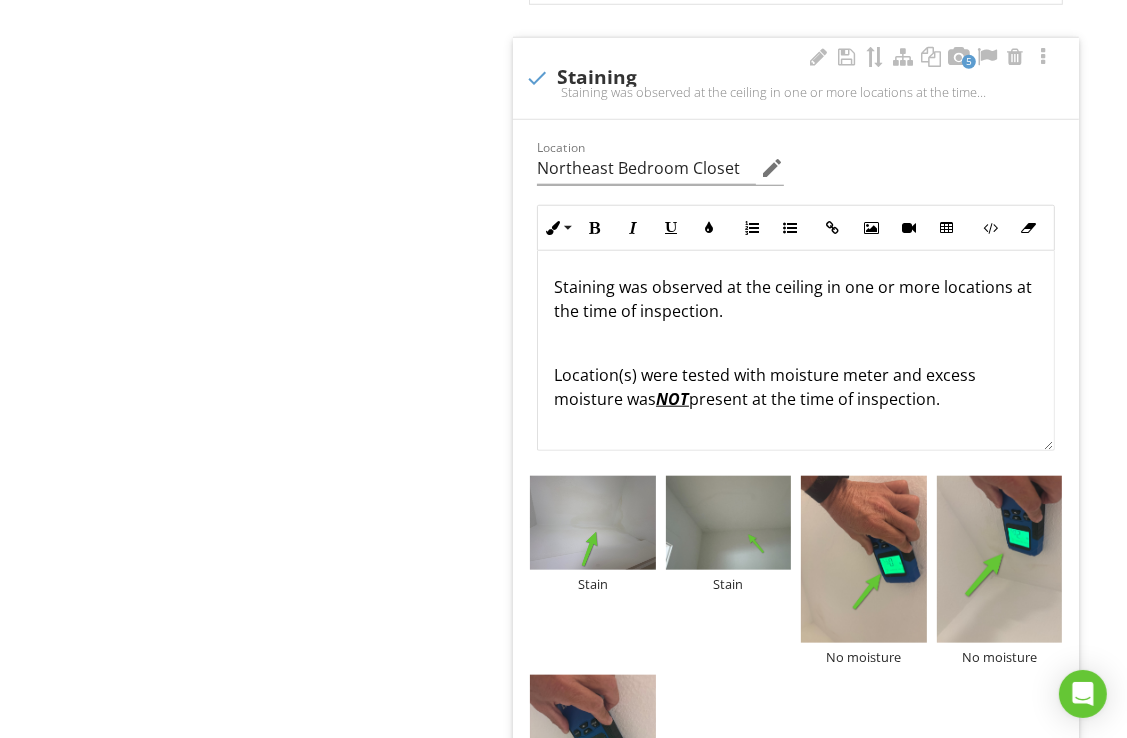scroll, scrollTop: 1300, scrollLeft: 0, axis: vertical 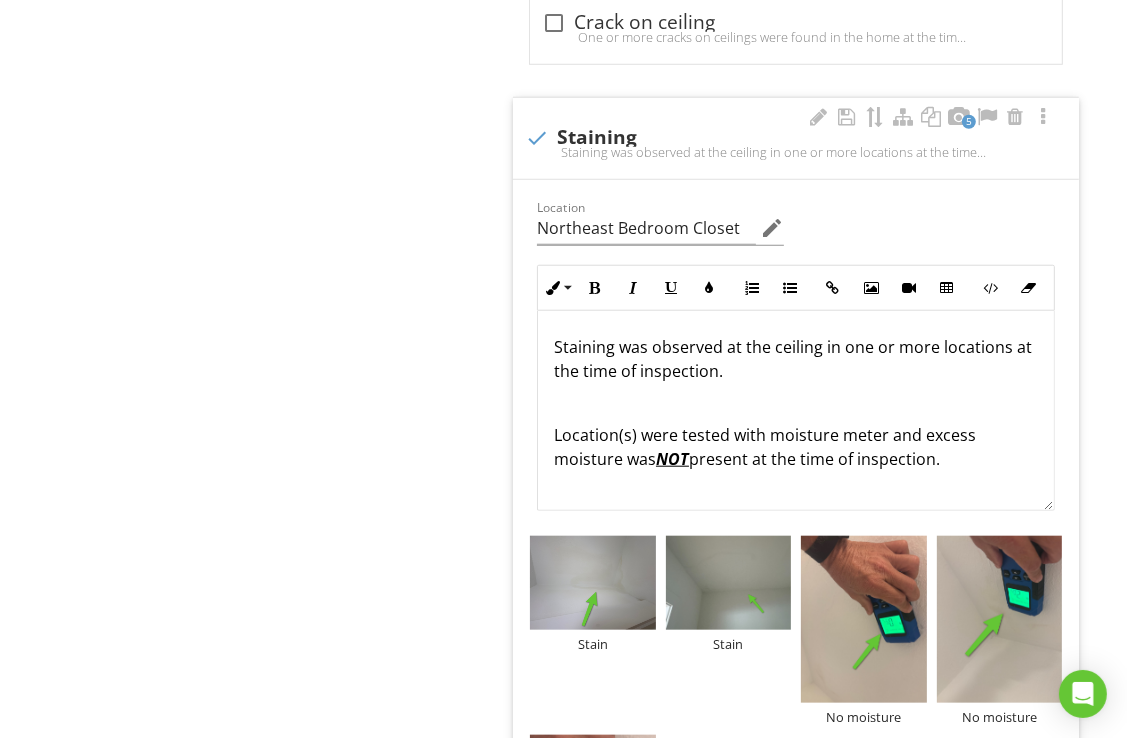 click on "Staining was observed at the ceiling in one or more locations at the time of inspection. Location(s) were tested with moisture meter and excess moisture was  NOT  present at the time of inspection." at bounding box center (796, 411) 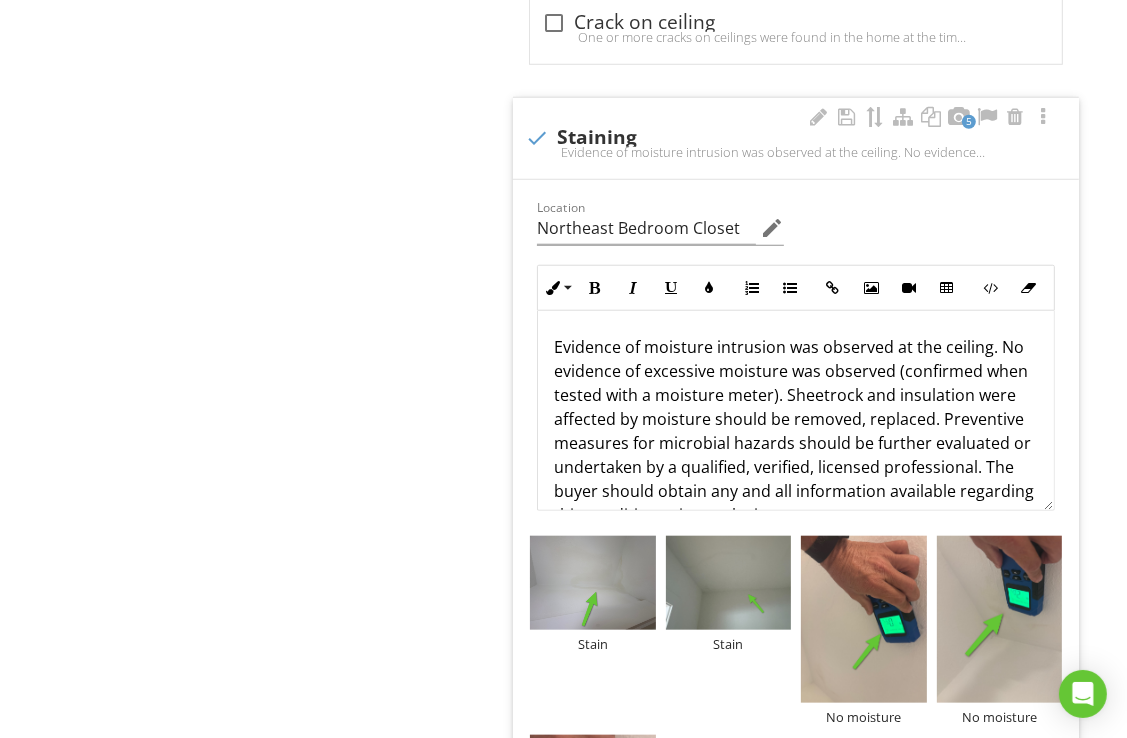 scroll, scrollTop: 13, scrollLeft: 0, axis: vertical 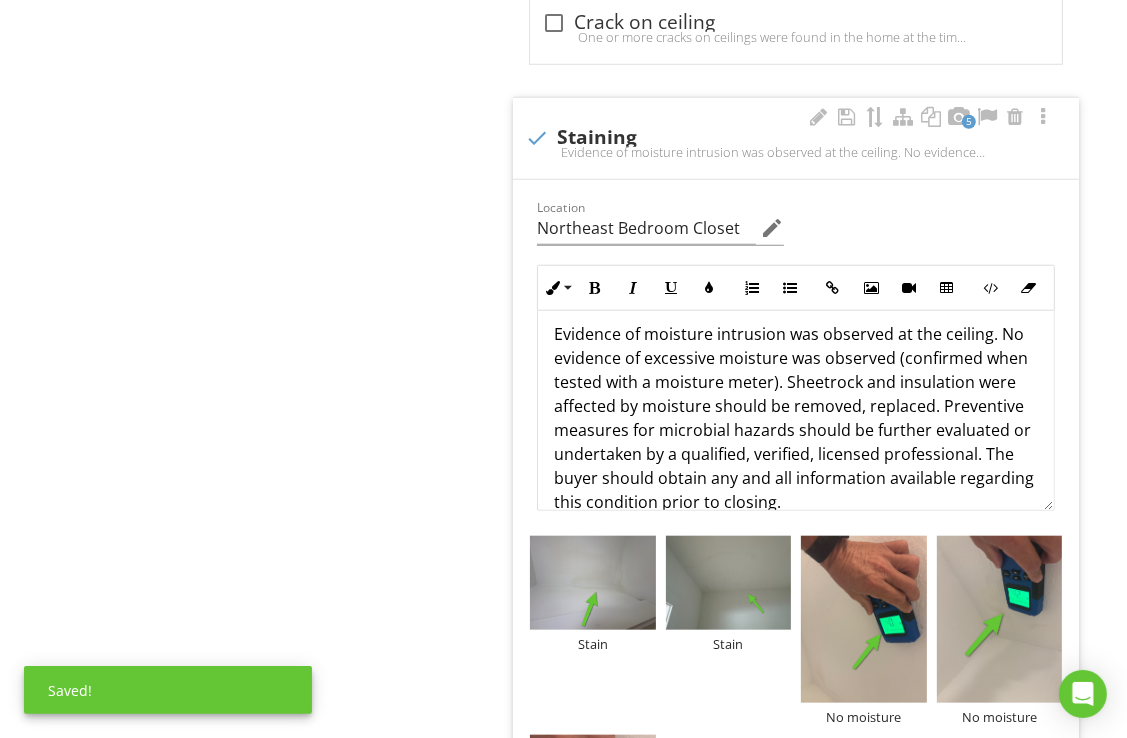 click on "Evidence of moisture intrusion was observed at the ceiling. No evidence of excessive moisture was observed (confirmed when tested with a moisture meter). Sheetrock and insulation were affected by moisture should be removed, replaced. Preventive measures for microbial hazards should be further evaluated or undertaken by a qualified, verified, licensed professional. The buyer should obtain any and all information available regarding this condition prior to closing." at bounding box center [796, 418] 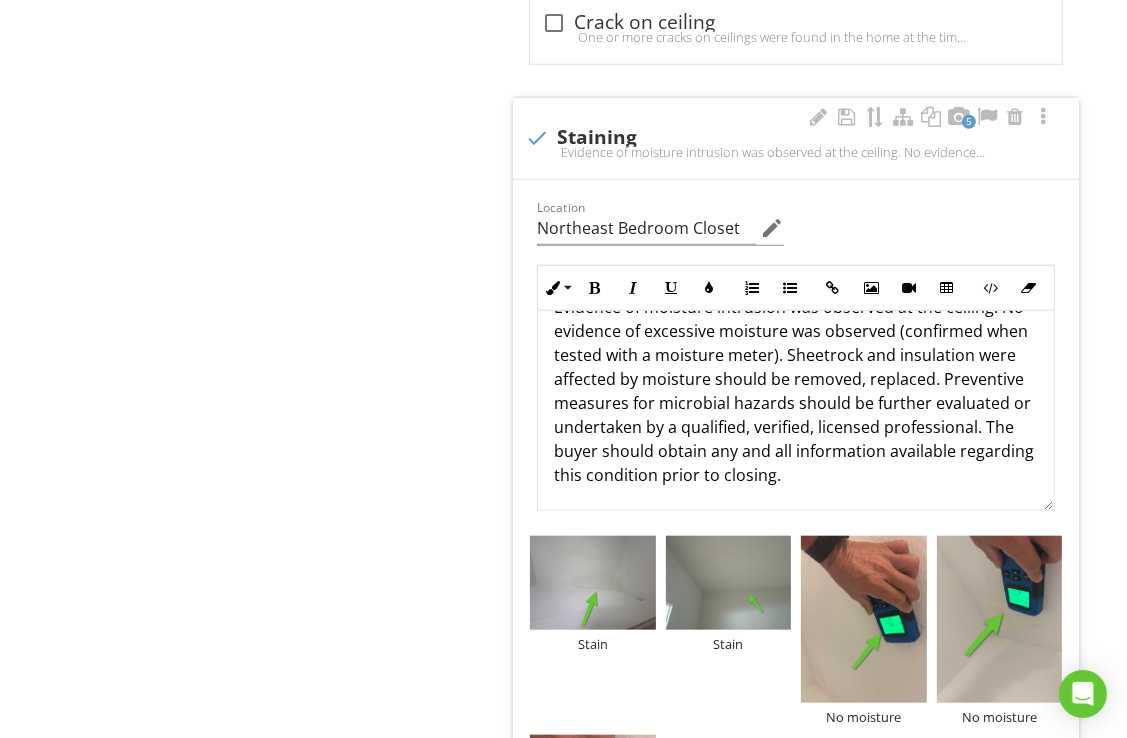 scroll, scrollTop: 0, scrollLeft: 0, axis: both 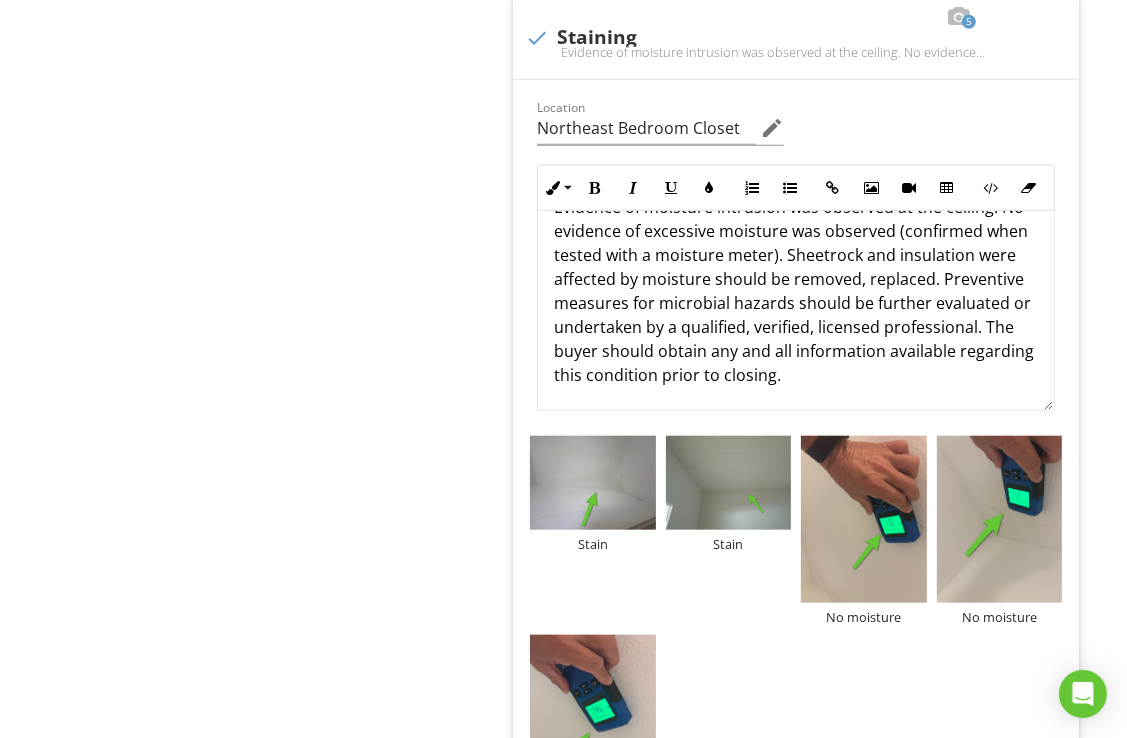 click on "I. Structural Systems
A. Foundations
B. Grading and Drainage
C. Roof Covering Materials
D. Roof Structures and Attics
E. Walls (Interior and Exterior)
F. Ceilings and Floors
G. Doors (Interior and Exterior)
H. Windows
I. Stairways (Interior and Exterior)
J. Fireplaces and Chimneys
K. Porches, Balconies, Decks, and Carports
Item
F. Ceilings and Floors
IN   Inspected NI   Not Inspected NP   Not Present D   Deficiency
Info
Information                       check_box_outline_blank
Comments
check           Location edit       Large" at bounding box center [704, 3381] 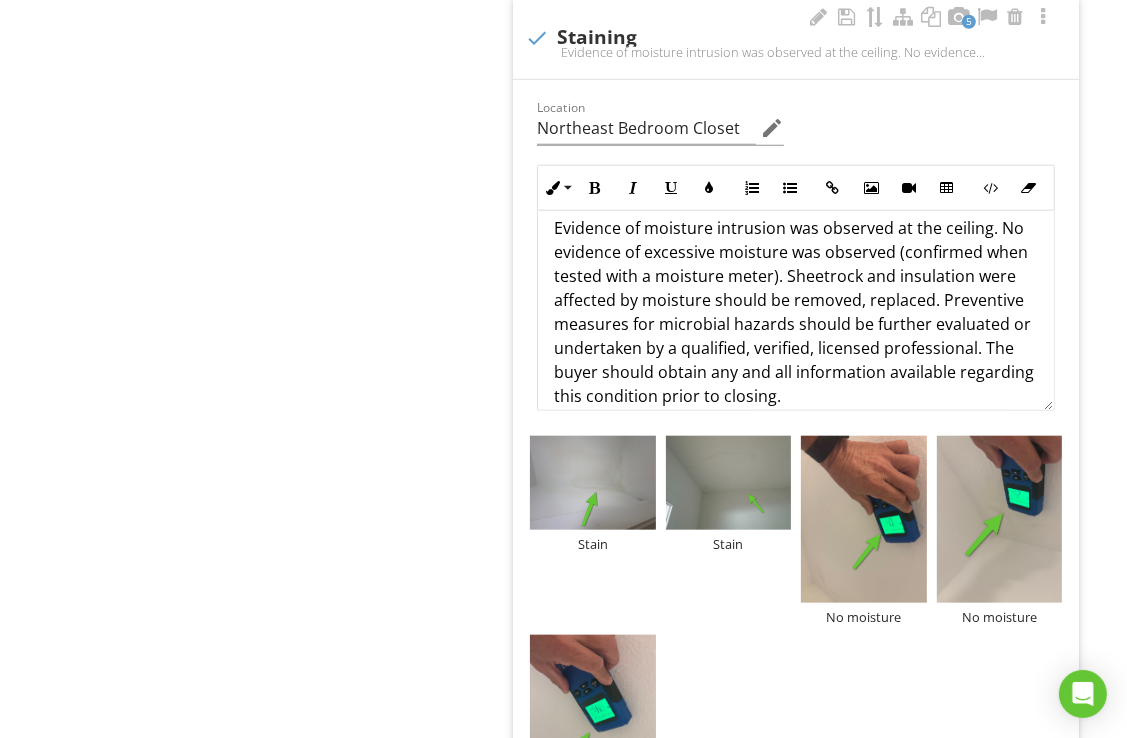 scroll, scrollTop: 0, scrollLeft: 0, axis: both 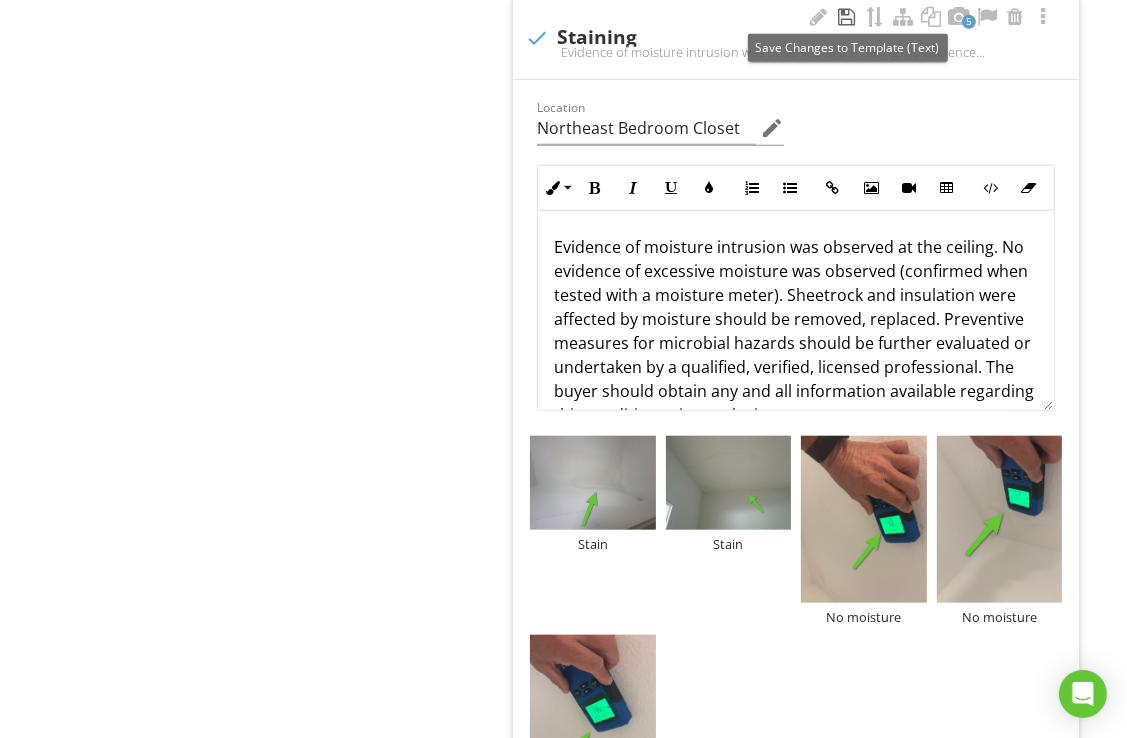 click at bounding box center [847, 17] 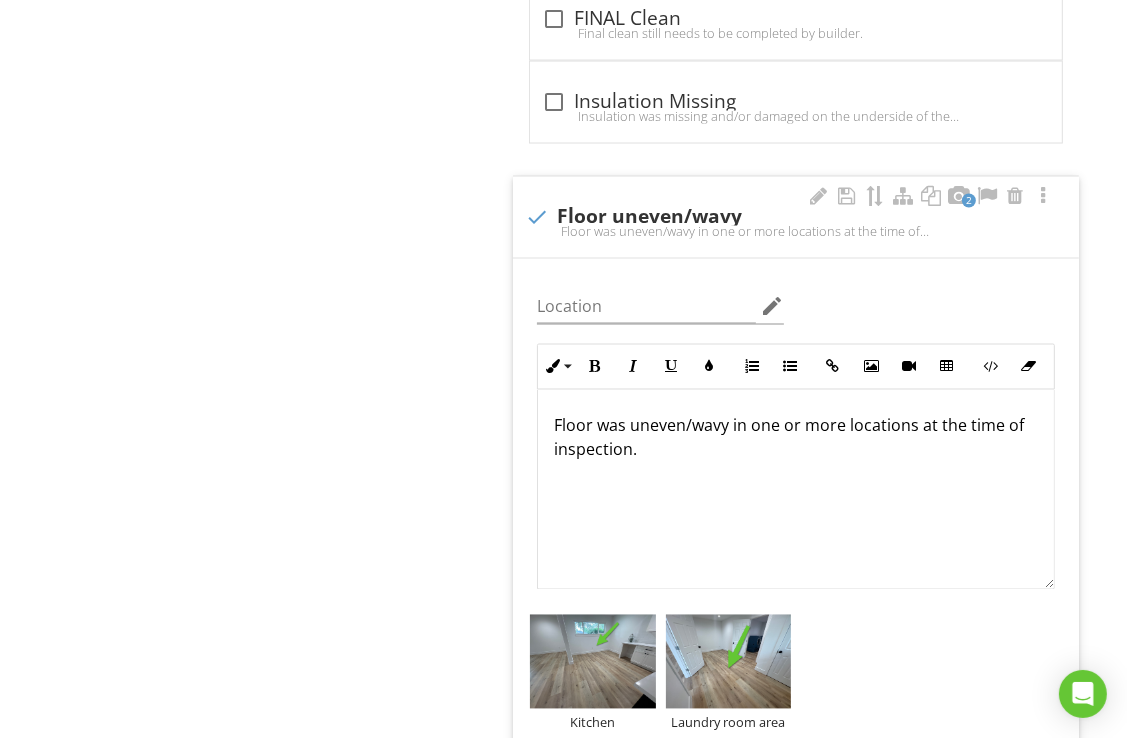 scroll, scrollTop: 2600, scrollLeft: 0, axis: vertical 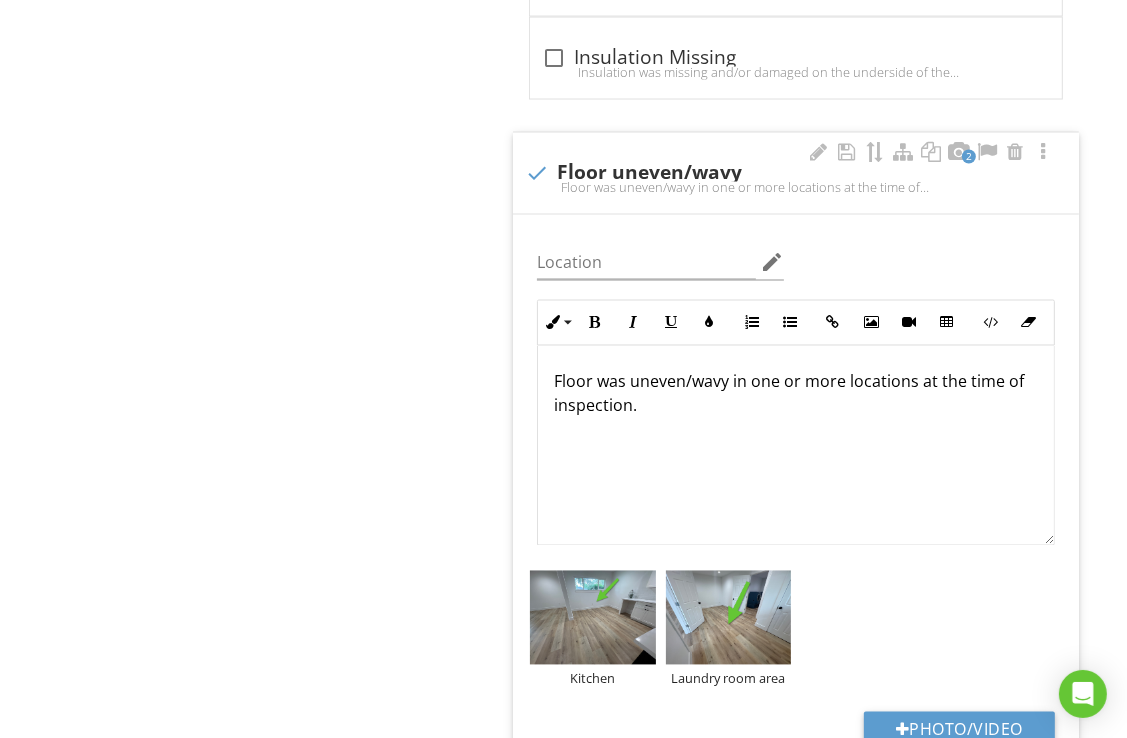 click on "Floor was uneven/wavy in one or more locations at the time of inspection." at bounding box center (796, 394) 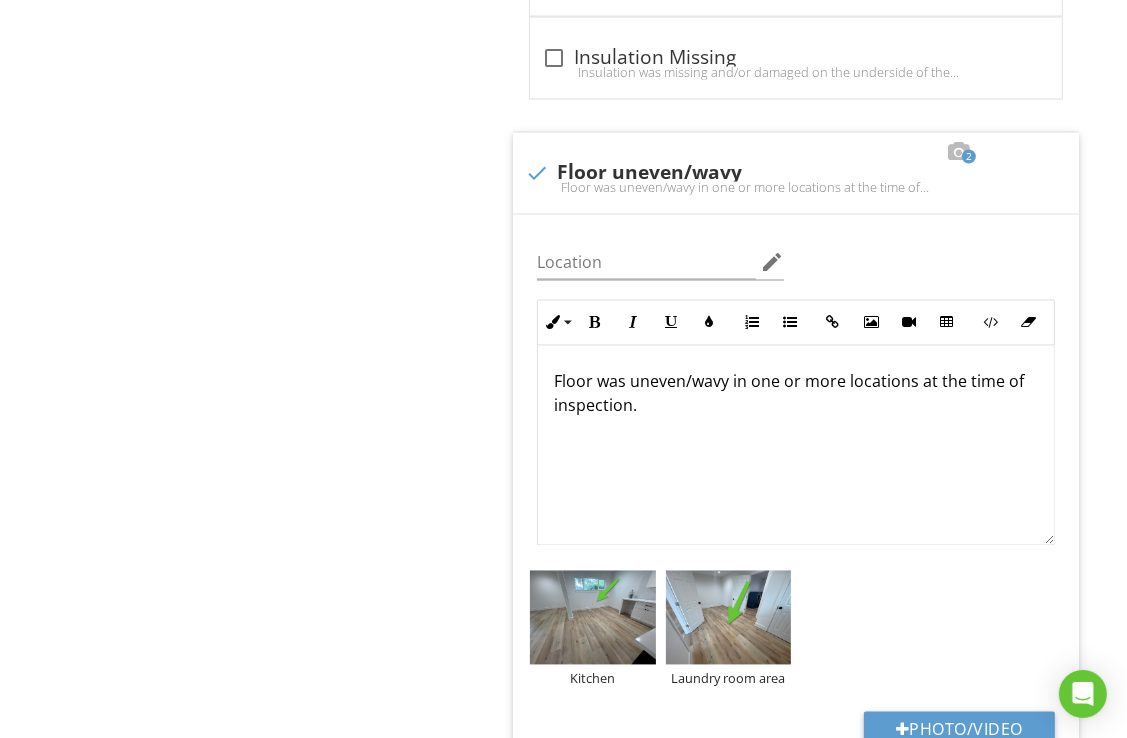 click on "I. Structural Systems
A. Foundations
B. Grading and Drainage
C. Roof Covering Materials
D. Roof Structures and Attics
E. Walls (Interior and Exterior)
F. Ceilings and Floors
G. Doors (Interior and Exterior)
H. Windows
I. Stairways (Interior and Exterior)
J. Fireplaces and Chimneys
K. Porches, Balconies, Decks, and Carports
Item
F. Ceilings and Floors
IN   Inspected NI   Not Inspected NP   Not Present D   Deficiency
Info
Information                       check_box_outline_blank
Comments
check           Location edit       Large" at bounding box center (704, 2181) 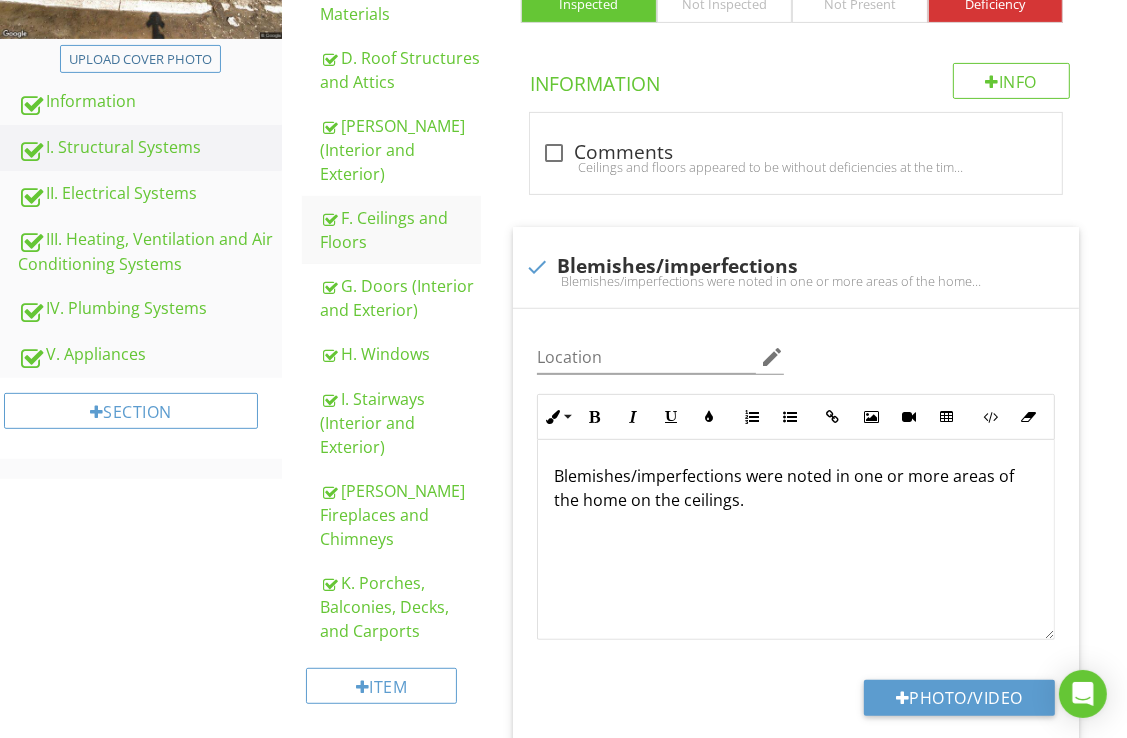 scroll, scrollTop: 600, scrollLeft: 0, axis: vertical 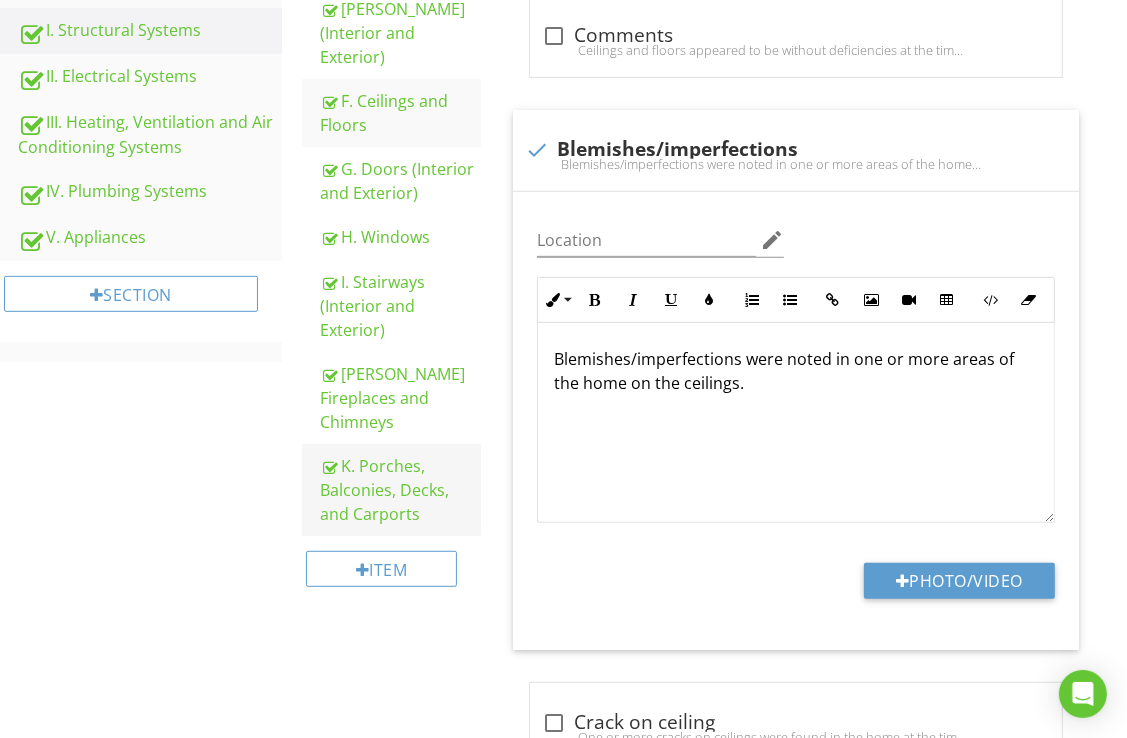 click on "K. Porches, Balconies, Decks, and Carports" at bounding box center [400, 490] 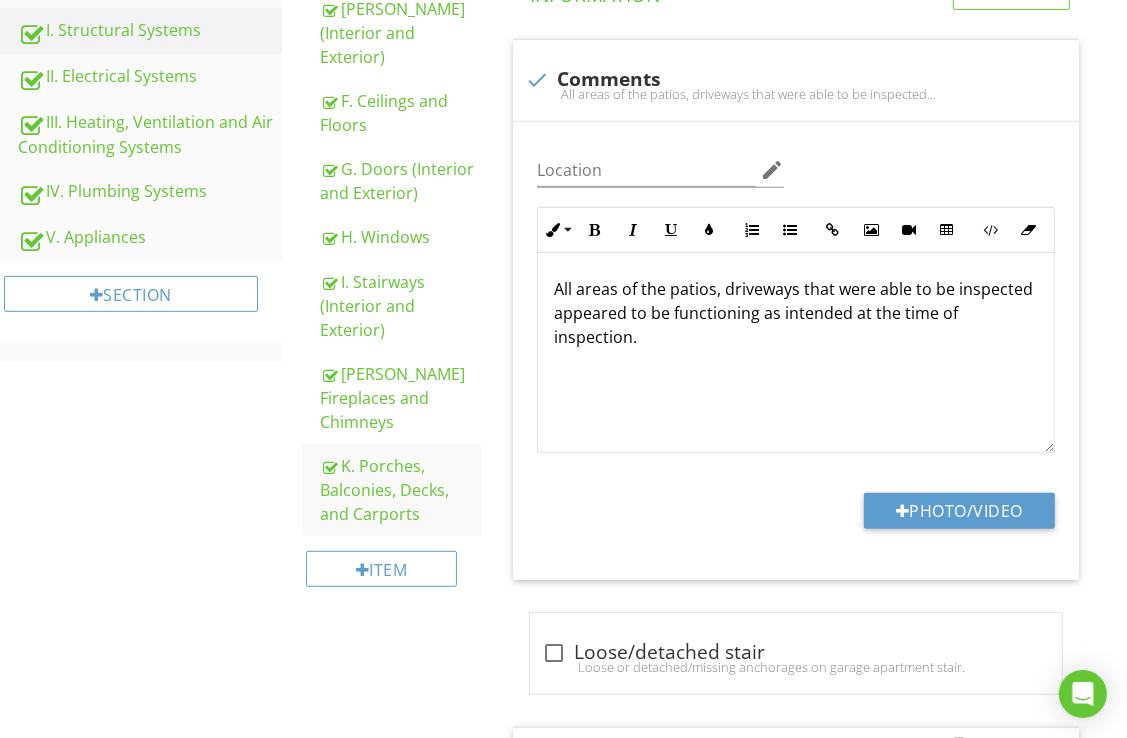 click on "I. Structural Systems
A. Foundations
B. Grading and Drainage
C. Roof Covering Materials
D. Roof Structures and Attics
E. Walls (Interior and Exterior)
F. Ceilings and Floors
G. Doors (Interior and Exterior)
H. Windows
I. Stairways (Interior and Exterior)
J. Fireplaces and Chimneys
K. Porches, Balconies, Decks, and Carports
Item
K. Porches, Balconies, Decks, and Carports
IN   Inspected NI   Not Inspected NP   Not Present D   Deficiency
Info
Information                       check
Comments
Location edit       Inline Style XLarge Large Normal" at bounding box center (704, 4821) 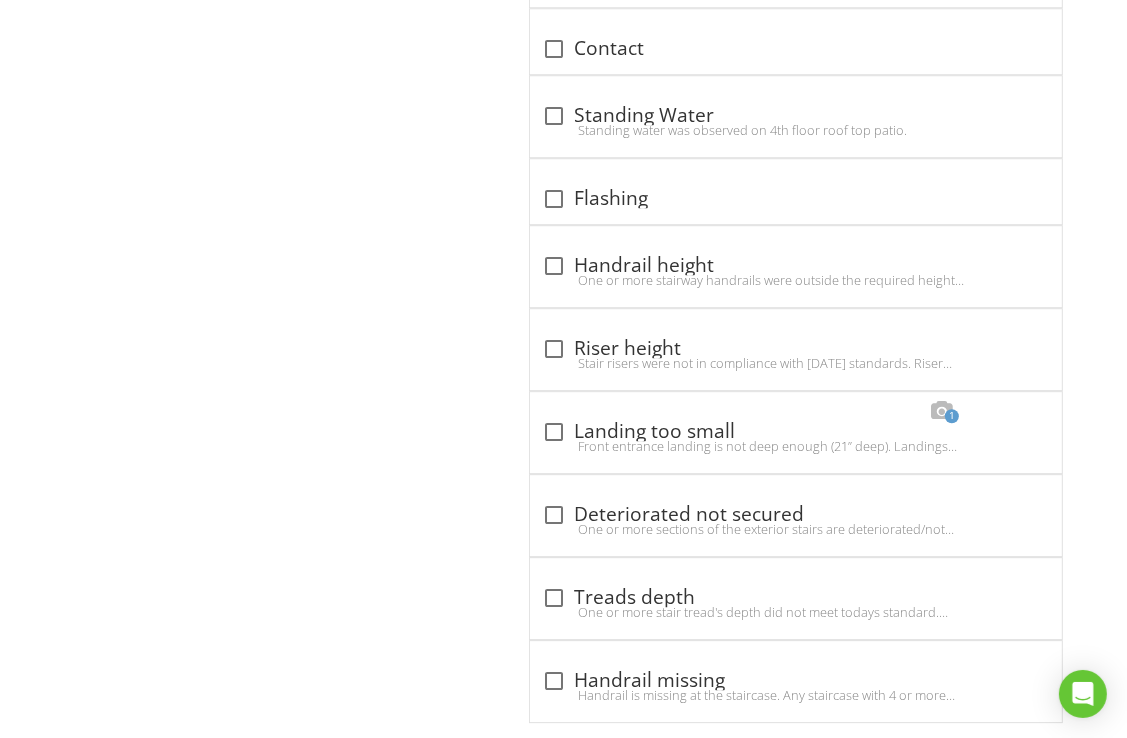 scroll, scrollTop: 9828, scrollLeft: 0, axis: vertical 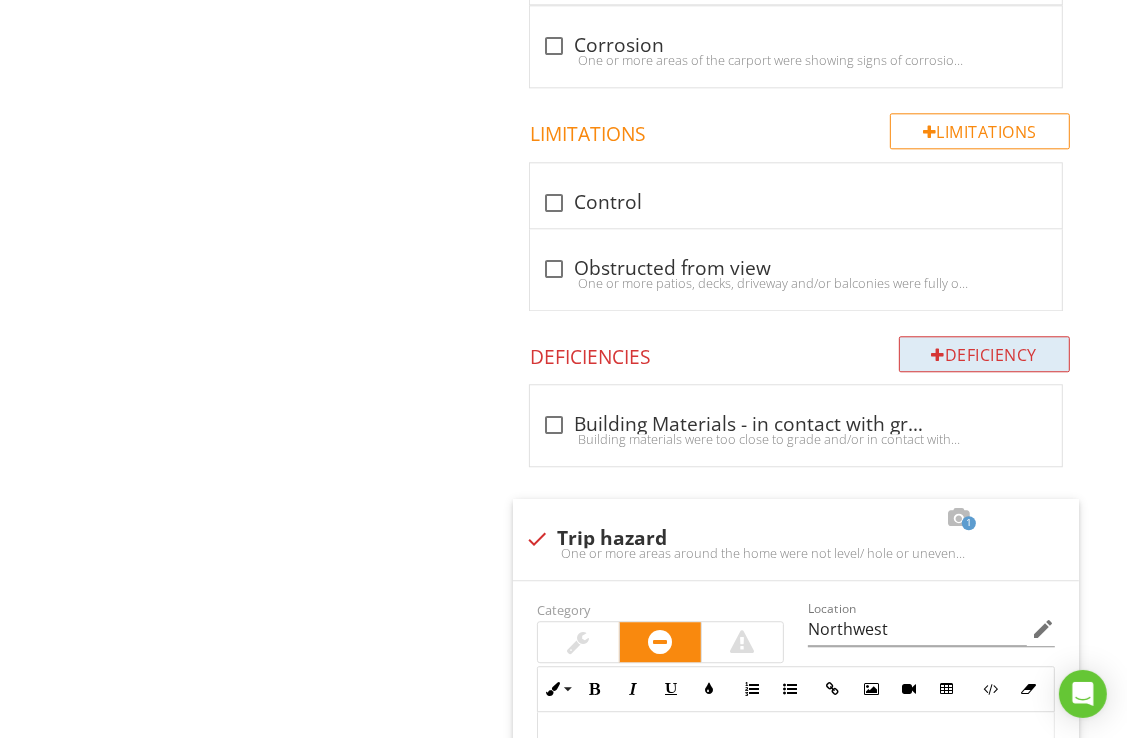 click on "Deficiency" at bounding box center (985, 354) 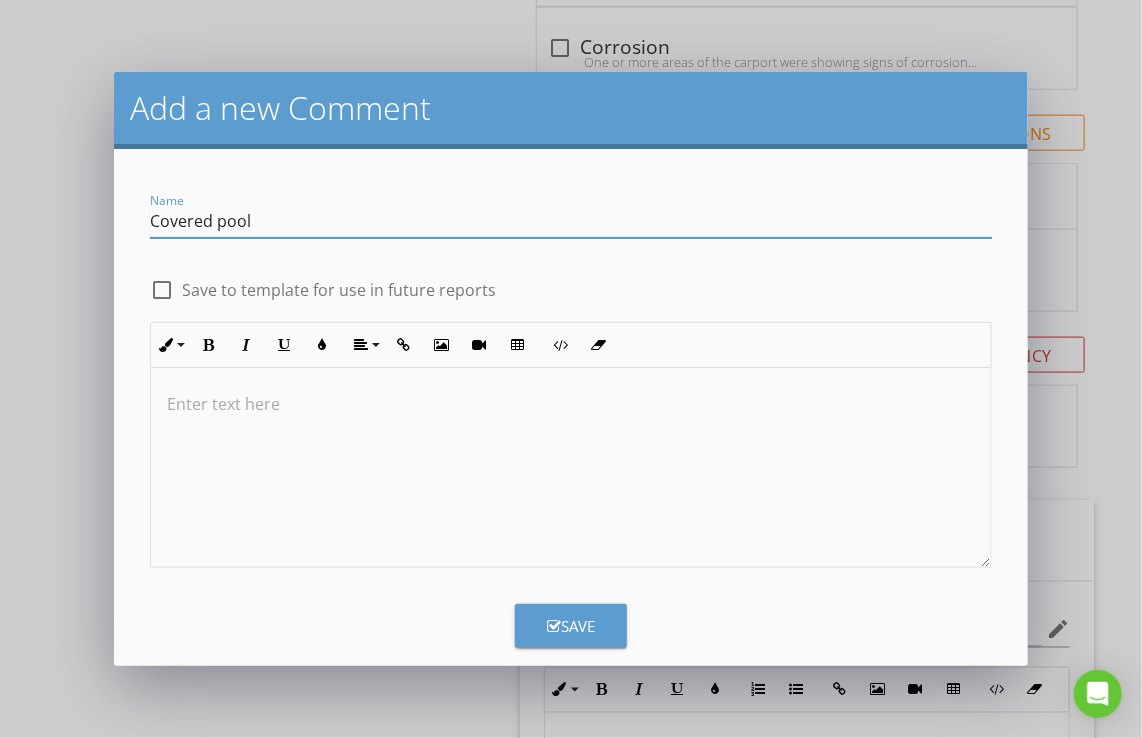type on "Covered pool" 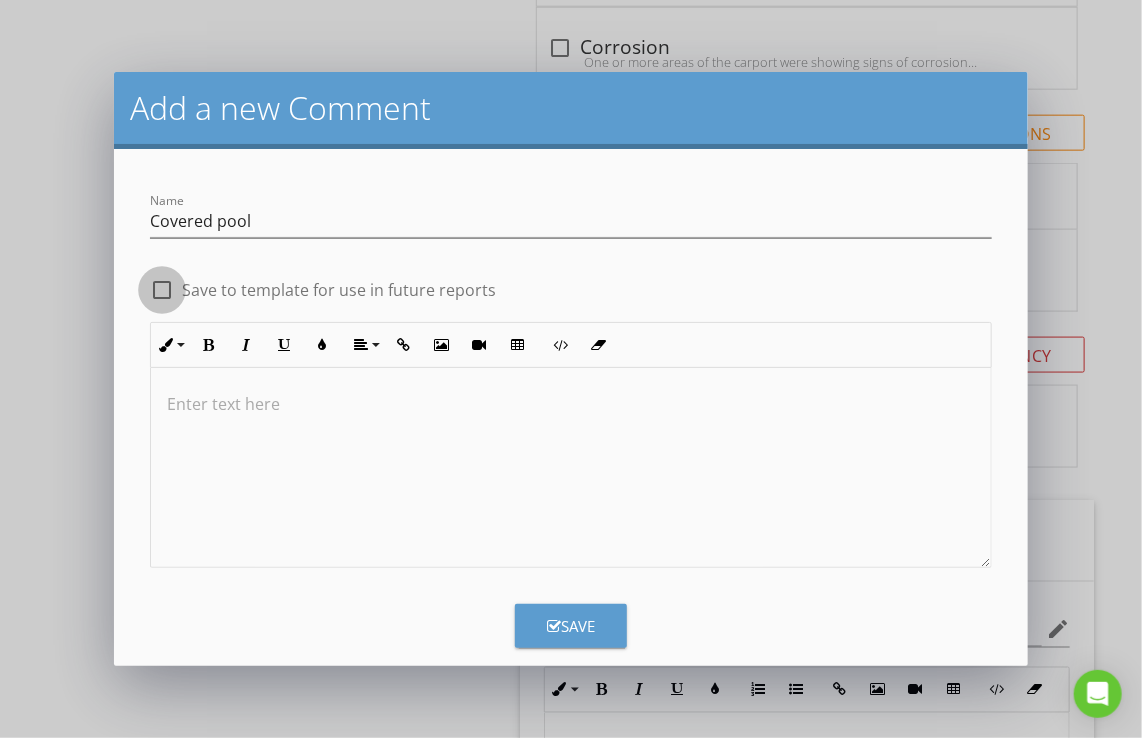 click at bounding box center [162, 290] 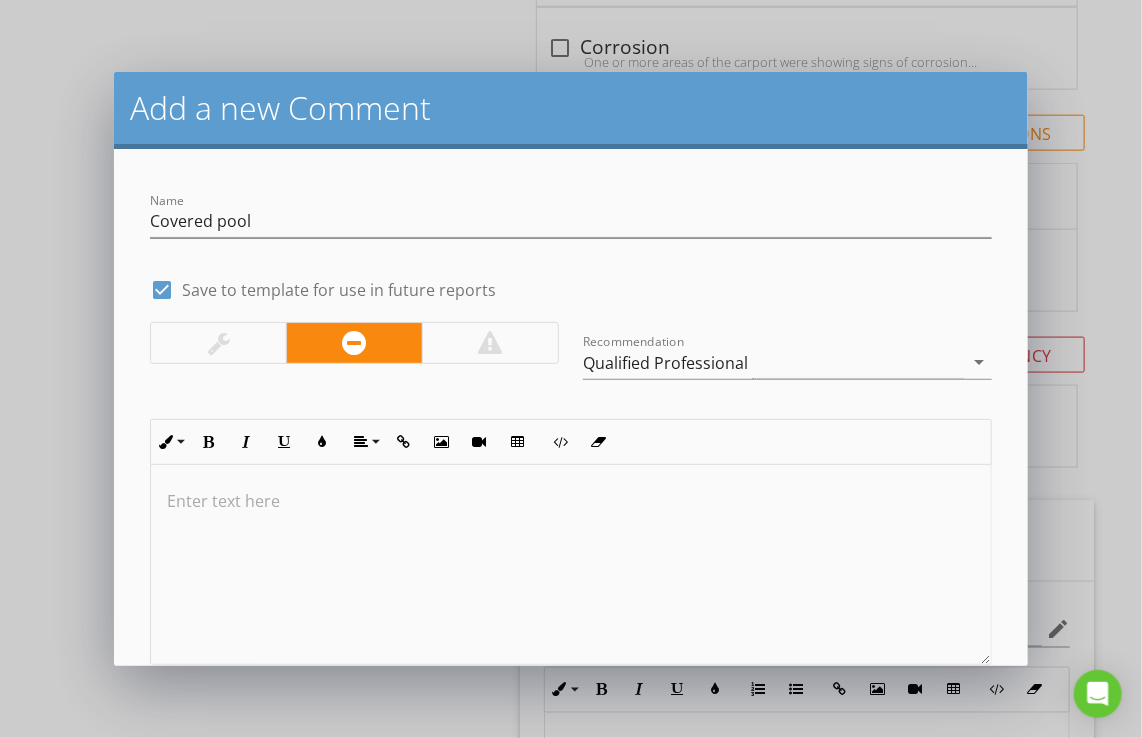 click at bounding box center (571, 565) 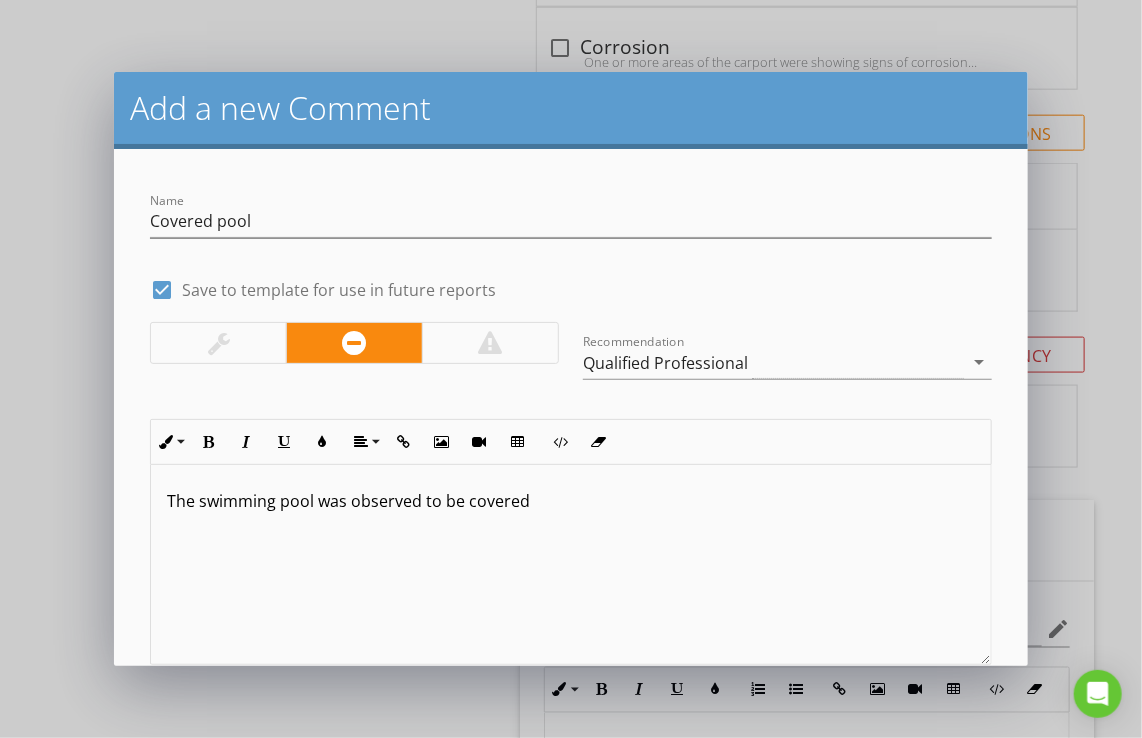 click on "The swimming pool was observed to be covered" at bounding box center (571, 501) 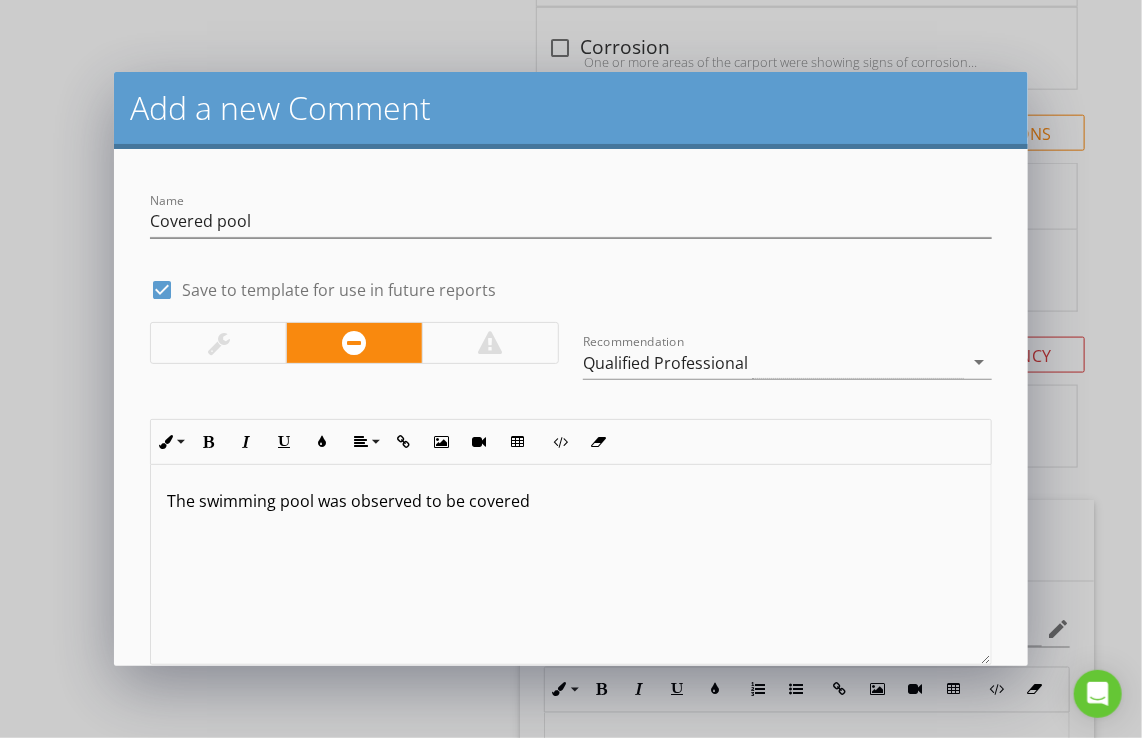 click on "The swimming pool was observed to be covered" at bounding box center [571, 501] 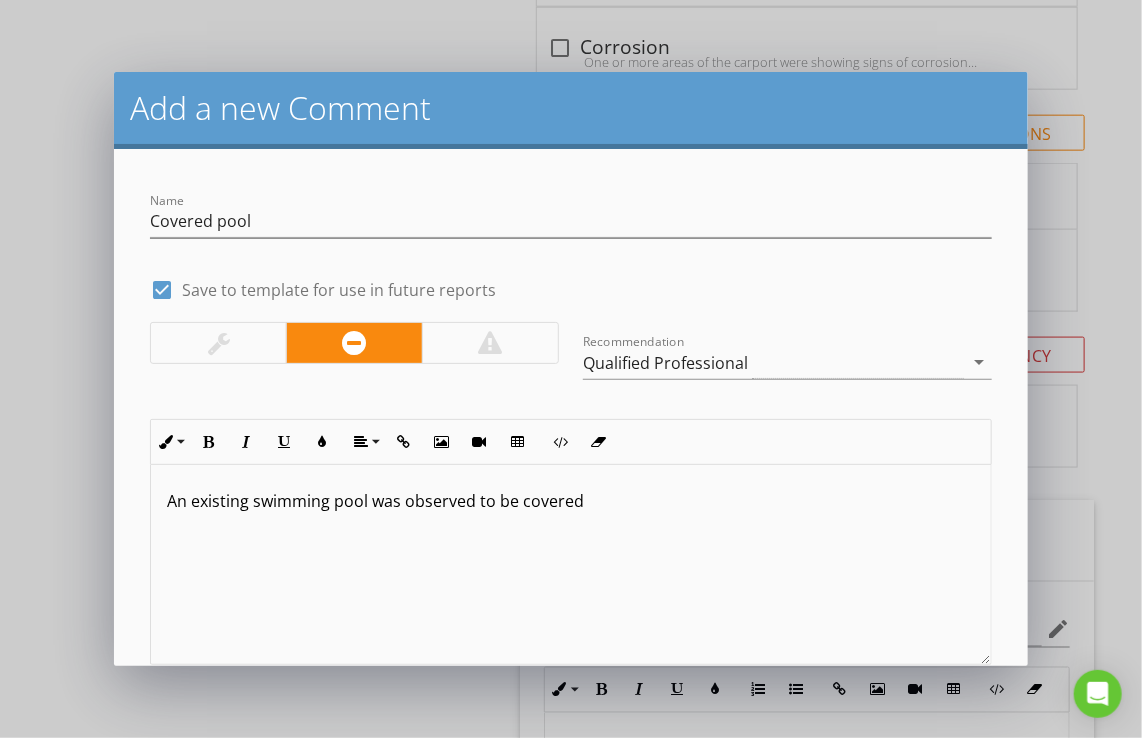 click on "An existing swimming pool was observed to be covered" at bounding box center (571, 565) 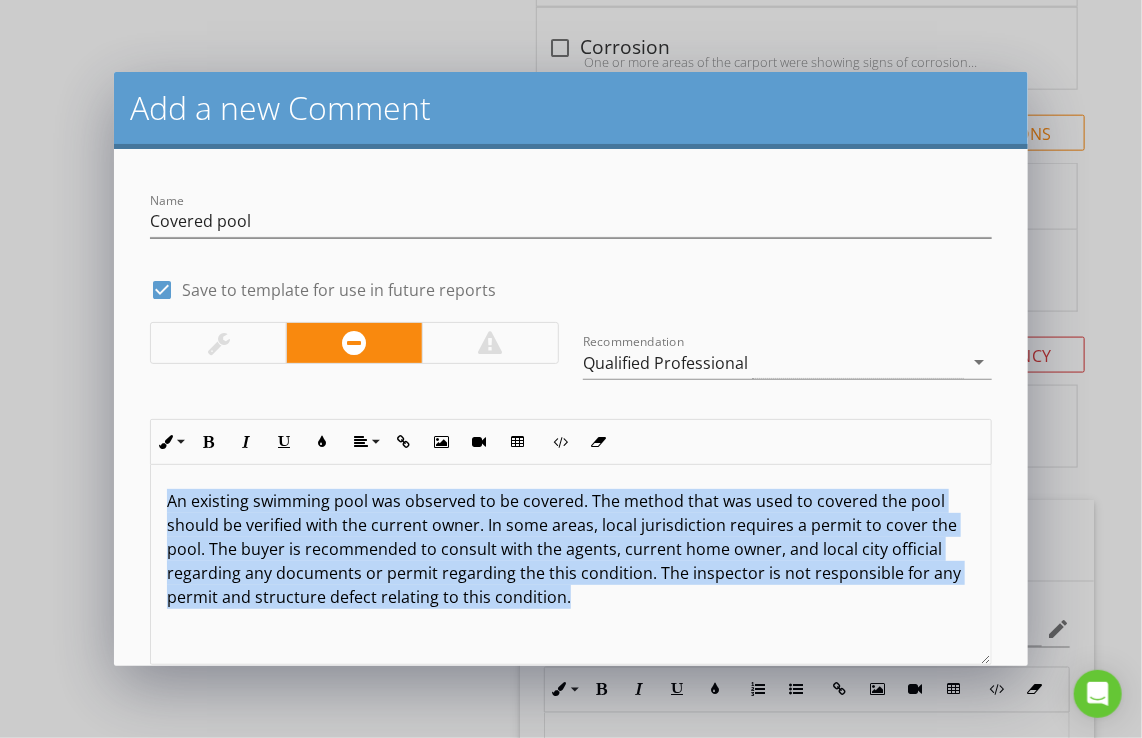 drag, startPoint x: 656, startPoint y: 604, endPoint x: 132, endPoint y: 510, distance: 532.36456 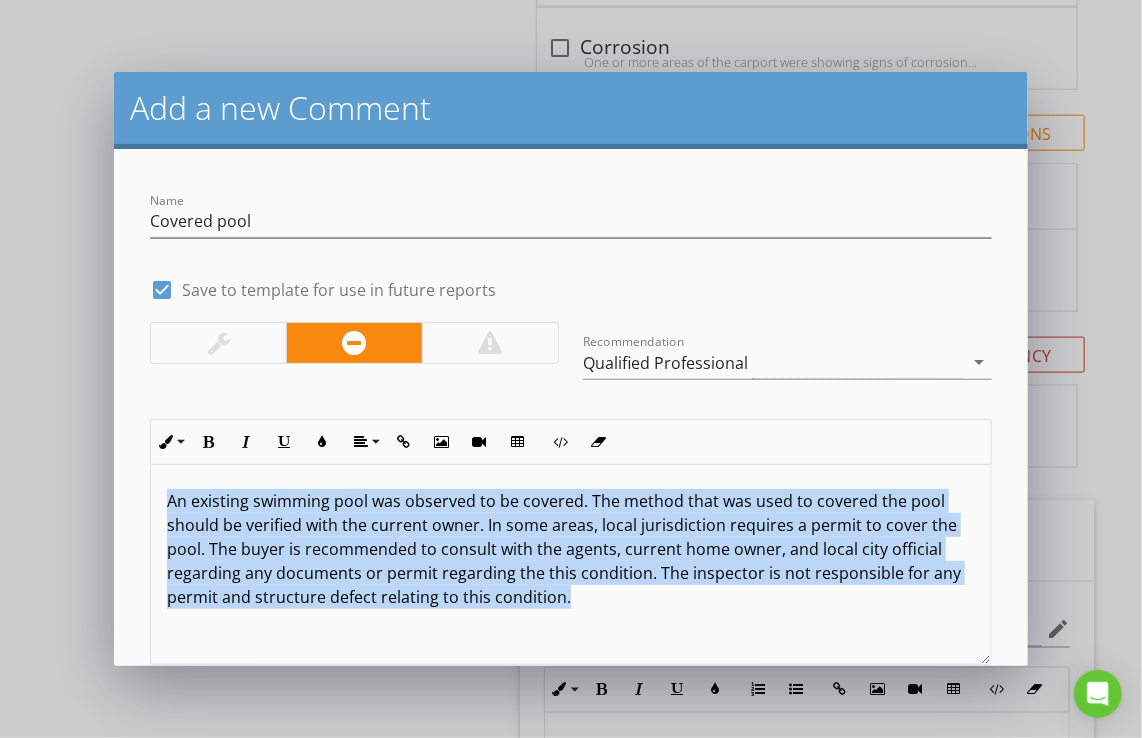 click on "An existing swimming pool was observed to be covered. The method that was used to covered the pool should be verified with the current owner. In some areas, local jurisdiction requires a permit to cover the pool. The buyer is recommended to consult with the agents, current home owner, and local city official regarding any documents or permit regarding the this condition. The inspector is not responsible for any permit and structure defect relating to this condition." at bounding box center [571, 549] 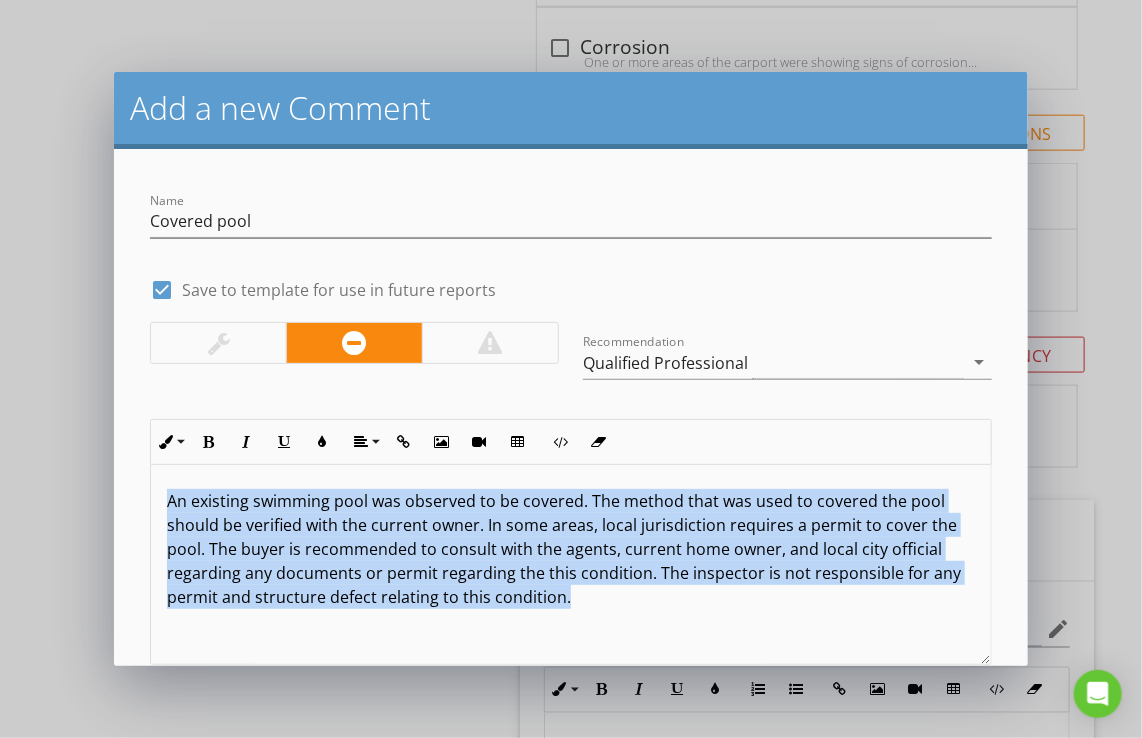 drag, startPoint x: 457, startPoint y: 562, endPoint x: 138, endPoint y: 467, distance: 332.8453 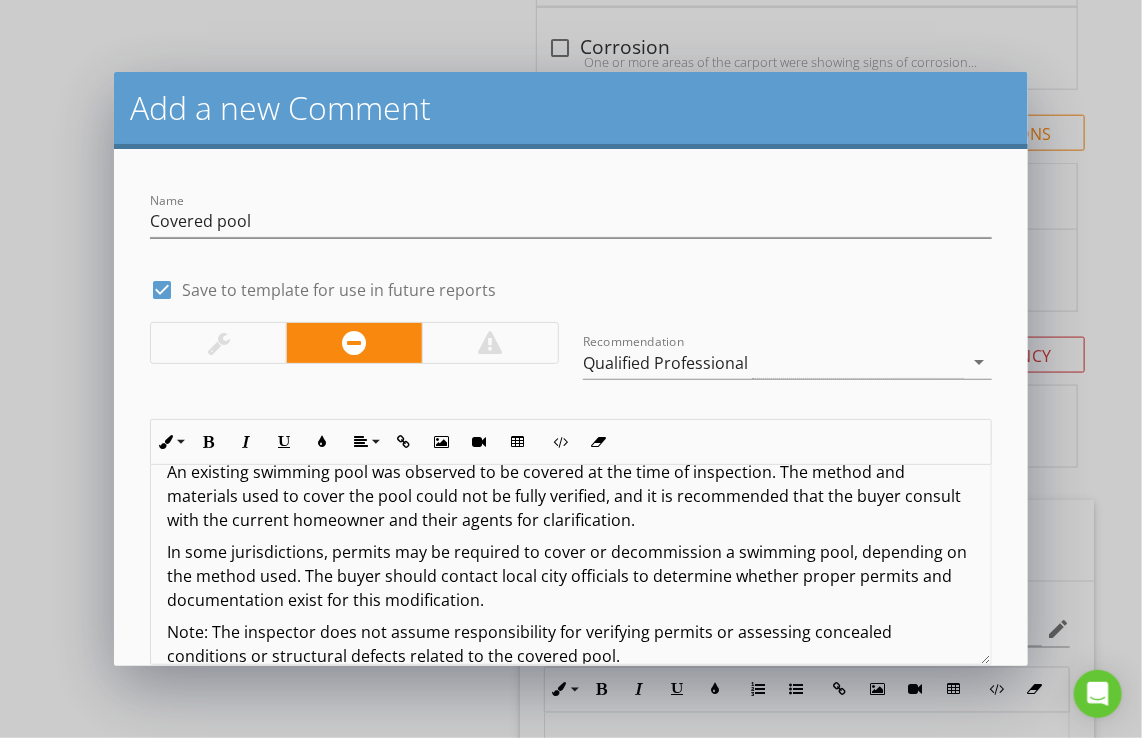scroll, scrollTop: 56, scrollLeft: 0, axis: vertical 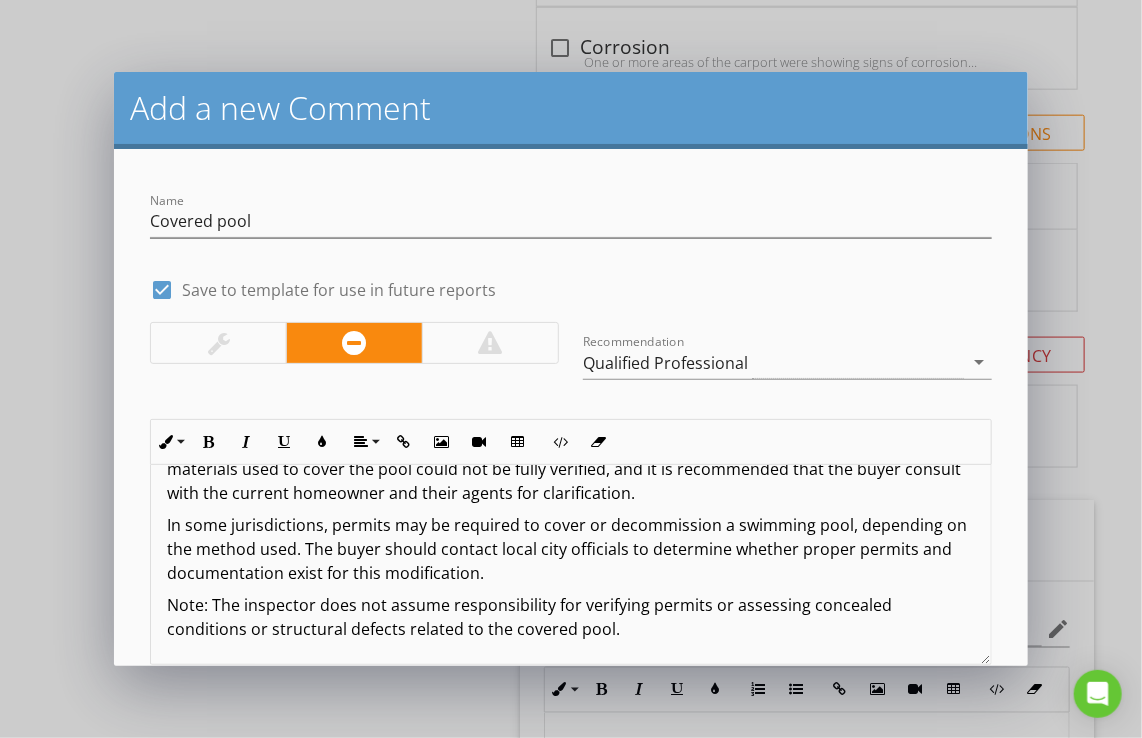 click on "Note: The inspector does not assume responsibility for verifying permits or assessing concealed conditions or structural defects related to the covered pool." 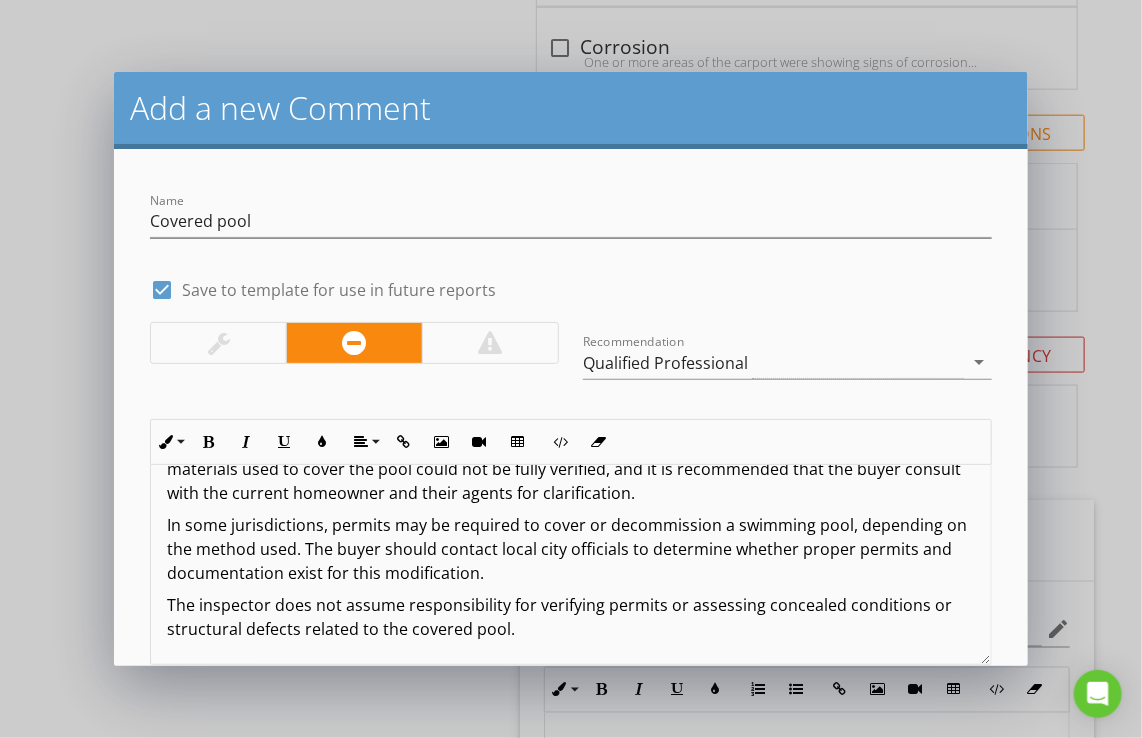 click at bounding box center [787, 393] 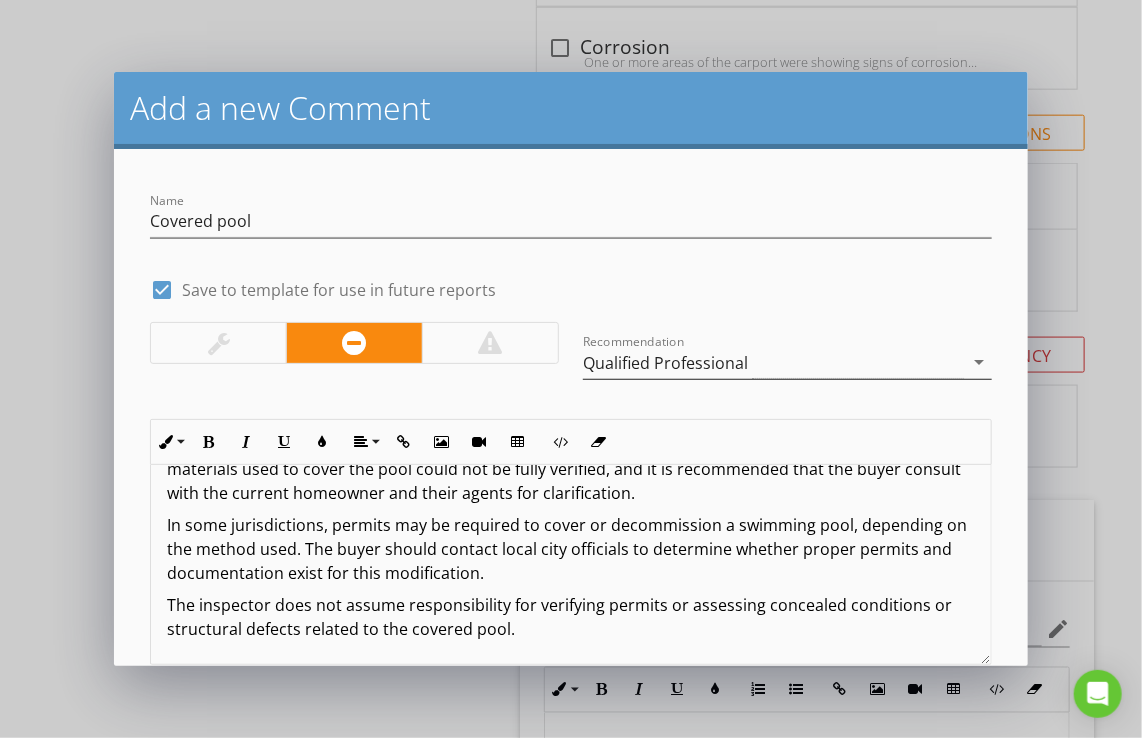 click on "Qualified Professional" at bounding box center [665, 363] 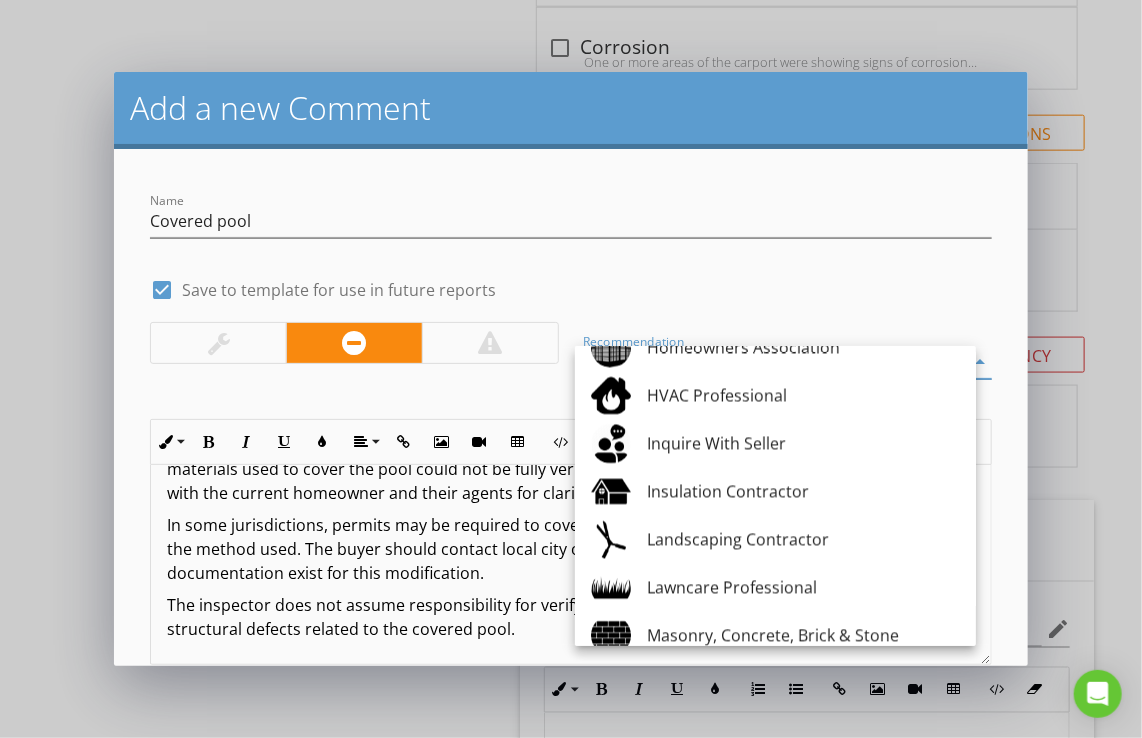 scroll, scrollTop: 1500, scrollLeft: 0, axis: vertical 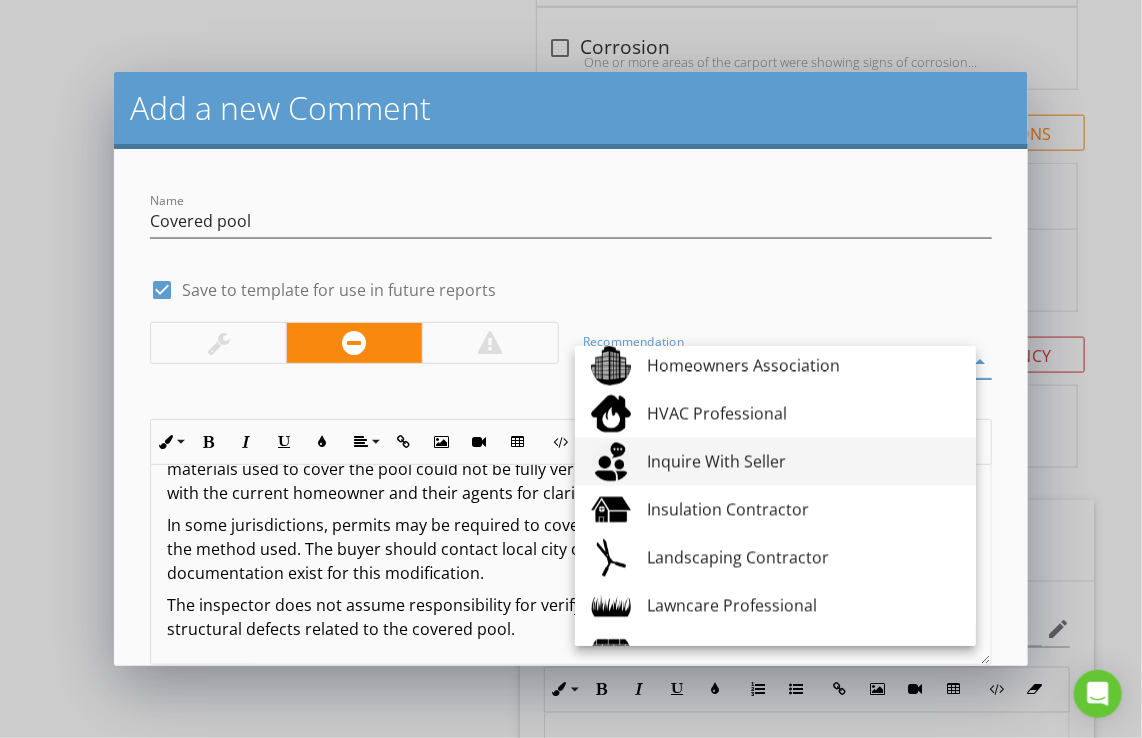 click on "Inquire With Seller" at bounding box center [803, 462] 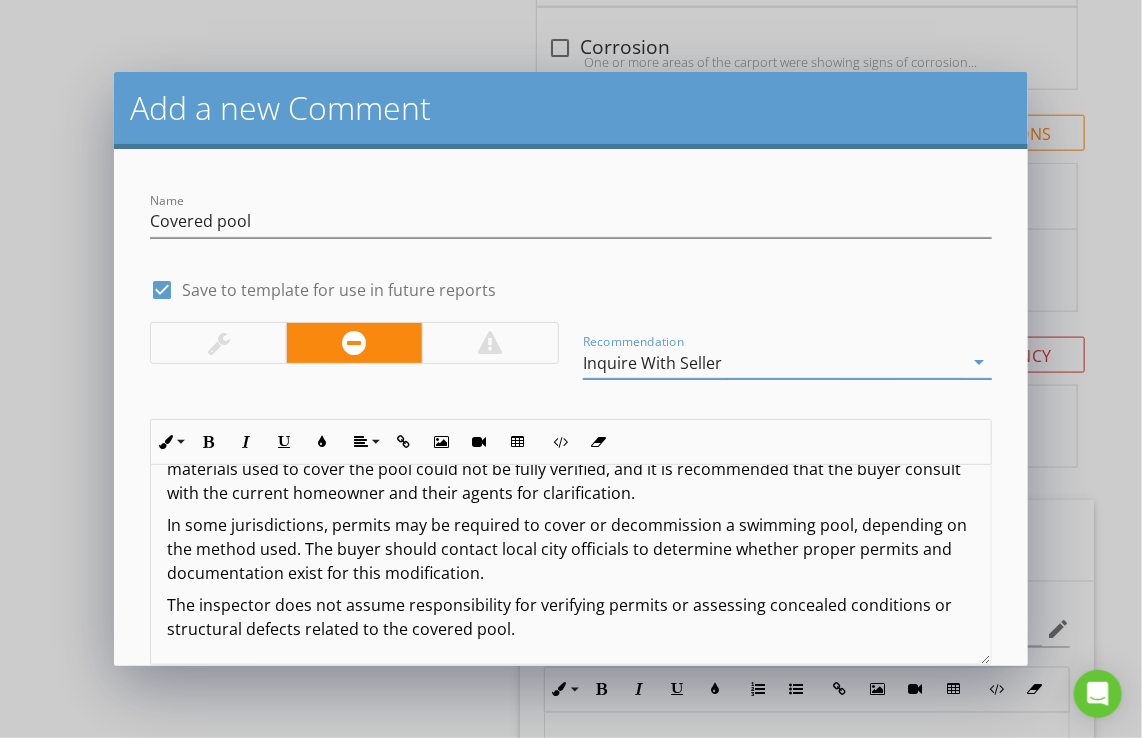 click on "check_box Save to template for use in future reports" at bounding box center [571, 280] 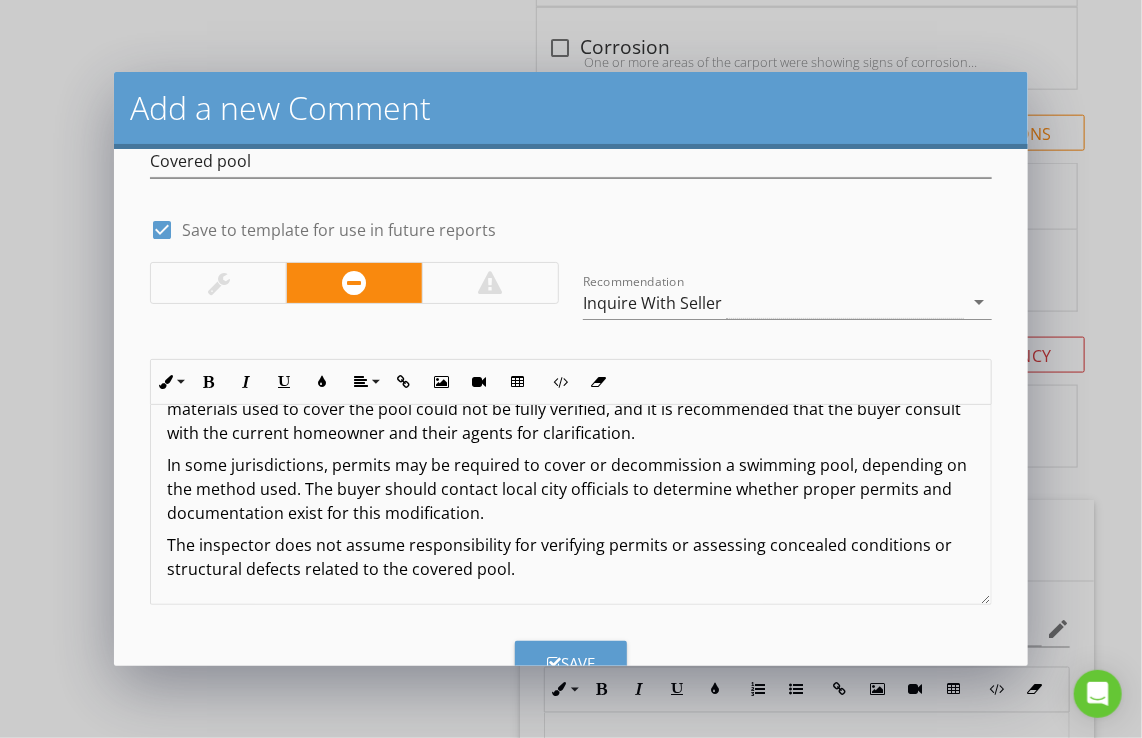 scroll, scrollTop: 122, scrollLeft: 0, axis: vertical 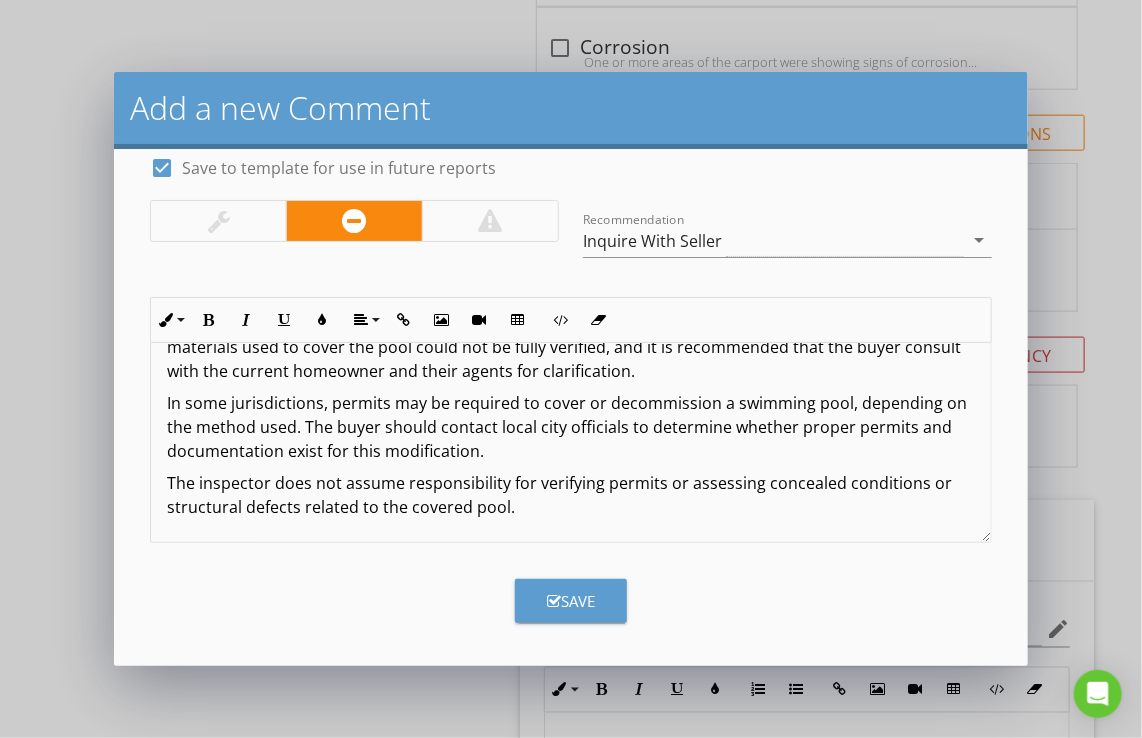 click on "Save" at bounding box center [571, 601] 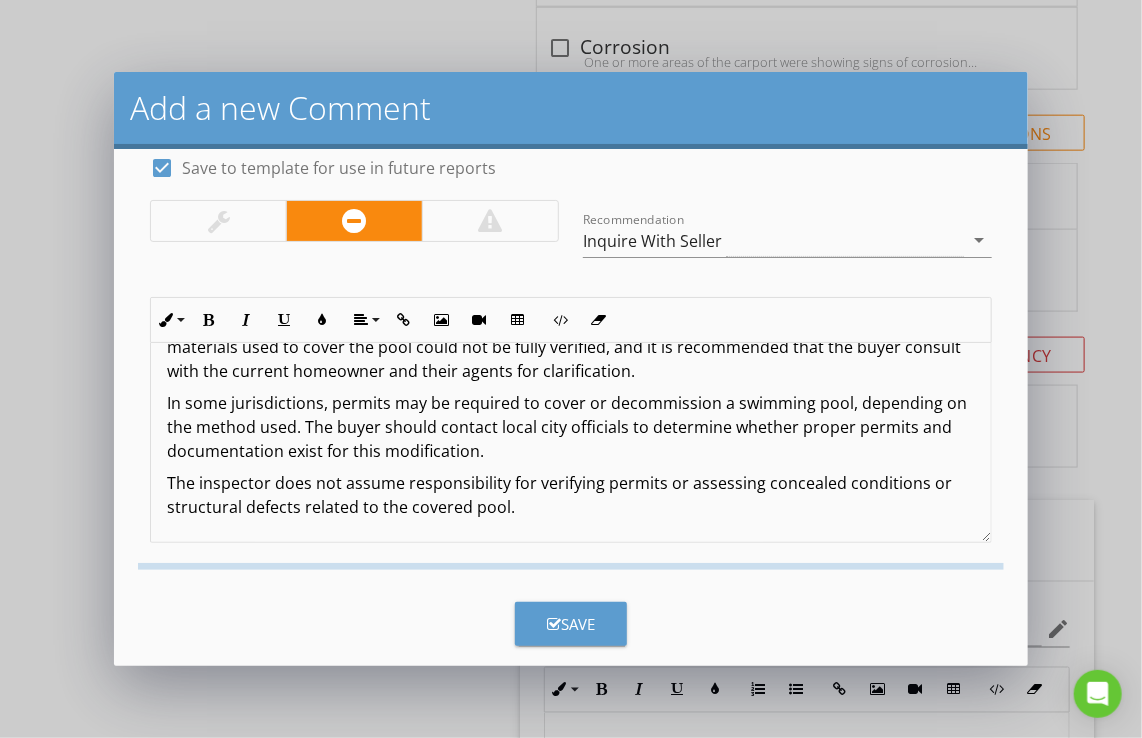 checkbox on "false" 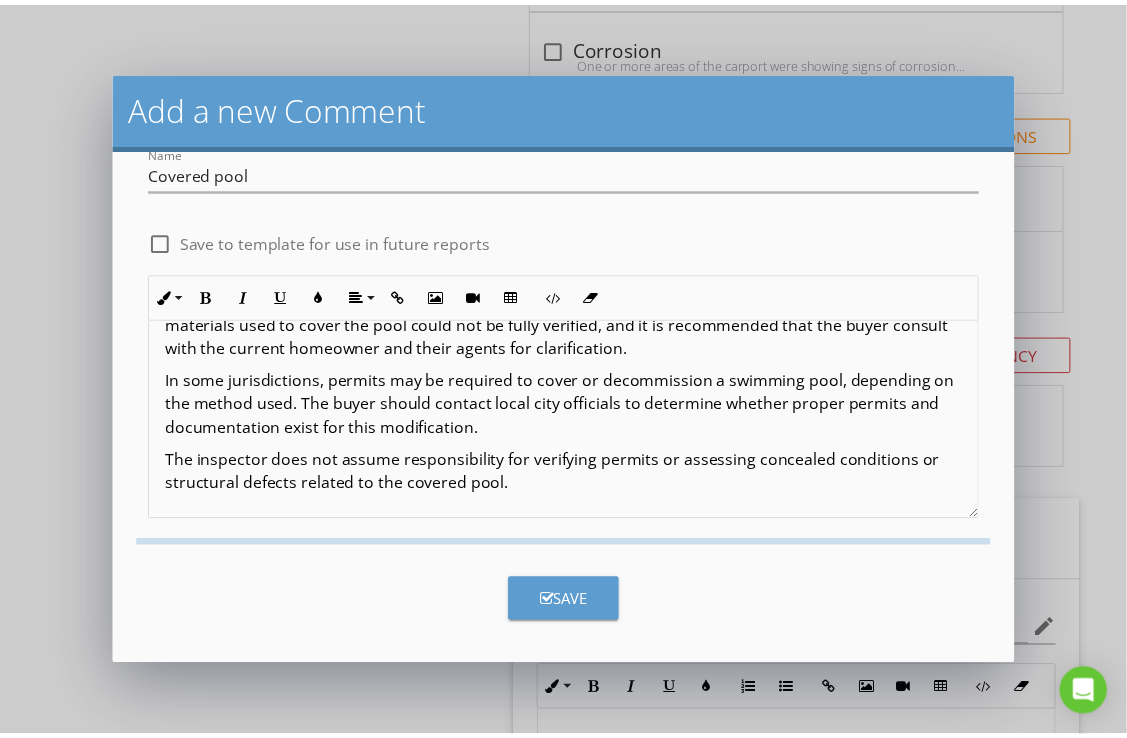 scroll, scrollTop: 0, scrollLeft: 0, axis: both 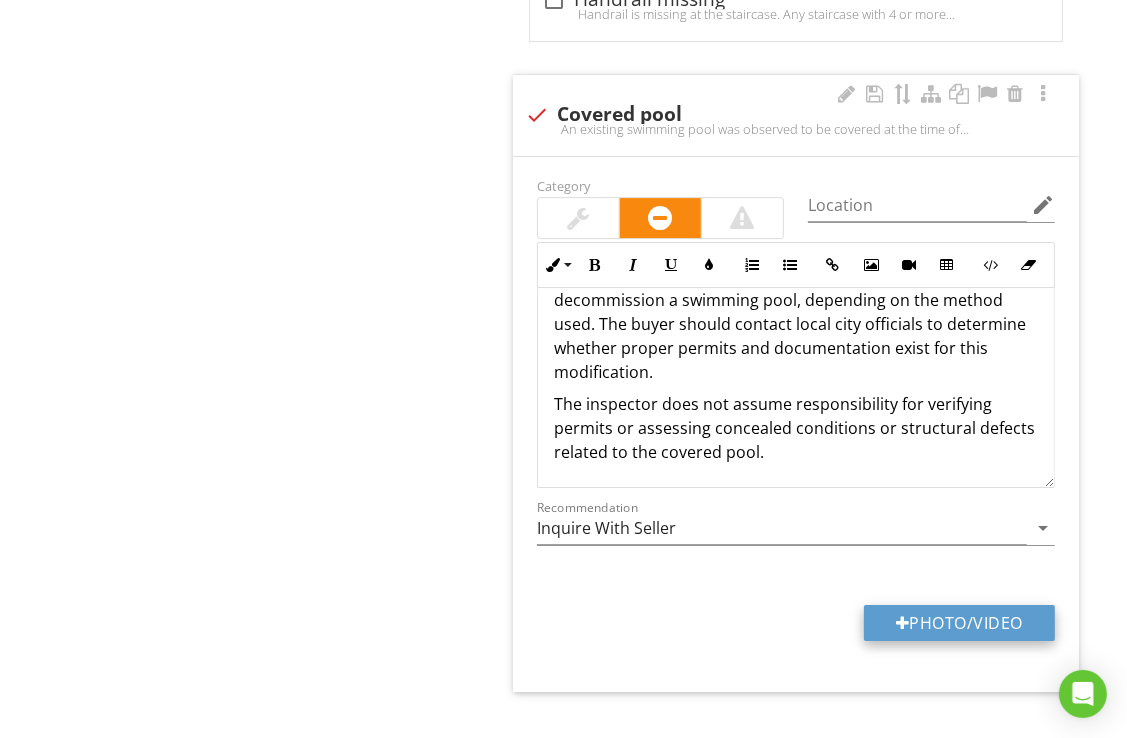 click on "Photo/Video" at bounding box center [959, 623] 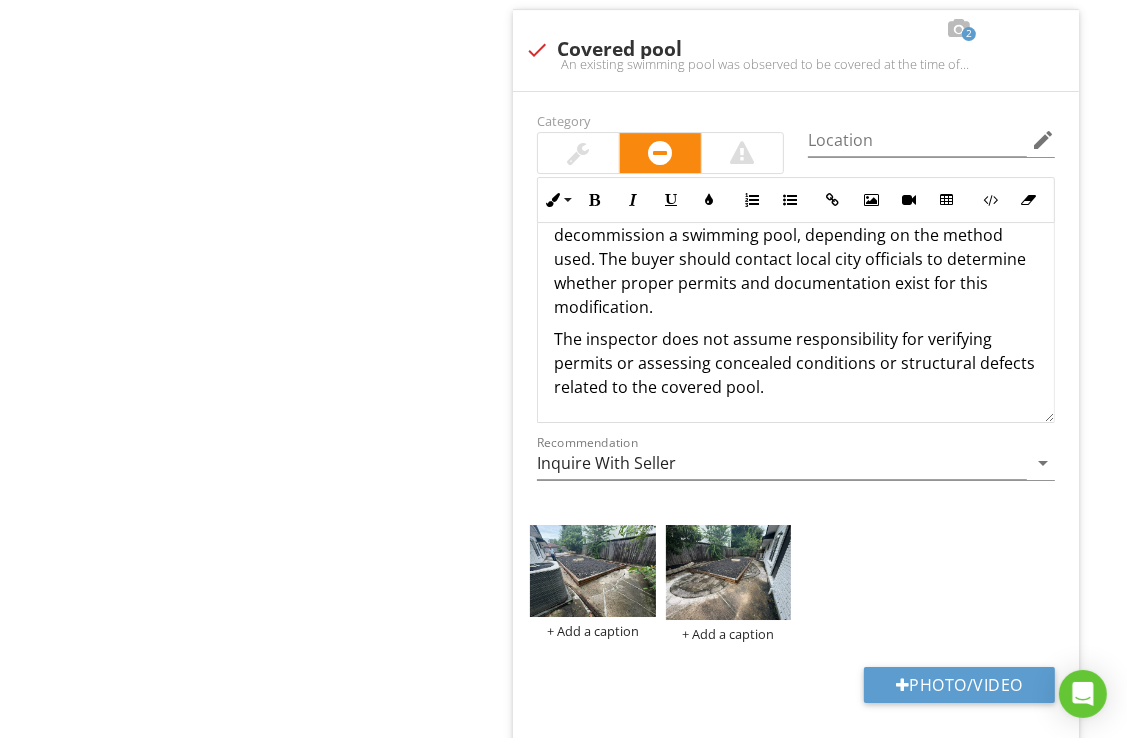 scroll, scrollTop: 10609, scrollLeft: 0, axis: vertical 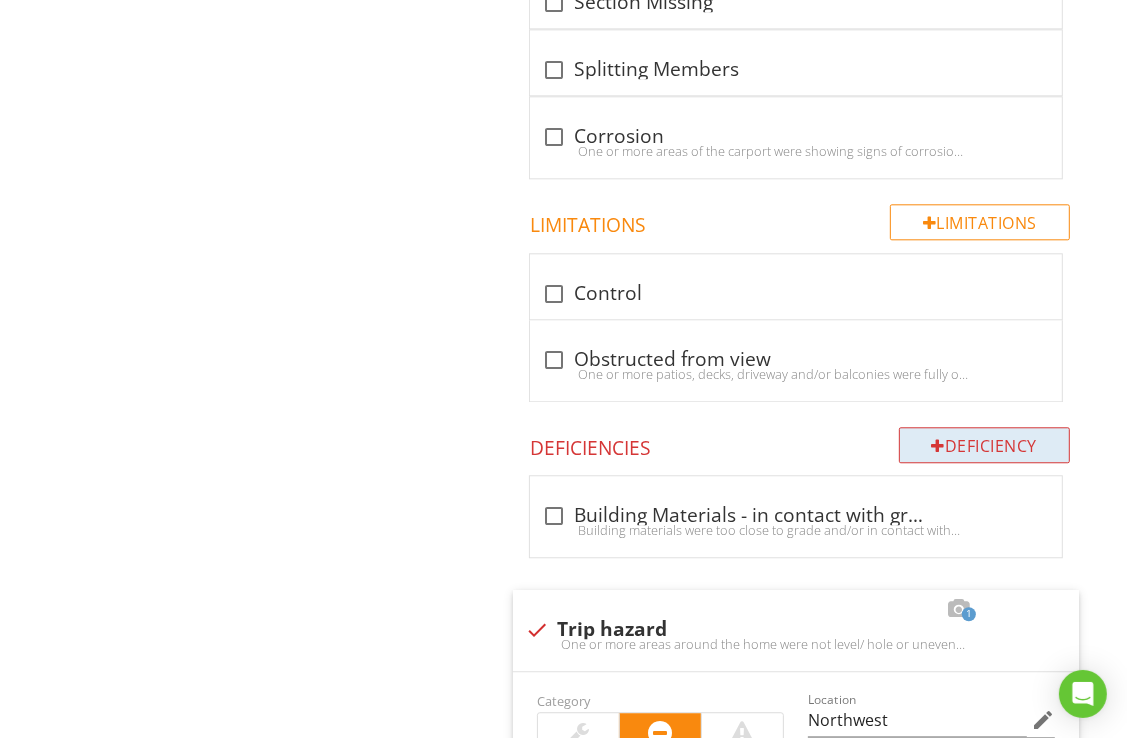 click on "Deficiency" at bounding box center (985, 445) 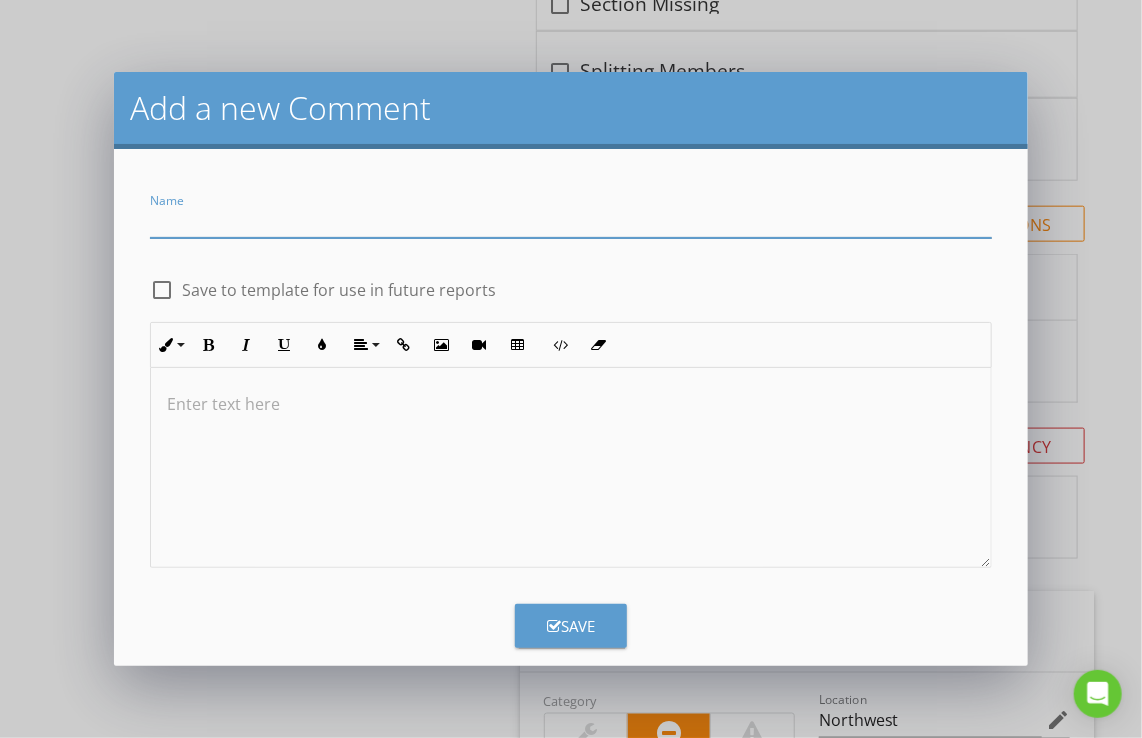 click at bounding box center (571, 468) 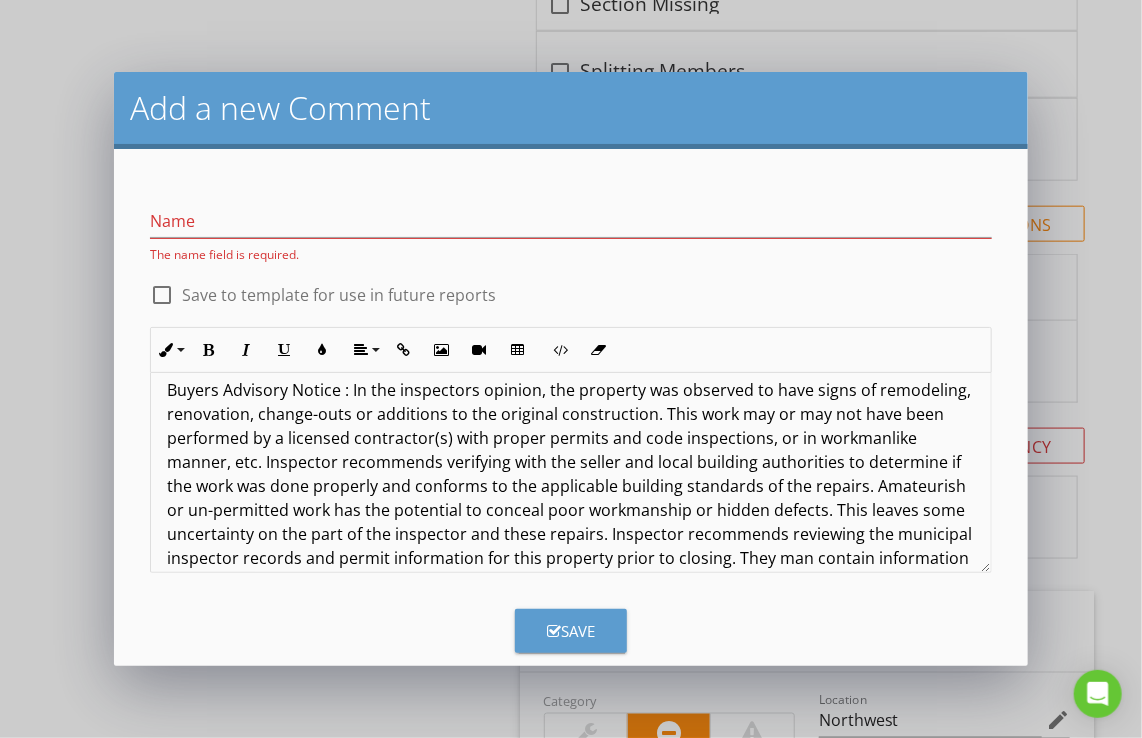scroll, scrollTop: 0, scrollLeft: 0, axis: both 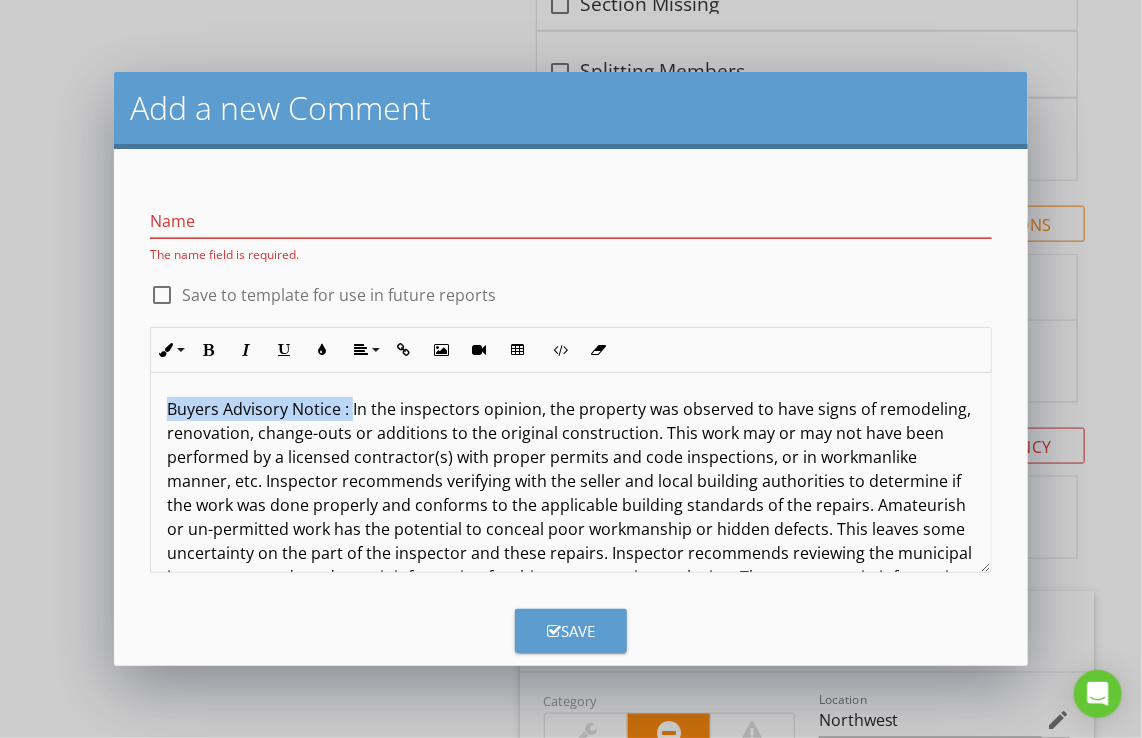 drag, startPoint x: 350, startPoint y: 407, endPoint x: 154, endPoint y: 408, distance: 196.00255 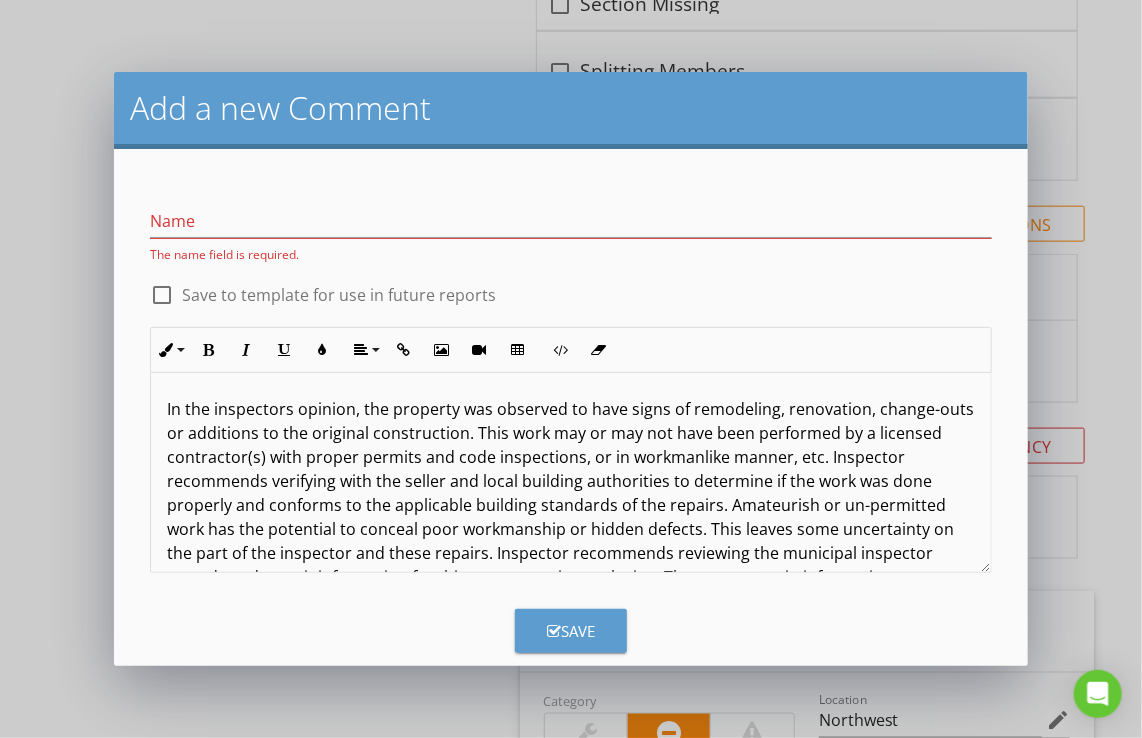 type 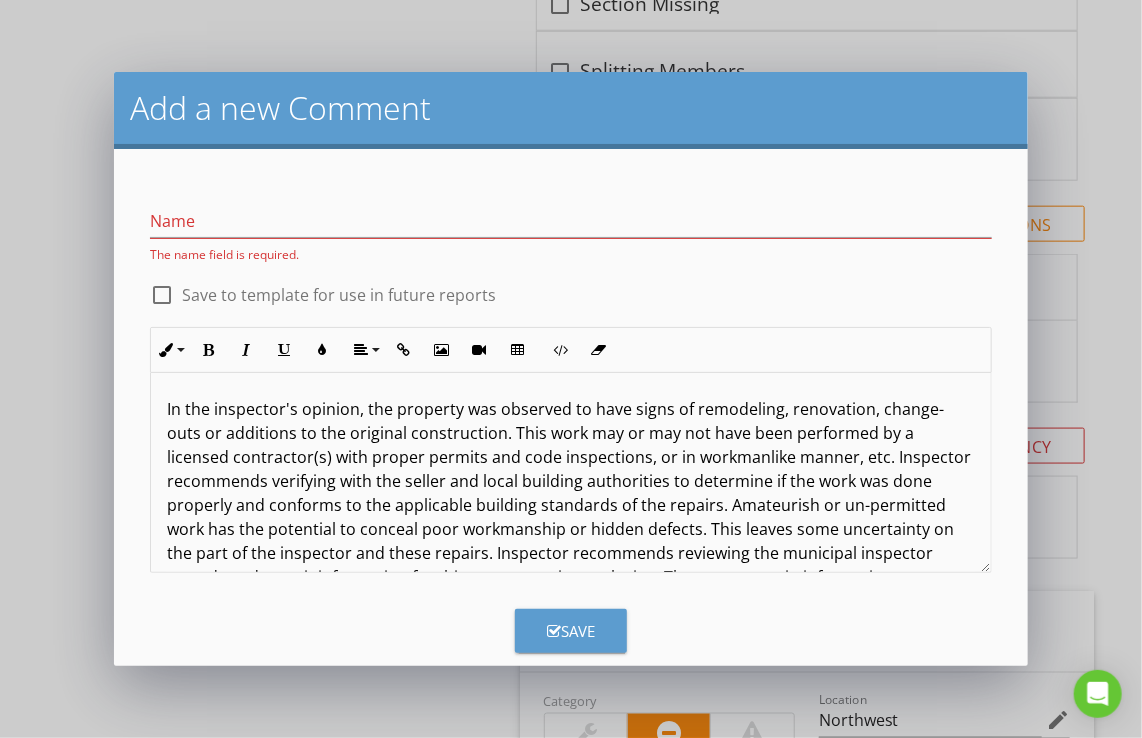 click on "In the inspector's opinion, the property was observed to have signs of remodeling, renovation, change-outs or additions to the original construction. This work may or may not have been performed by a licensed contractor(s) with proper permits and code inspections, or in workmanlike manner, etc. Inspector recommends verifying with the seller and local building authorities to determine if the work was done properly and conforms to the applicable building standards of the repairs. Amateurish or un-permitted work has the potential to conceal poor workmanship or hidden defects. This leaves some uncertainty on the part of the inspector and these repairs. Inspector recommends reviewing the municipal inspector records and permit information for this property prior to closing. They man contain information on upgrades, additions, renovations, change-outs, etc, which were not a port of our inspection process or were concealed at the time of inspection." at bounding box center (571, 517) 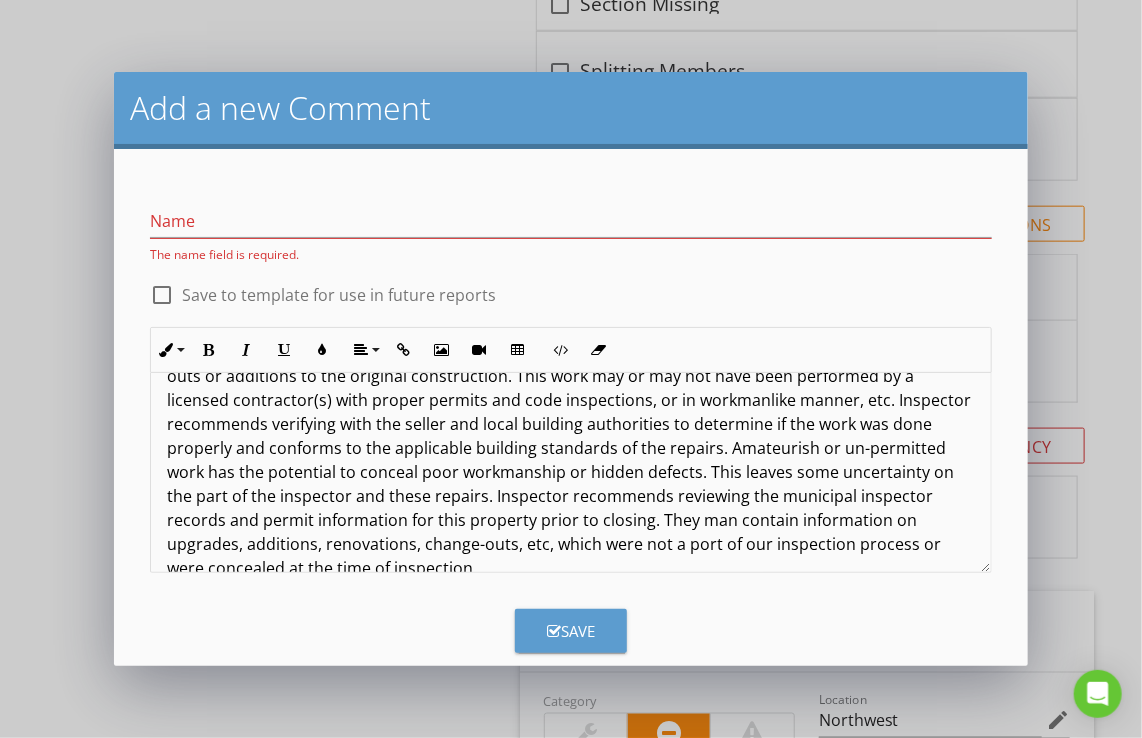 scroll, scrollTop: 88, scrollLeft: 0, axis: vertical 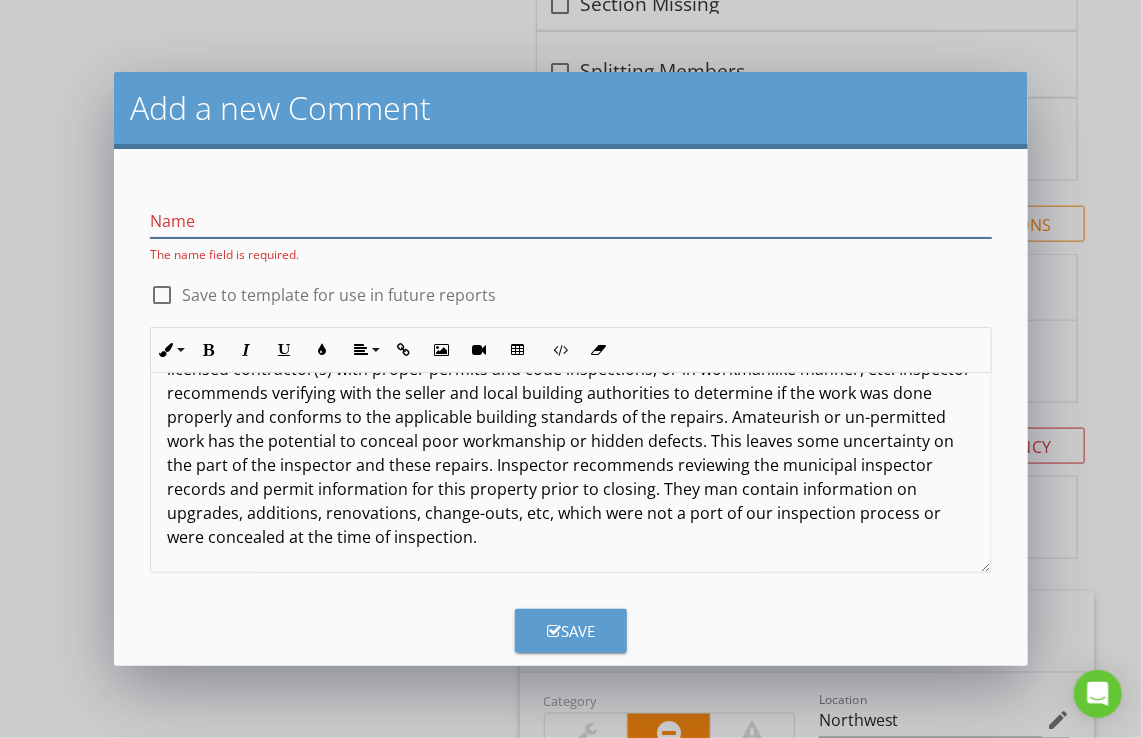 click at bounding box center (571, 221) 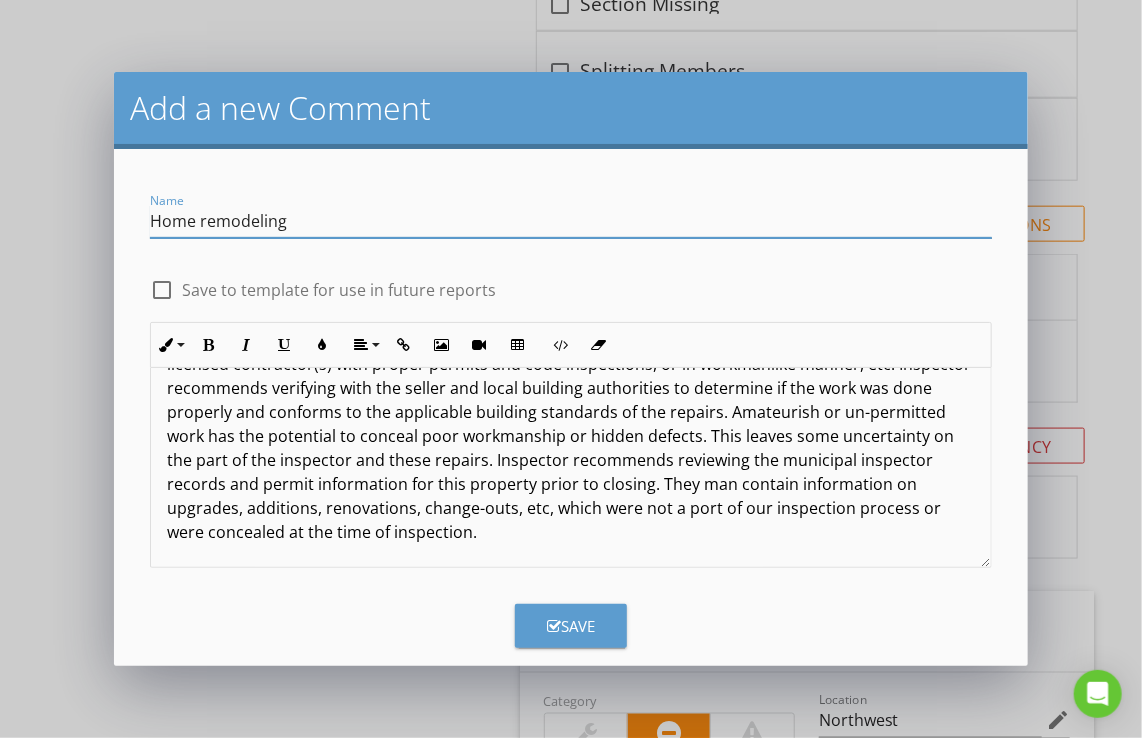 drag, startPoint x: 302, startPoint y: 220, endPoint x: 92, endPoint y: 238, distance: 210.77002 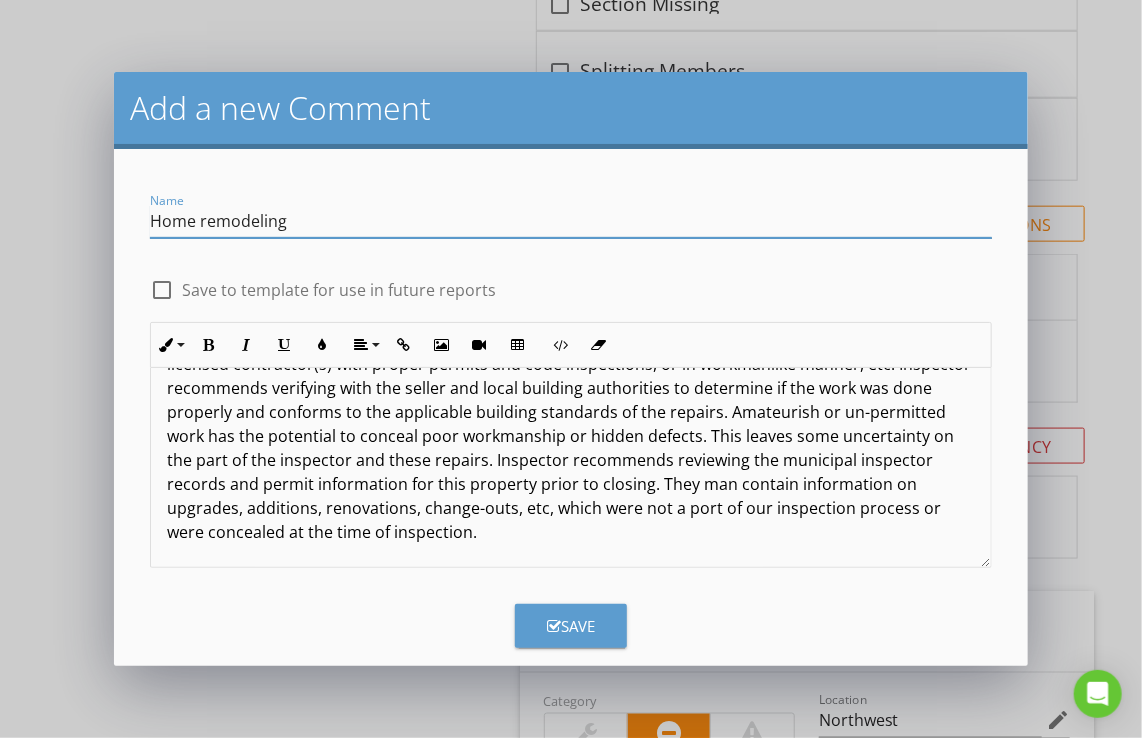 click on "Add a new Comment         Name Home remodeling   check_box_outline_blank Save to template for use in future reports       Inline Style XLarge Large Normal Small Light Small/Light Bold Italic Underline Colors Align Align Left Align Center Align Right Align Justify Insert Link Insert Image Insert Video Insert Table Code View Clear Formatting Ordered List Unordered List Enter text here
Save" at bounding box center (571, 369) 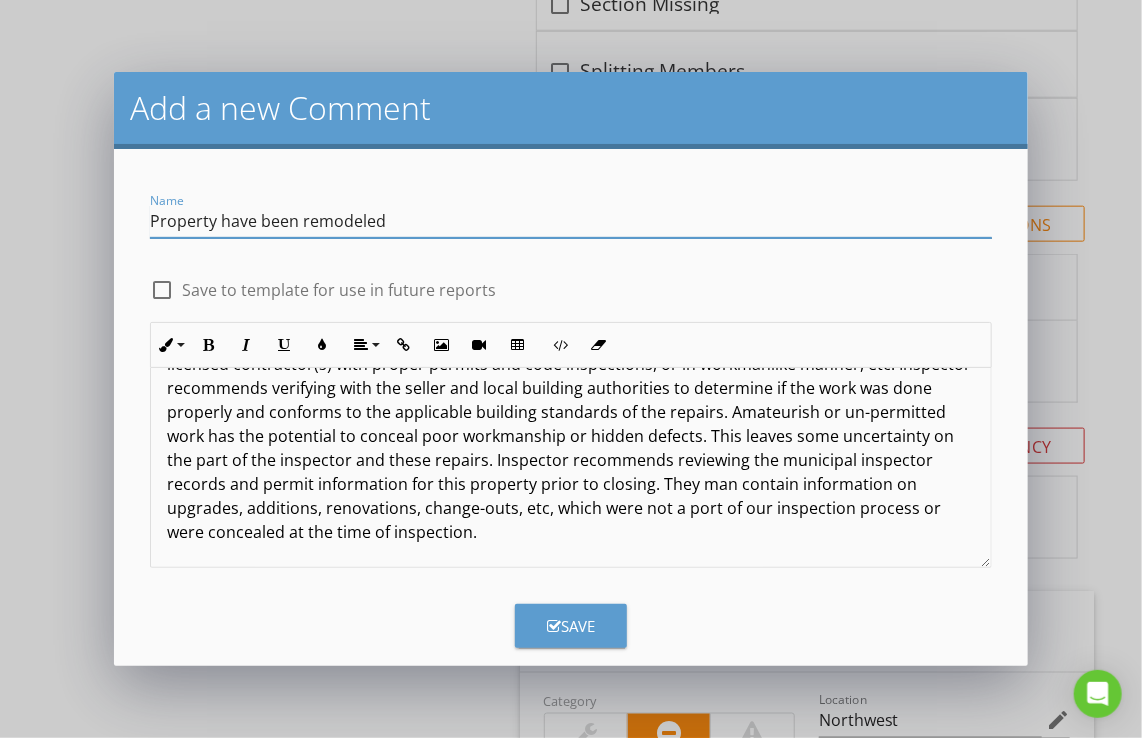 type on "Property have been remodeled" 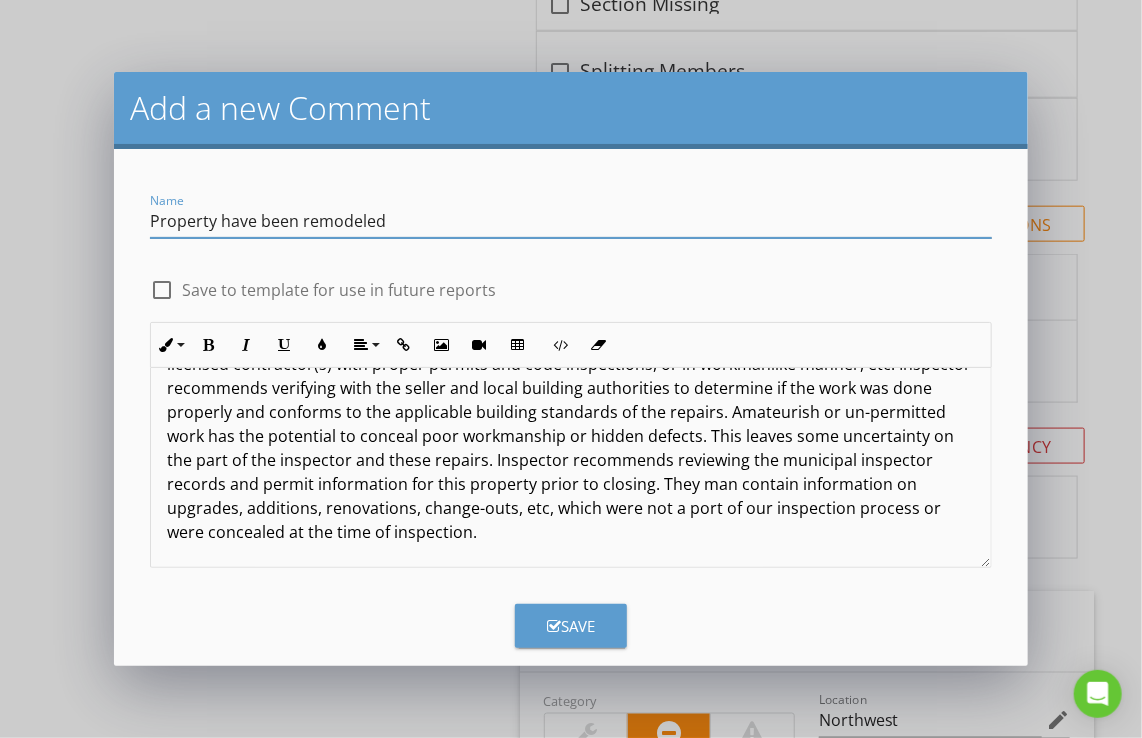 click at bounding box center [162, 290] 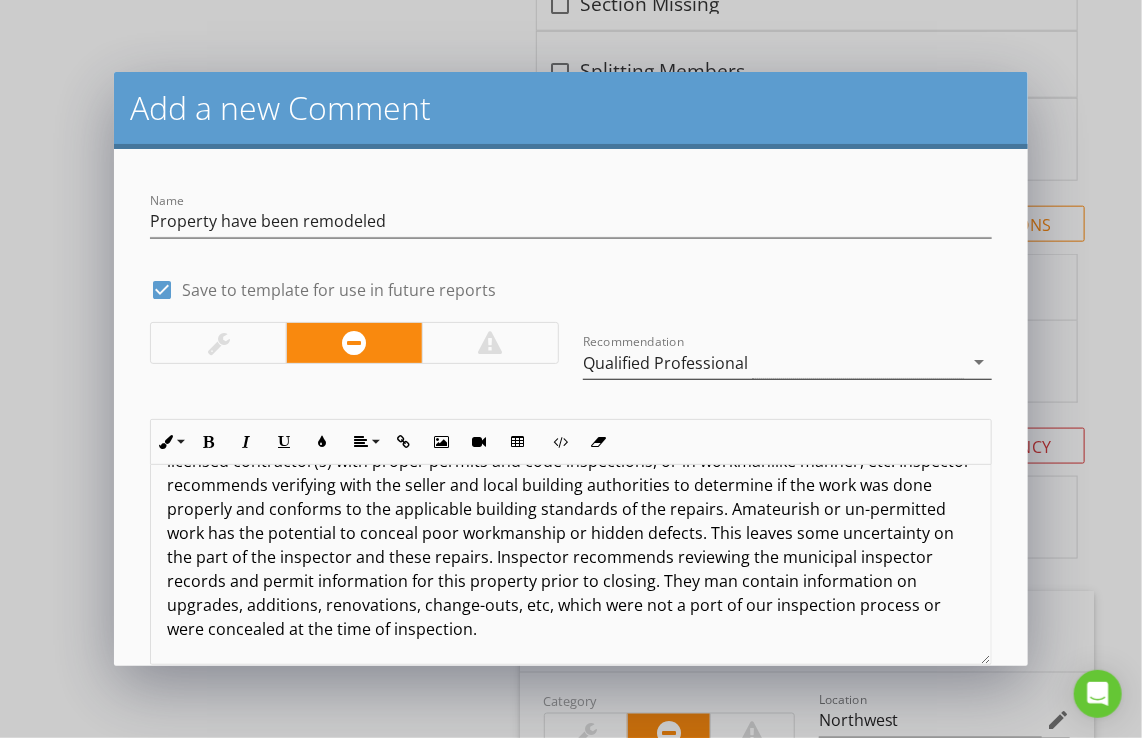 click on "Qualified Professional" at bounding box center (773, 362) 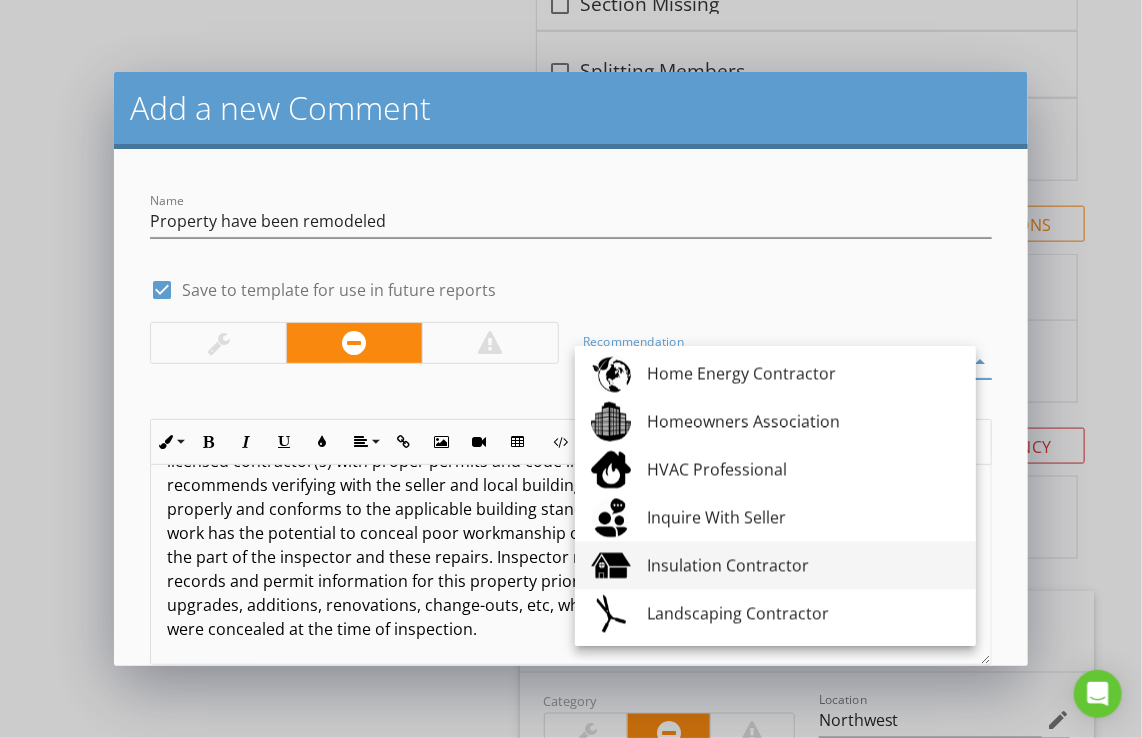 scroll, scrollTop: 1400, scrollLeft: 0, axis: vertical 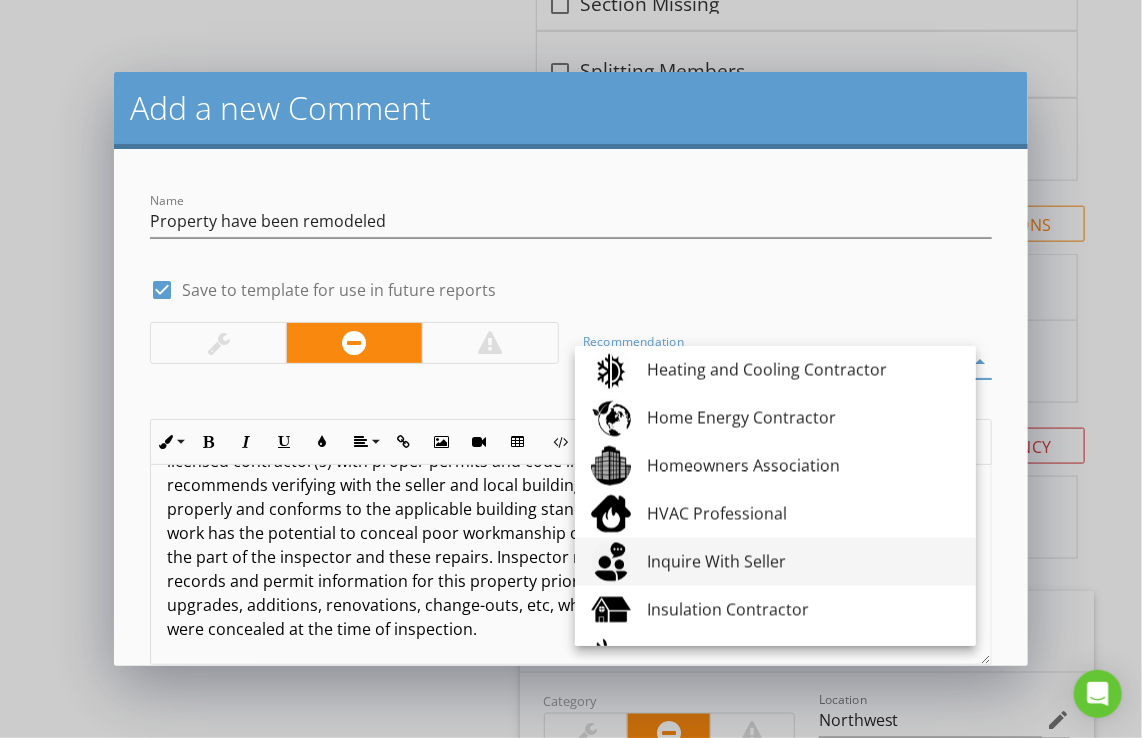 click on "Inquire With Seller" at bounding box center [803, 562] 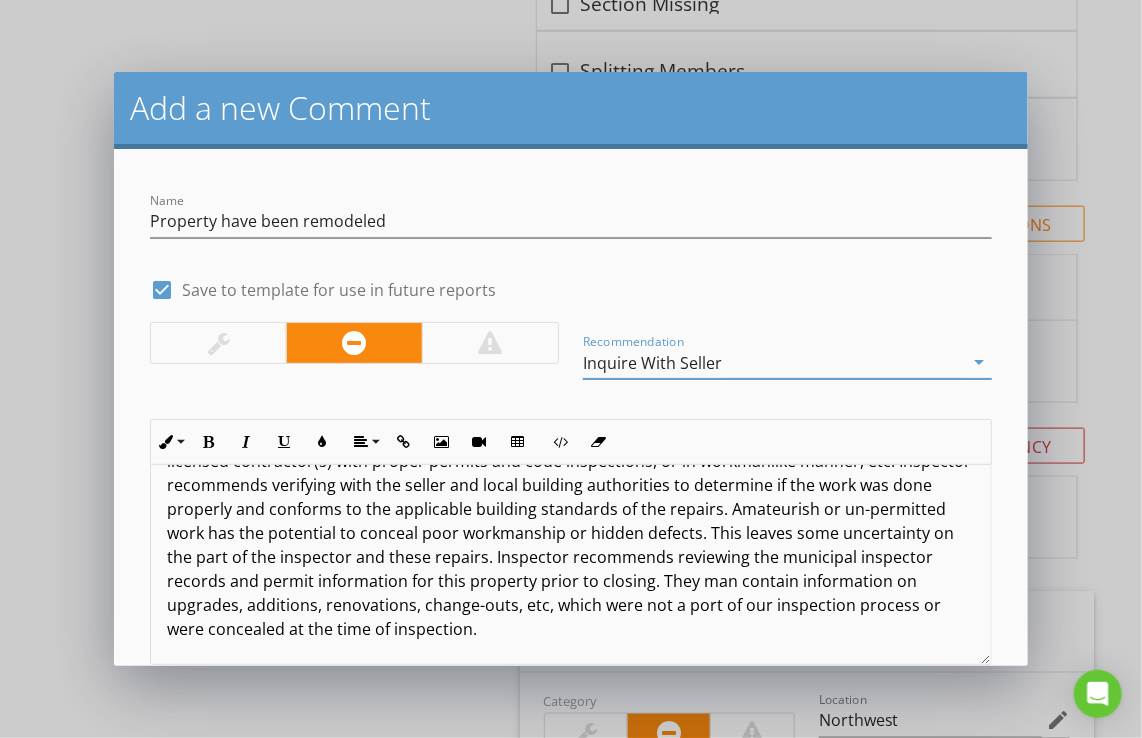 click on "Name Property have been remodeled   check_box Save to template for use in future reports             Recommendation Inquire With Seller arrow_drop_down   Inline Style XLarge Large Normal Small Light Small/Light Bold Italic Underline Colors Align Align Left Align Center Align Right Align Justify Insert Link Insert Image Insert Video Insert Table Code View Clear Formatting Ordered List Unordered List Enter text here
Save" at bounding box center (571, 407) 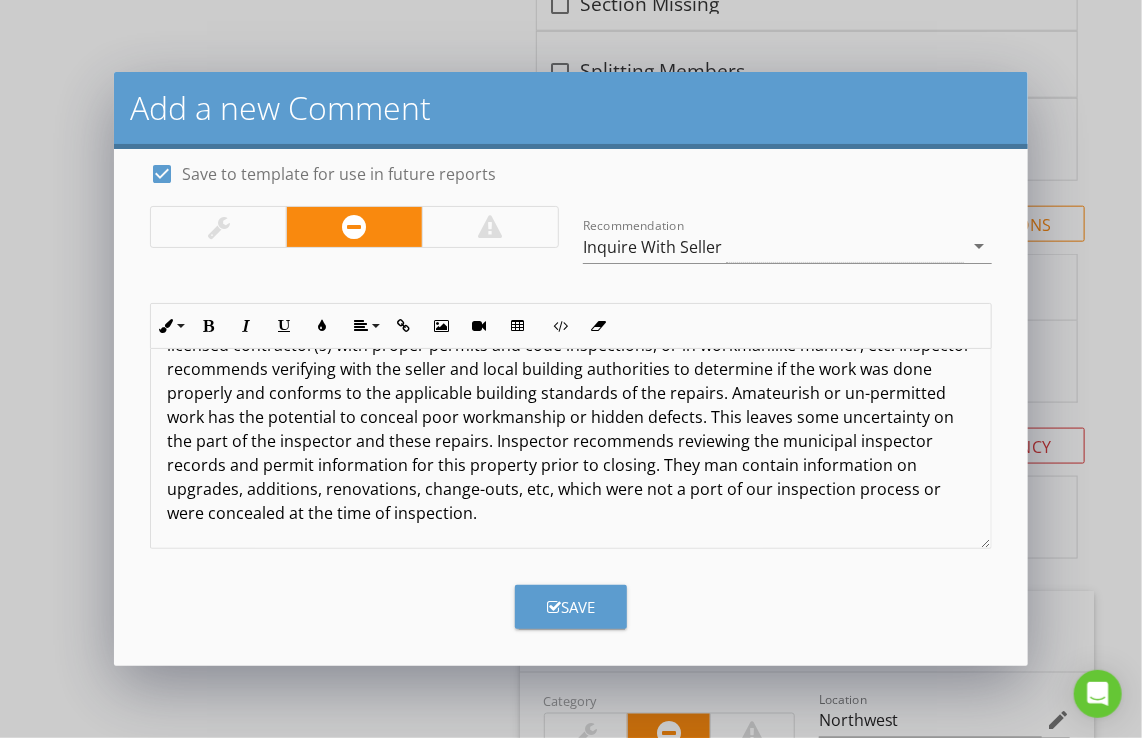 scroll, scrollTop: 122, scrollLeft: 0, axis: vertical 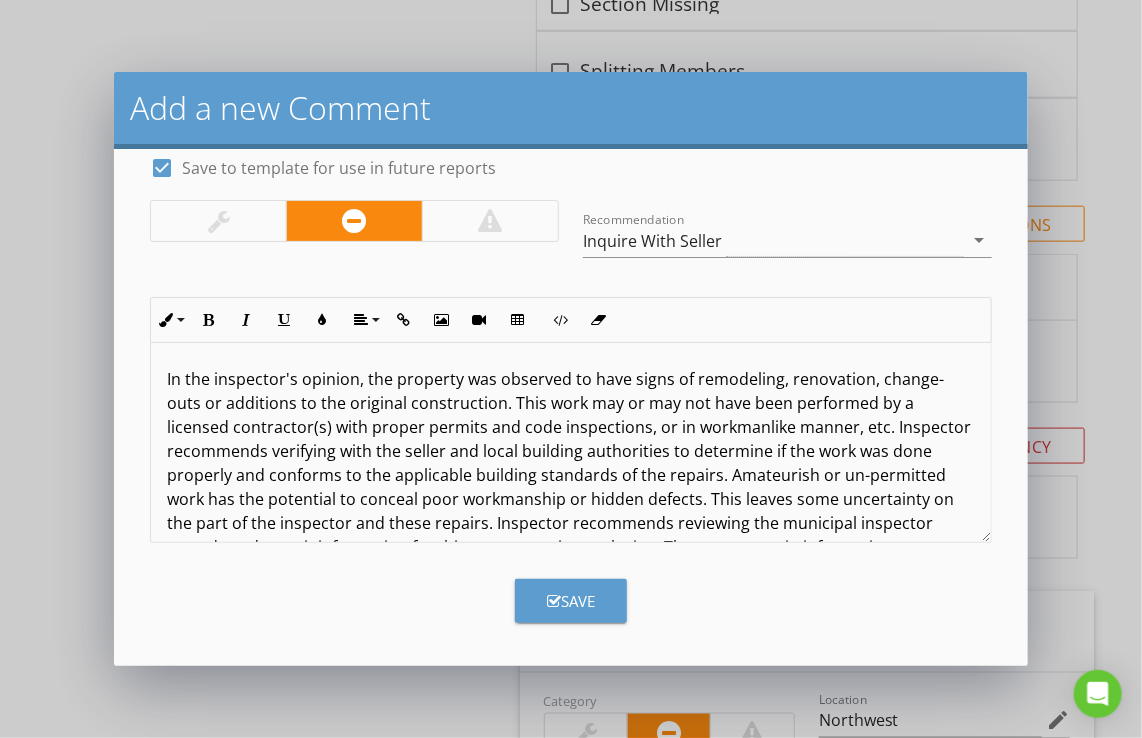 click on "Save" at bounding box center [571, 601] 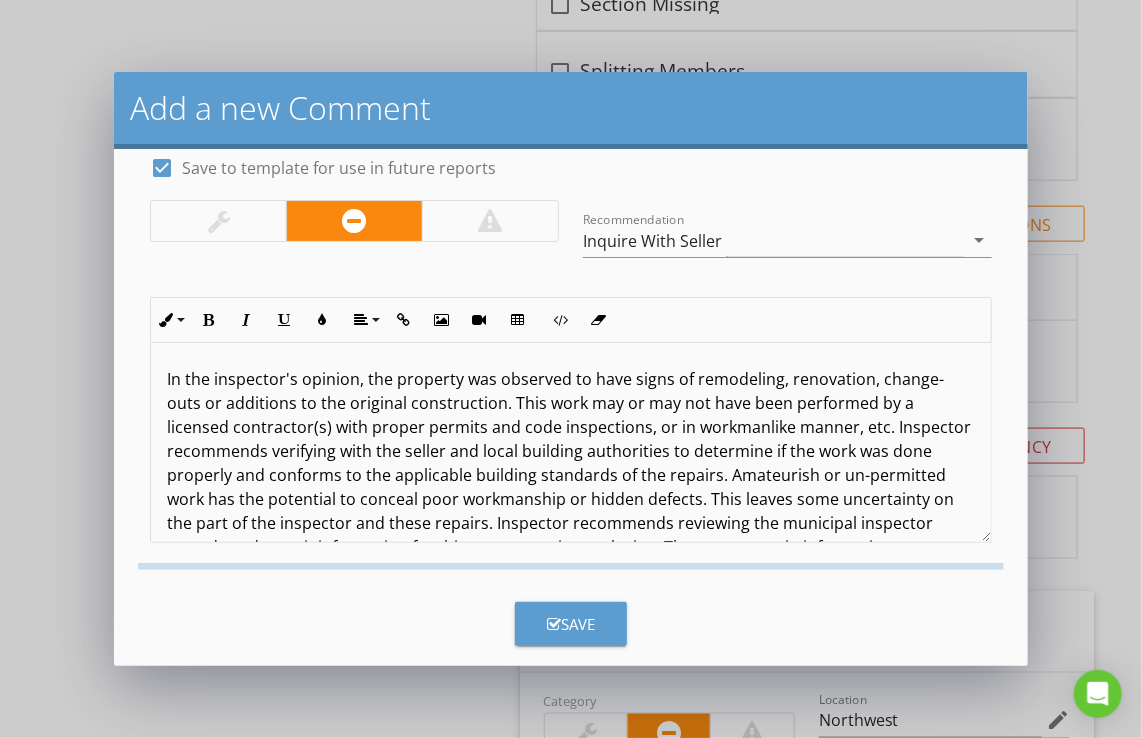 checkbox on "false" 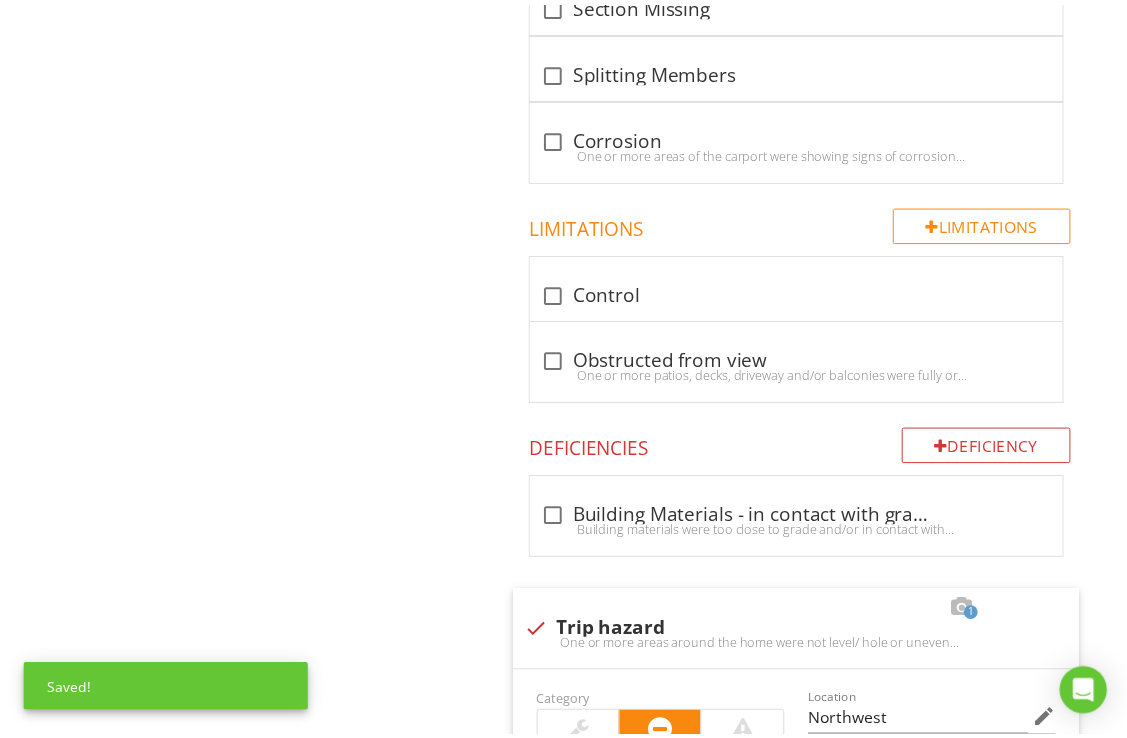 scroll, scrollTop: 0, scrollLeft: 0, axis: both 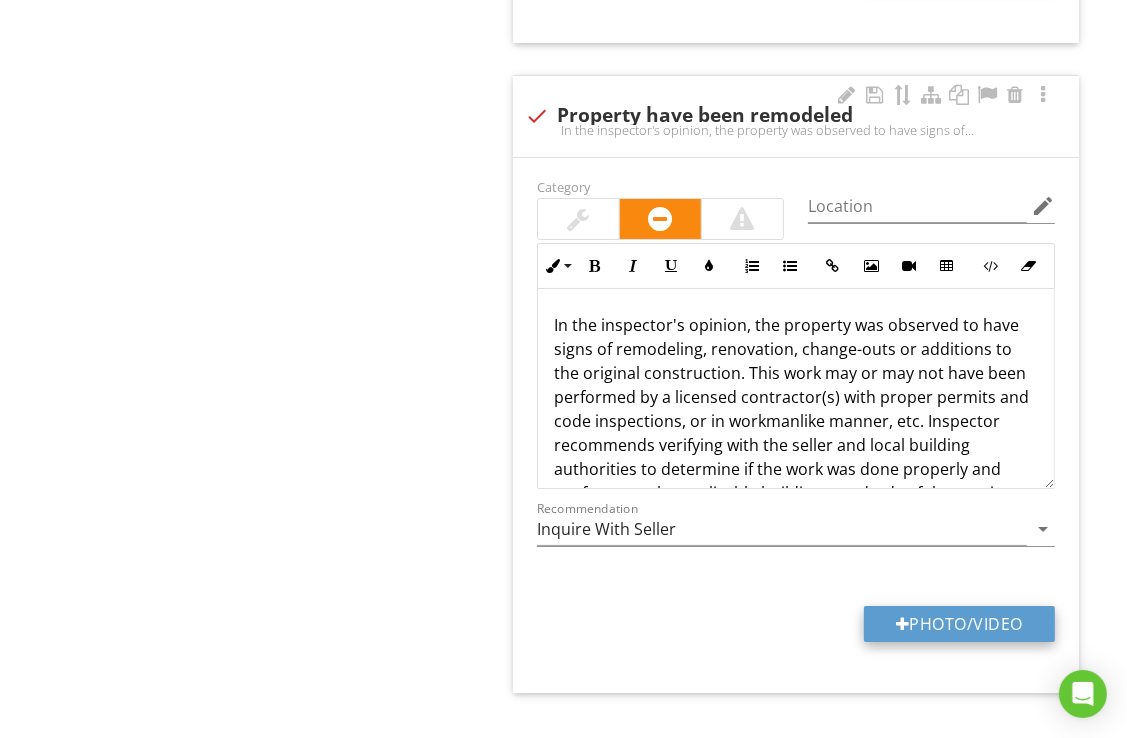 click on "Photo/Video" at bounding box center (959, 624) 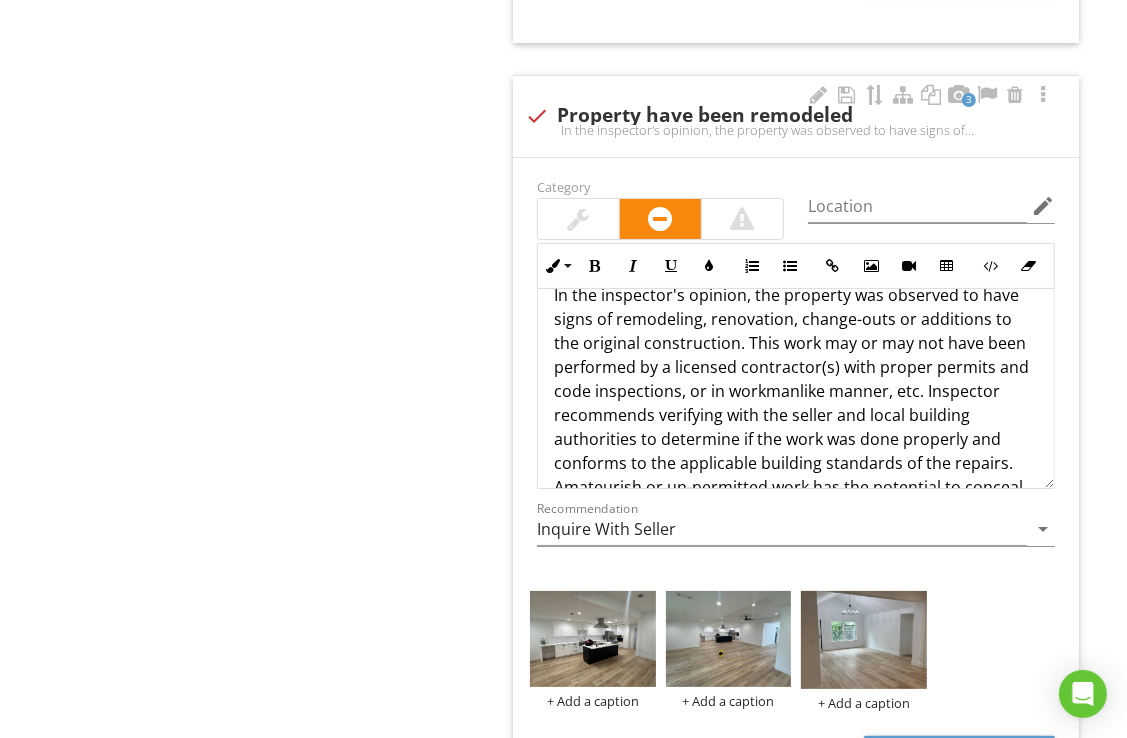 scroll, scrollTop: 0, scrollLeft: 0, axis: both 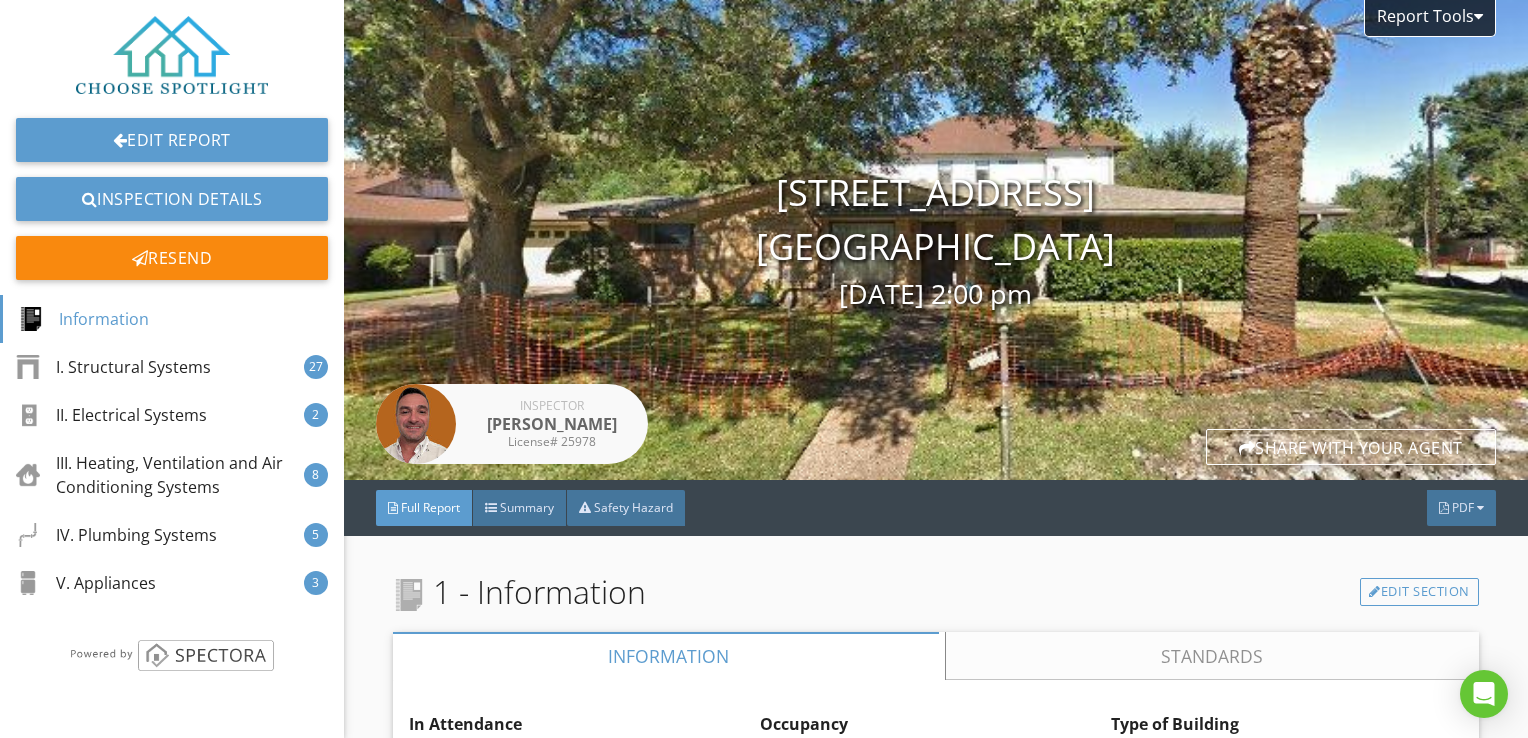 click on "PDF" at bounding box center [1463, 507] 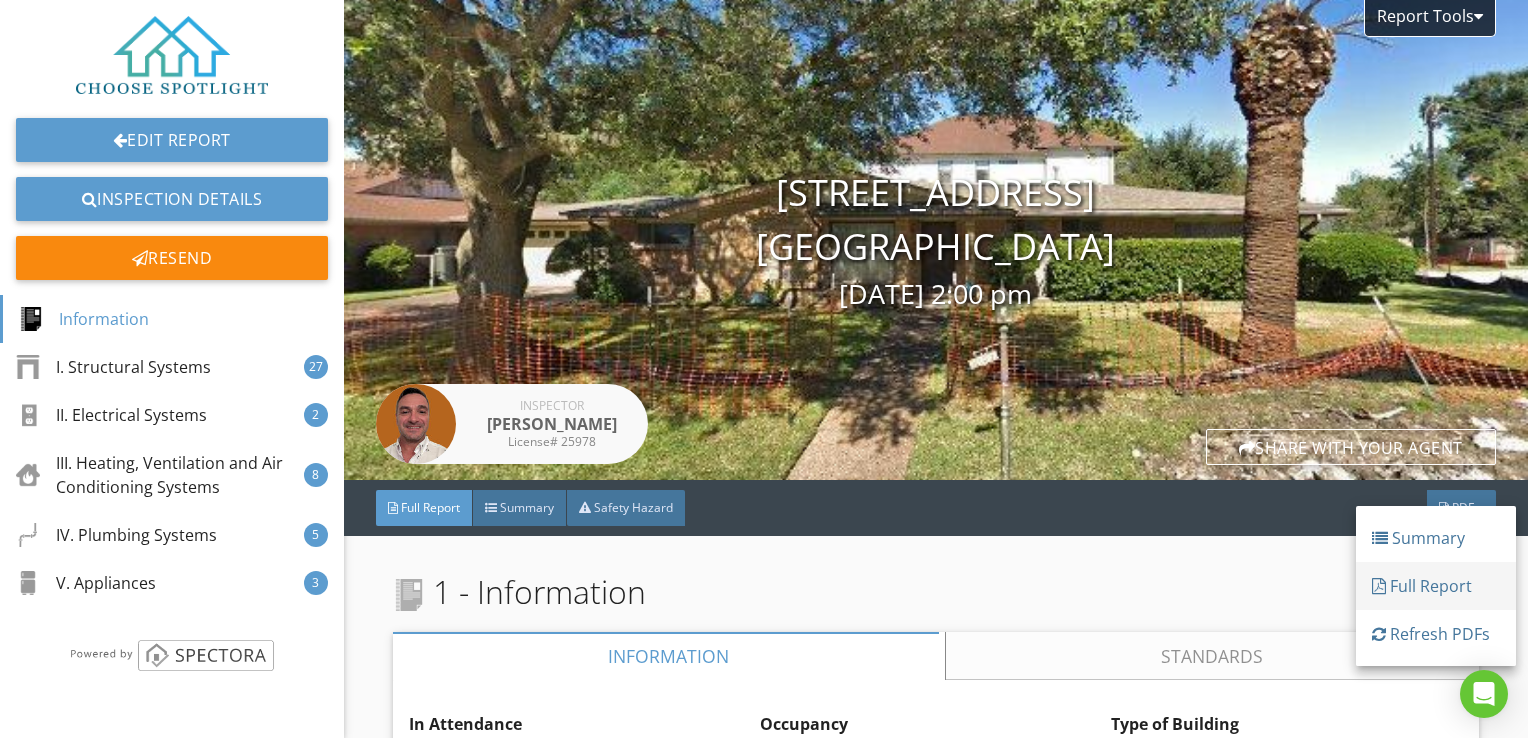 click on "Full Report" at bounding box center (1436, 586) 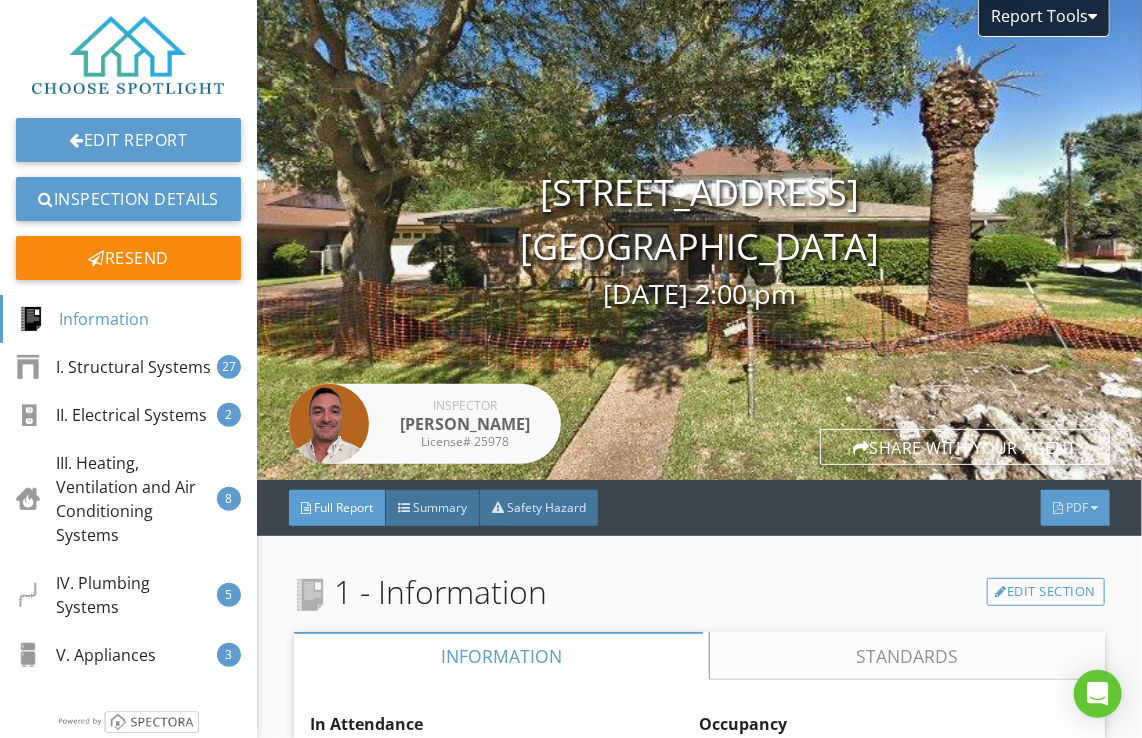 click on "PDF" at bounding box center [1075, 508] 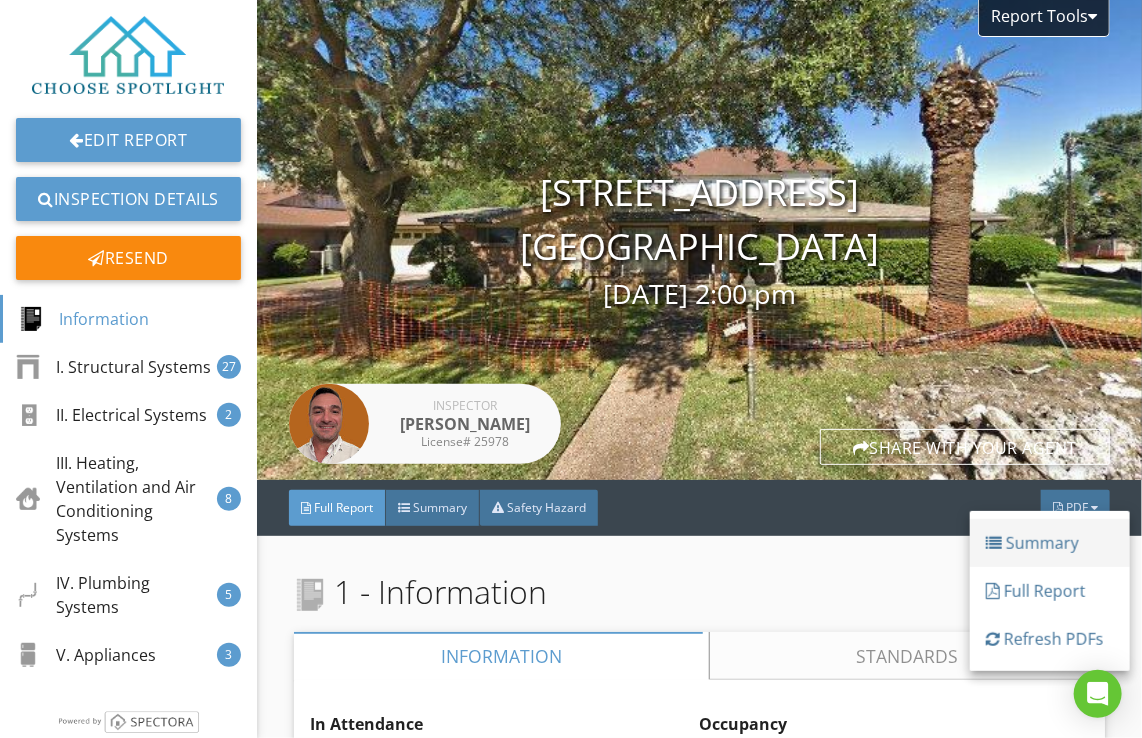 click on "Summary" at bounding box center [1050, 543] 